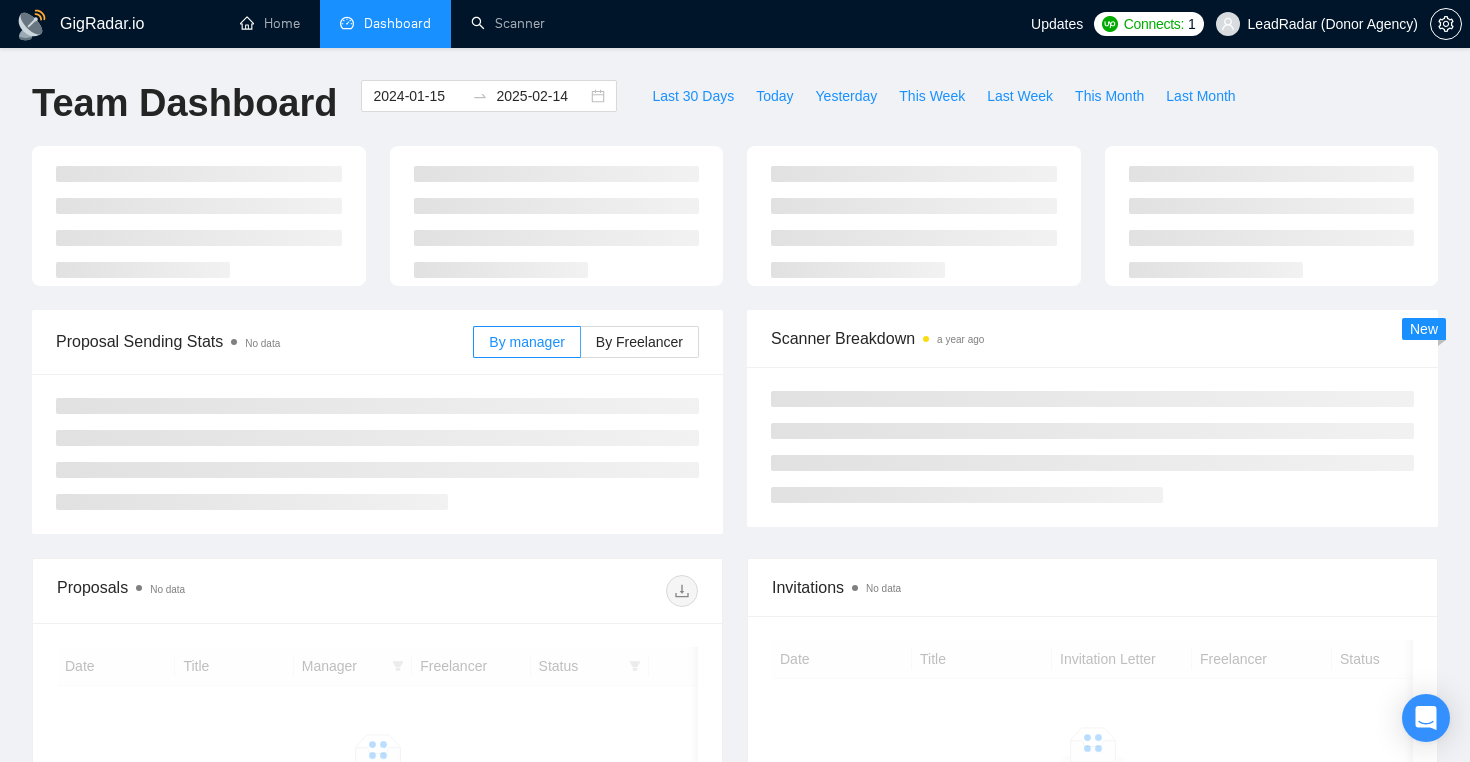 scroll, scrollTop: 0, scrollLeft: 0, axis: both 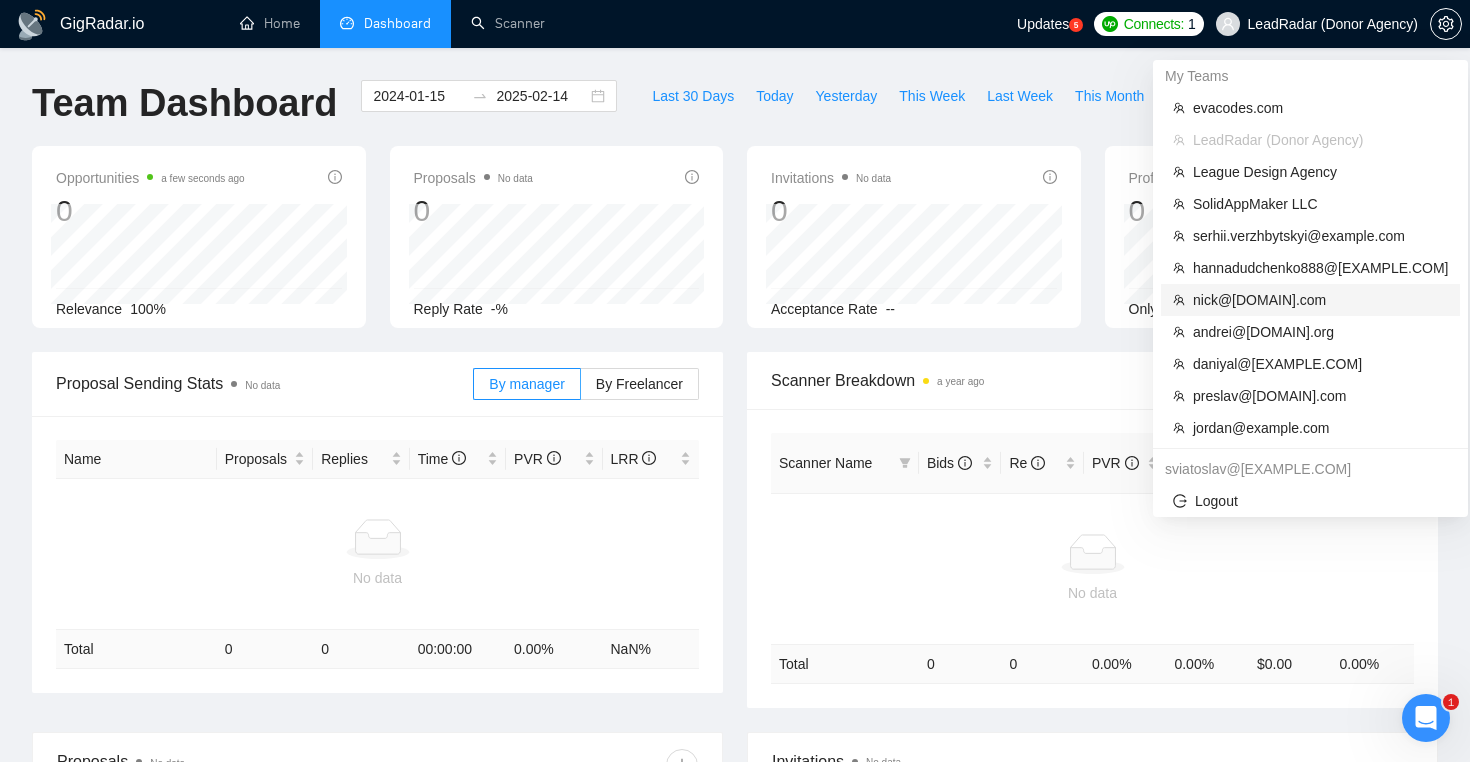 click on "nick@[DOMAIN].com" at bounding box center (1320, 300) 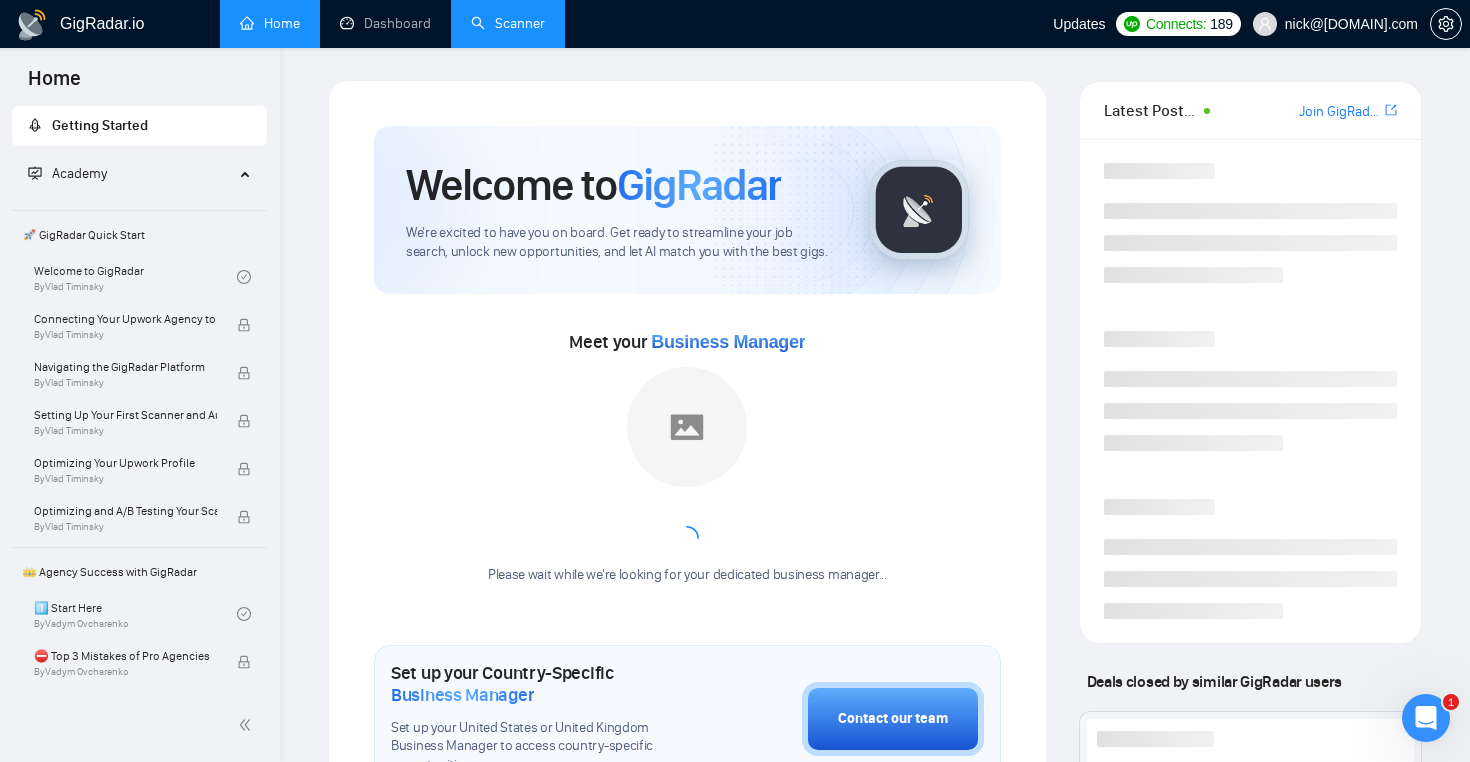 click on "Scanner" at bounding box center [508, 23] 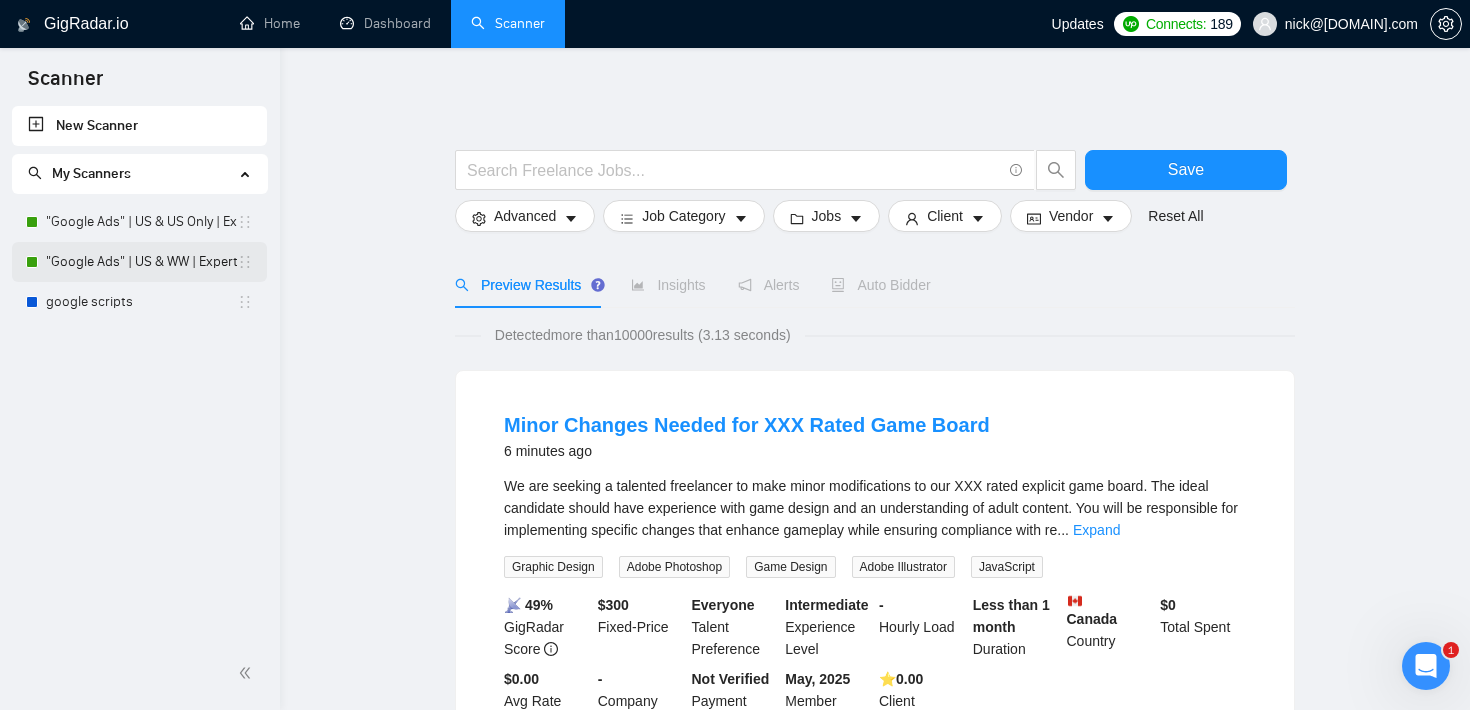 click on ""Google Ads" | US & WW | Expert" at bounding box center [141, 262] 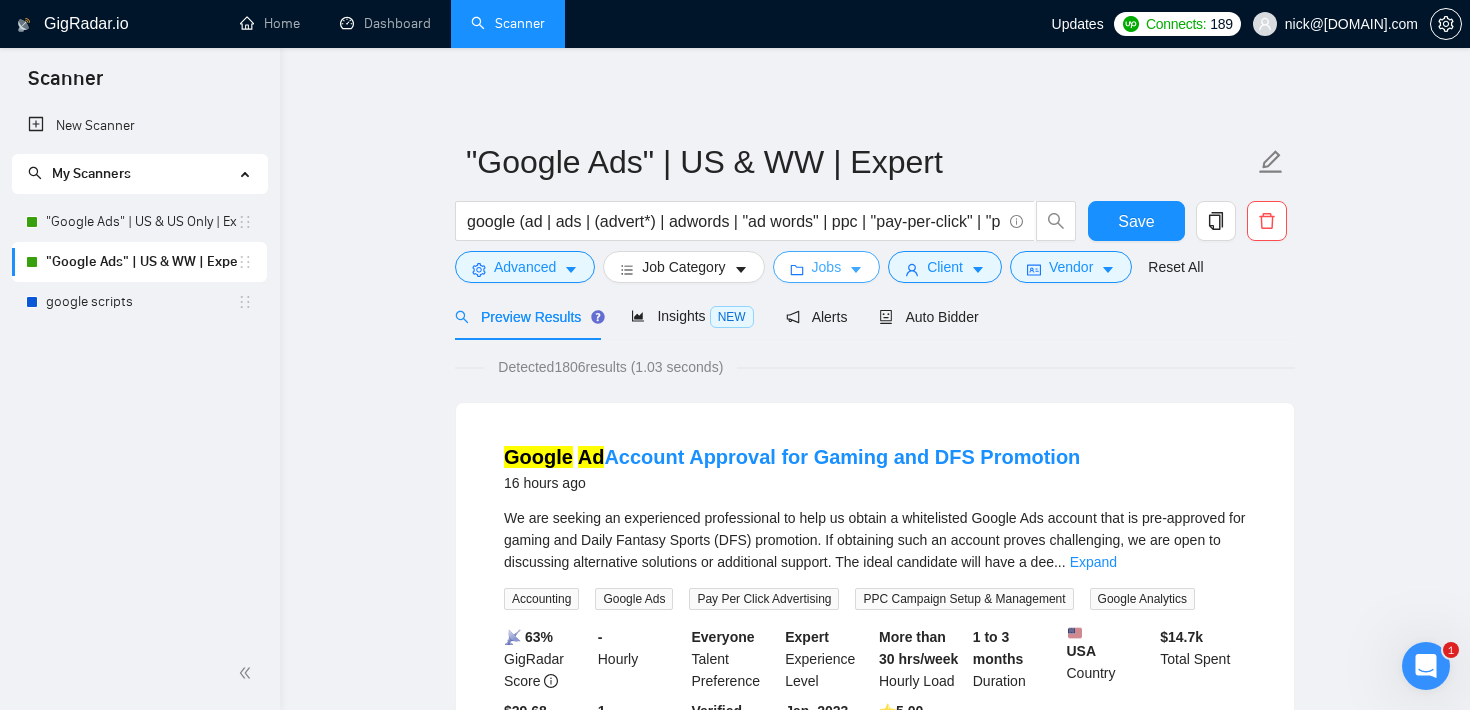 click on "Jobs" at bounding box center [827, 267] 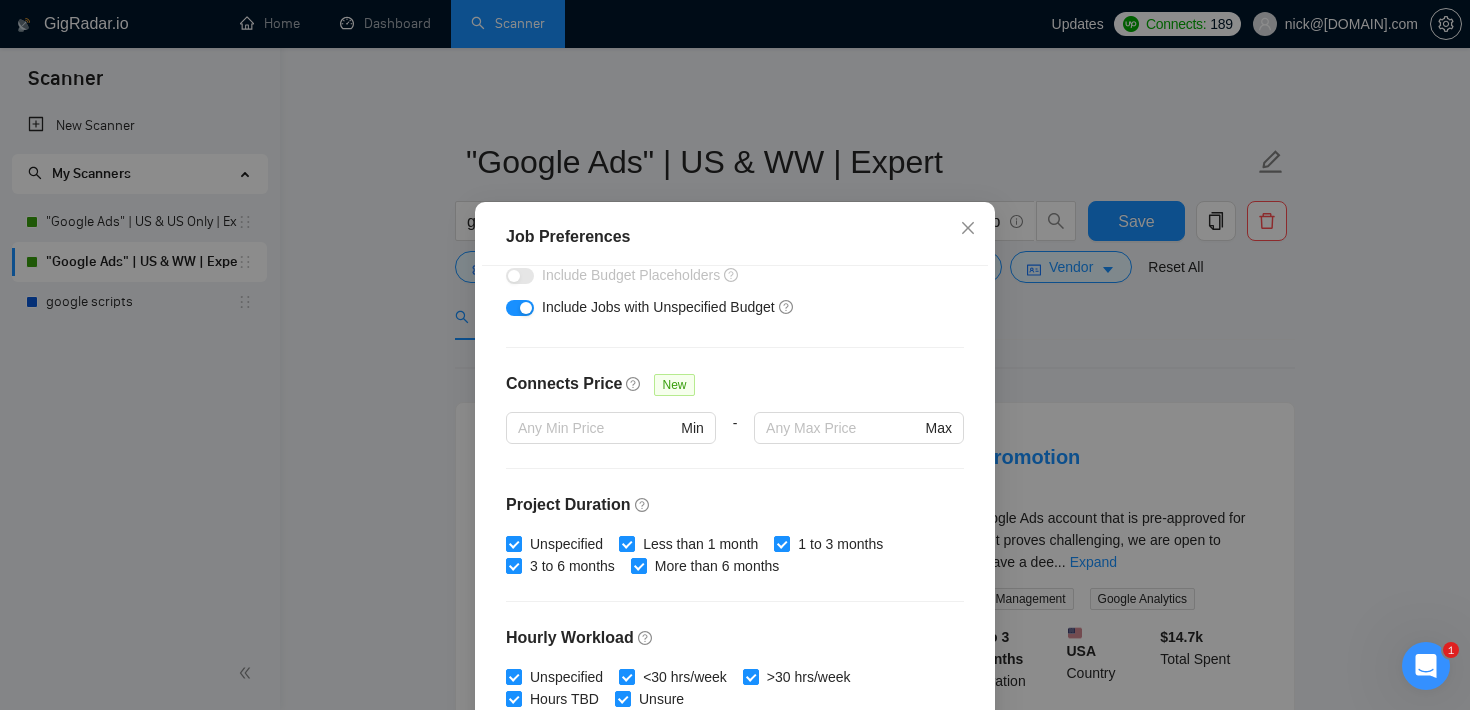 scroll, scrollTop: 0, scrollLeft: 0, axis: both 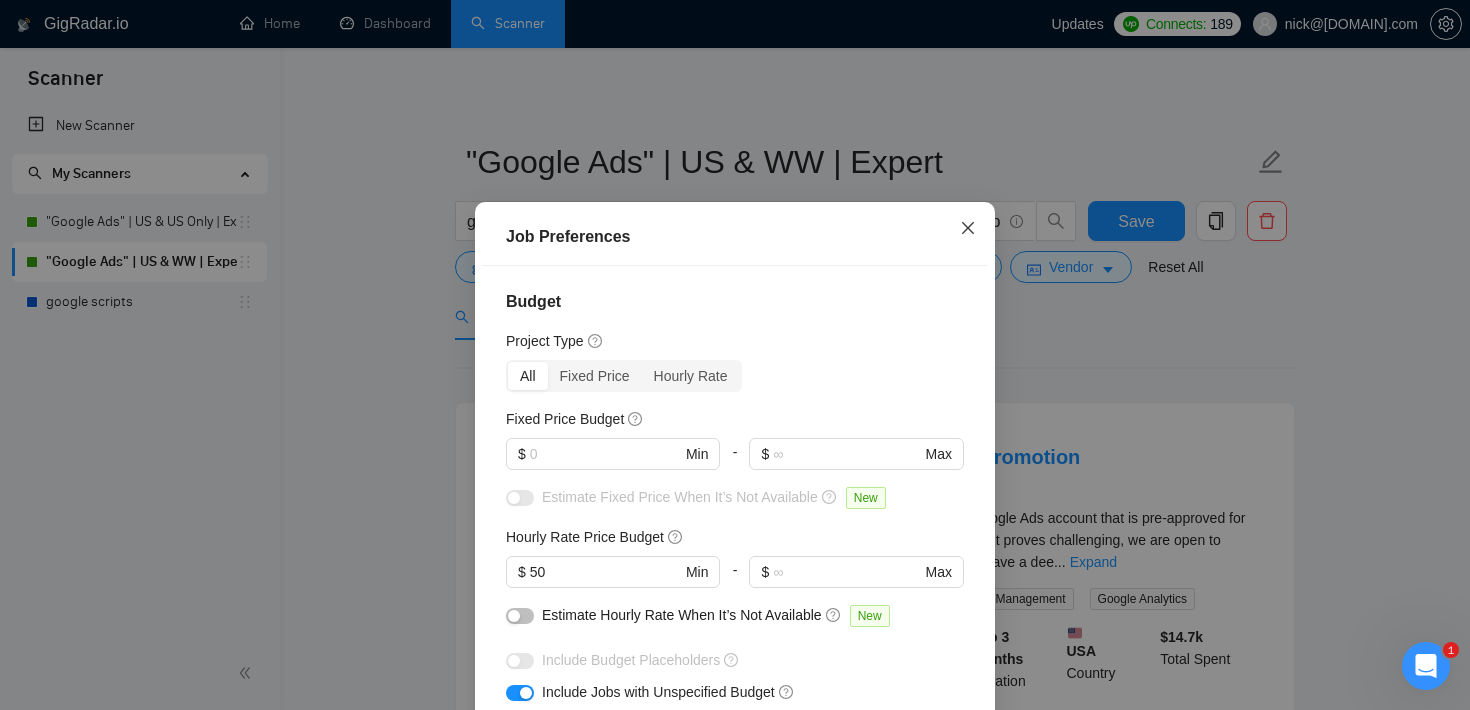 click 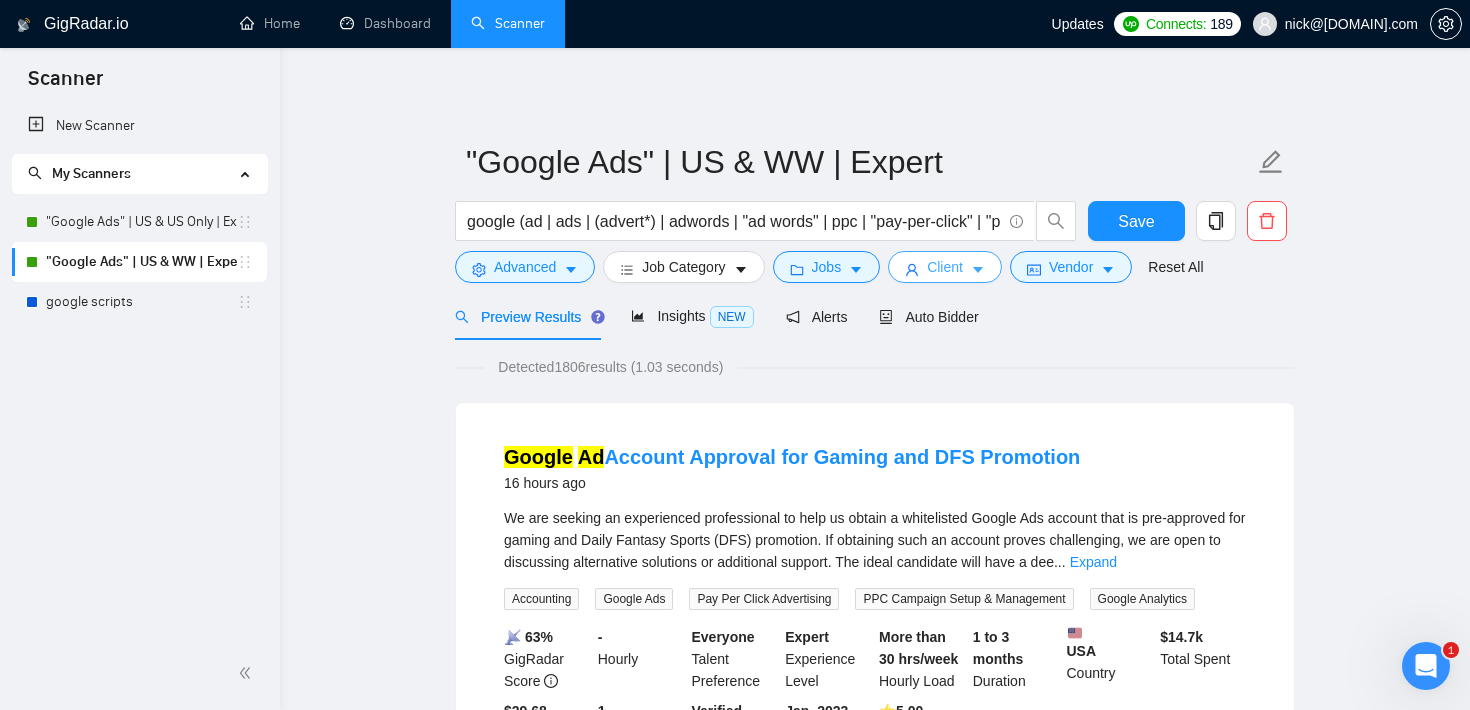 click 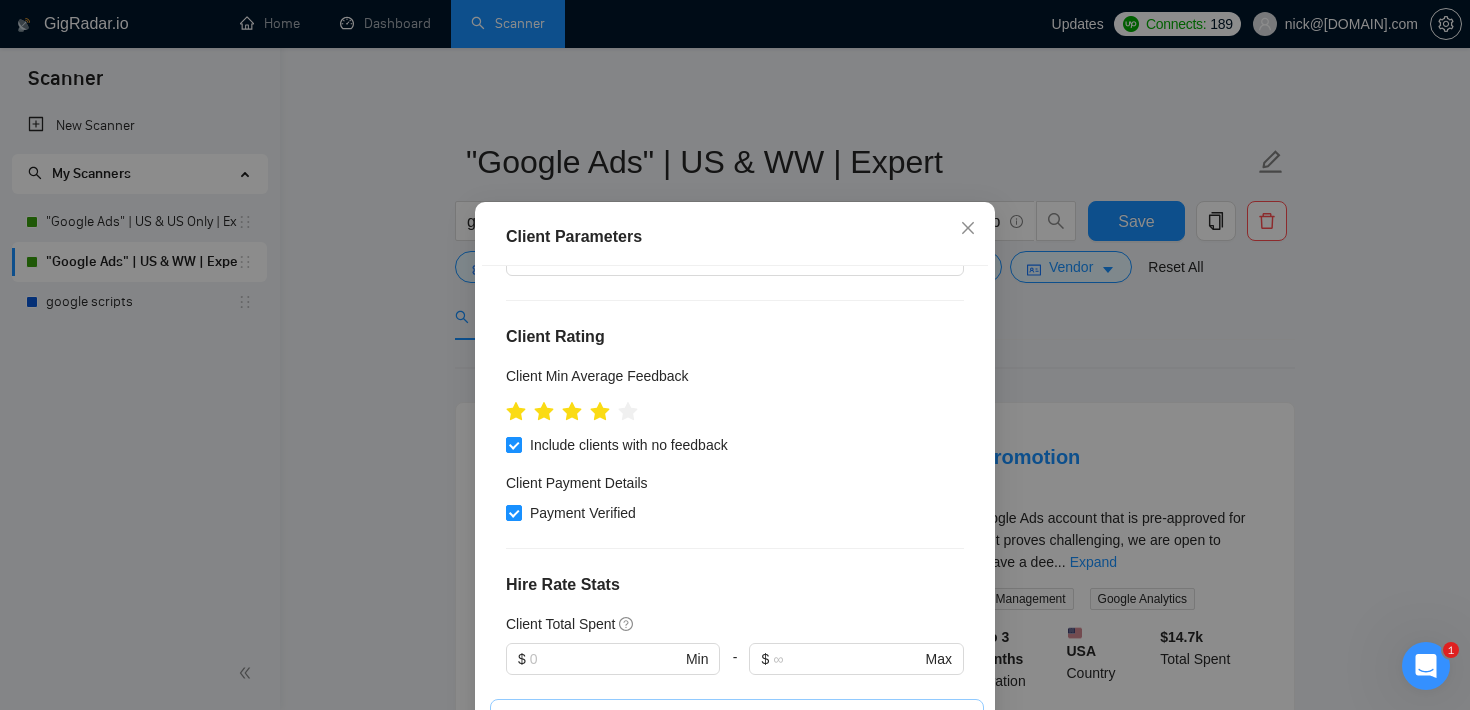 scroll, scrollTop: 350, scrollLeft: 0, axis: vertical 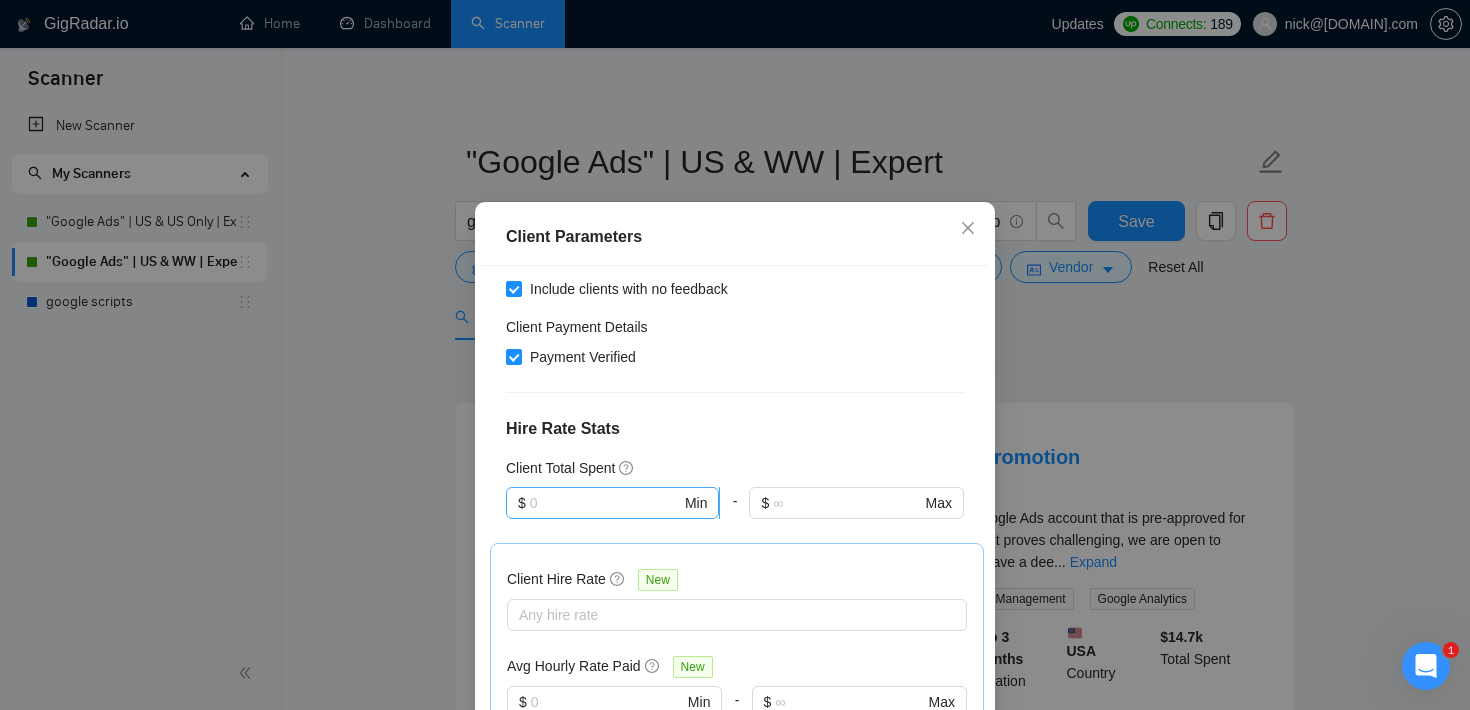 click at bounding box center (605, 503) 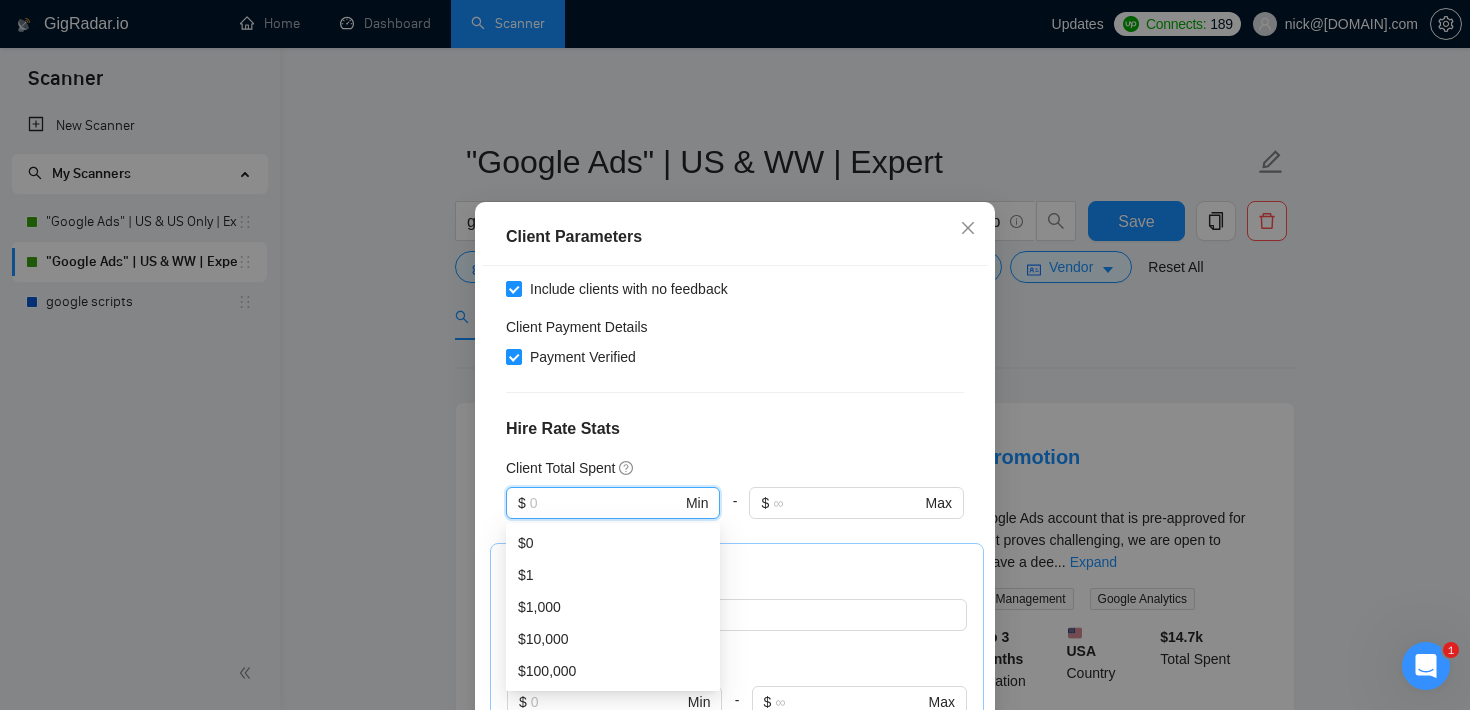 click on "Client Location Include Client Countries United States   Exclude Client Countries   Select Client Rating Client Min Average Feedback Include clients with no feedback Client Payment Details Payment Verified Hire Rate Stats   Client Total Spent $ Min - $ Max Client Hire Rate New   Any hire rate   Avg Hourly Rate Paid New $ Min - $ Max Include Clients without Sufficient History Client Profile Client Industry New   Any industry Client Company Size   Any company size Enterprise Clients New   Any clients" at bounding box center [735, 514] 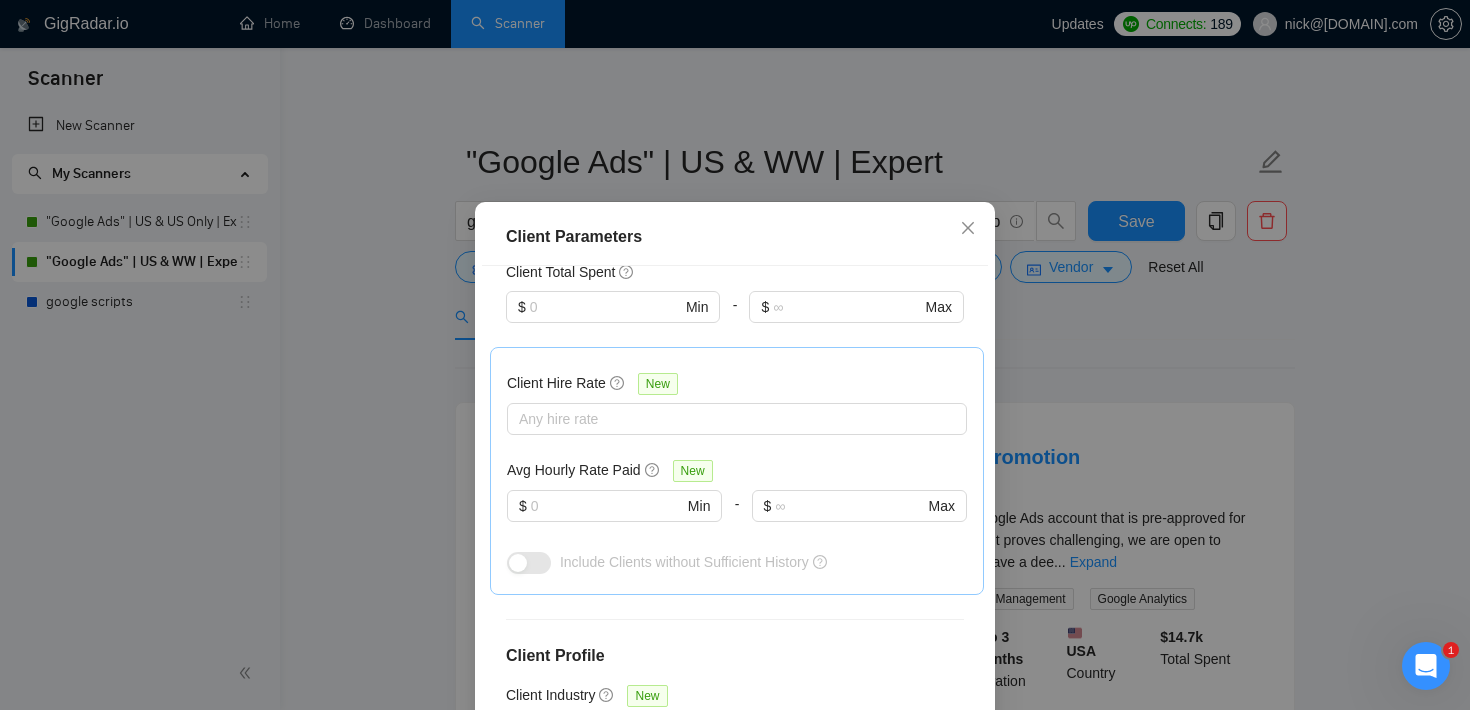 scroll, scrollTop: 558, scrollLeft: 0, axis: vertical 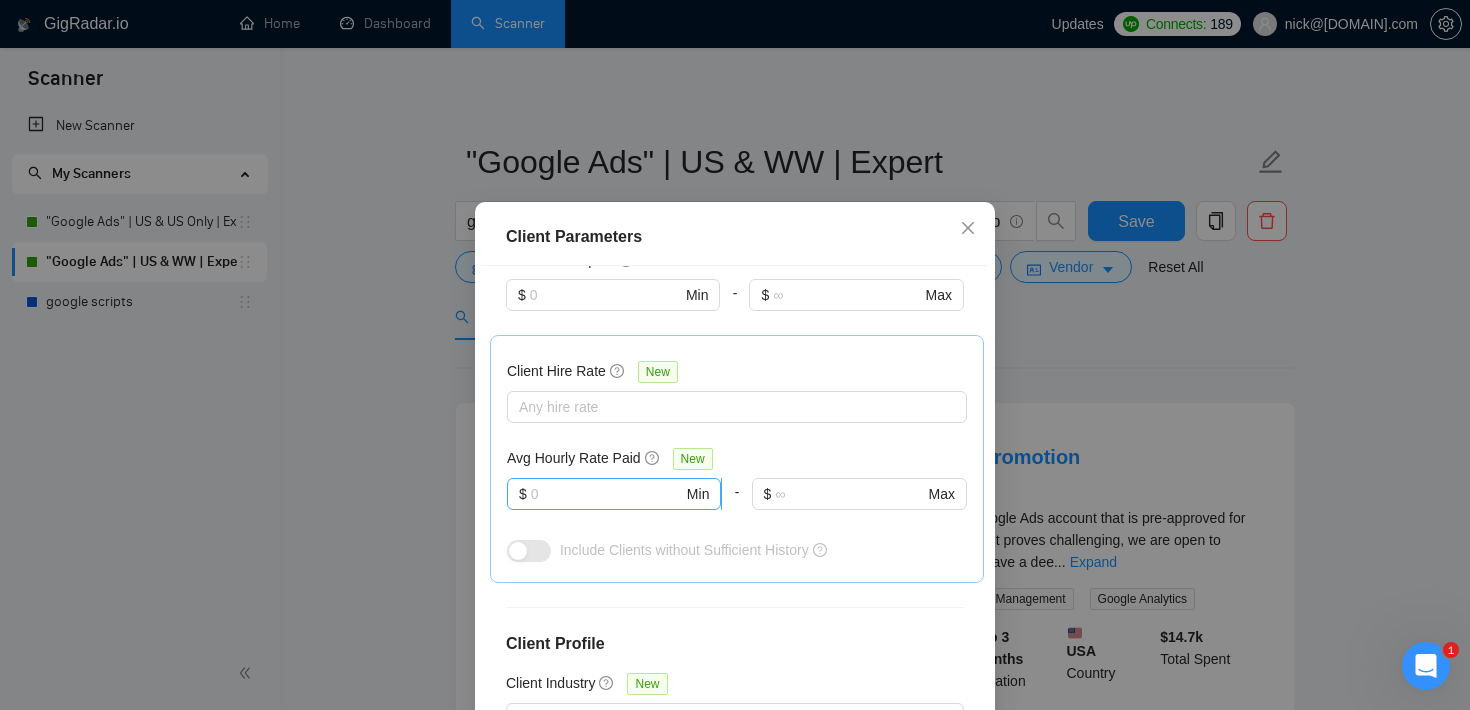 click at bounding box center (607, 494) 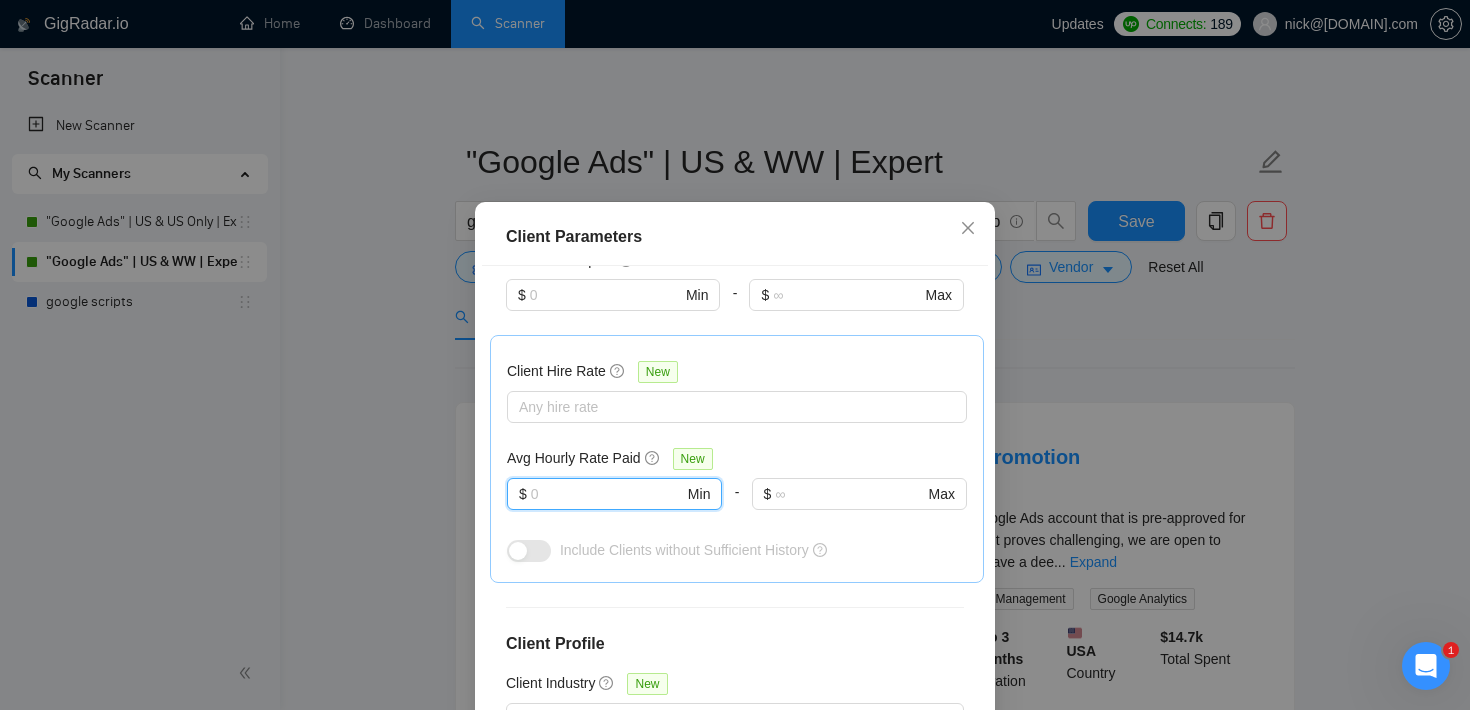 click on "$ Min" at bounding box center (613, 307) 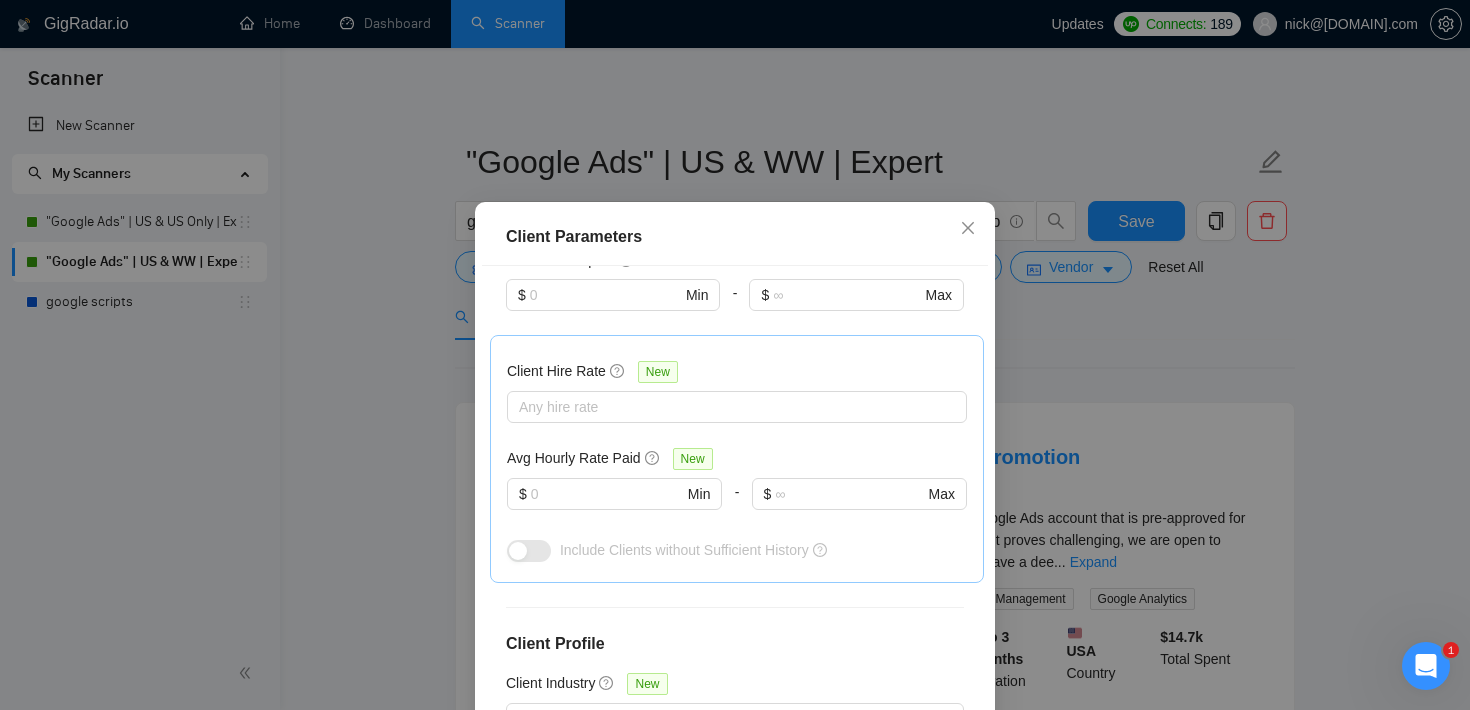 scroll, scrollTop: 749, scrollLeft: 0, axis: vertical 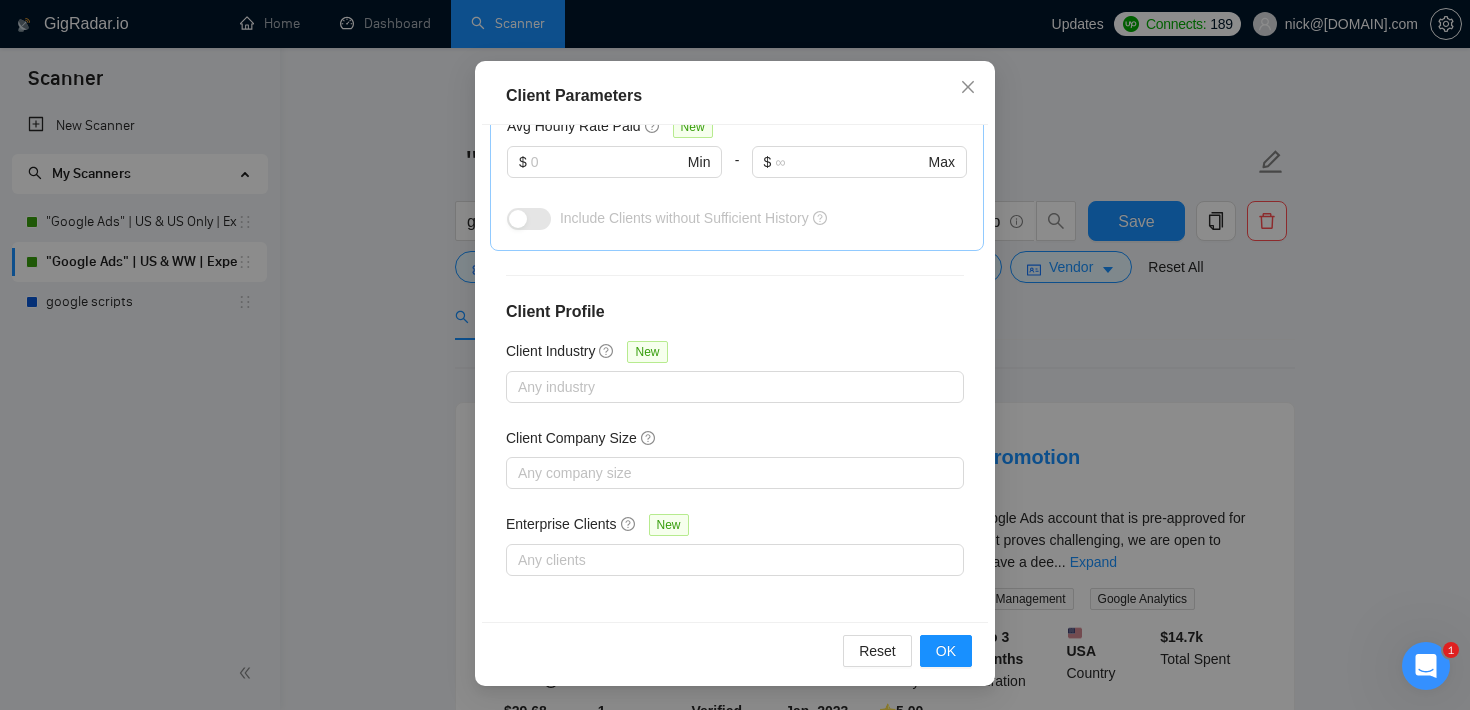 click on "Client Parameters Client Location Include Client Countries United States   Exclude Client Countries   Select Client Rating Client Min Average Feedback Include clients with no feedback Client Payment Details Payment Verified Hire Rate Stats   Client Total Spent $ Min - $ Max Client Hire Rate New   Any hire rate   Avg Hourly Rate Paid New $ Min - $ Max Include Clients without Sufficient History Client Profile Client Industry New   Any industry Client Company Size   Any company size Enterprise Clients New   Any clients Reset OK" at bounding box center (735, 355) 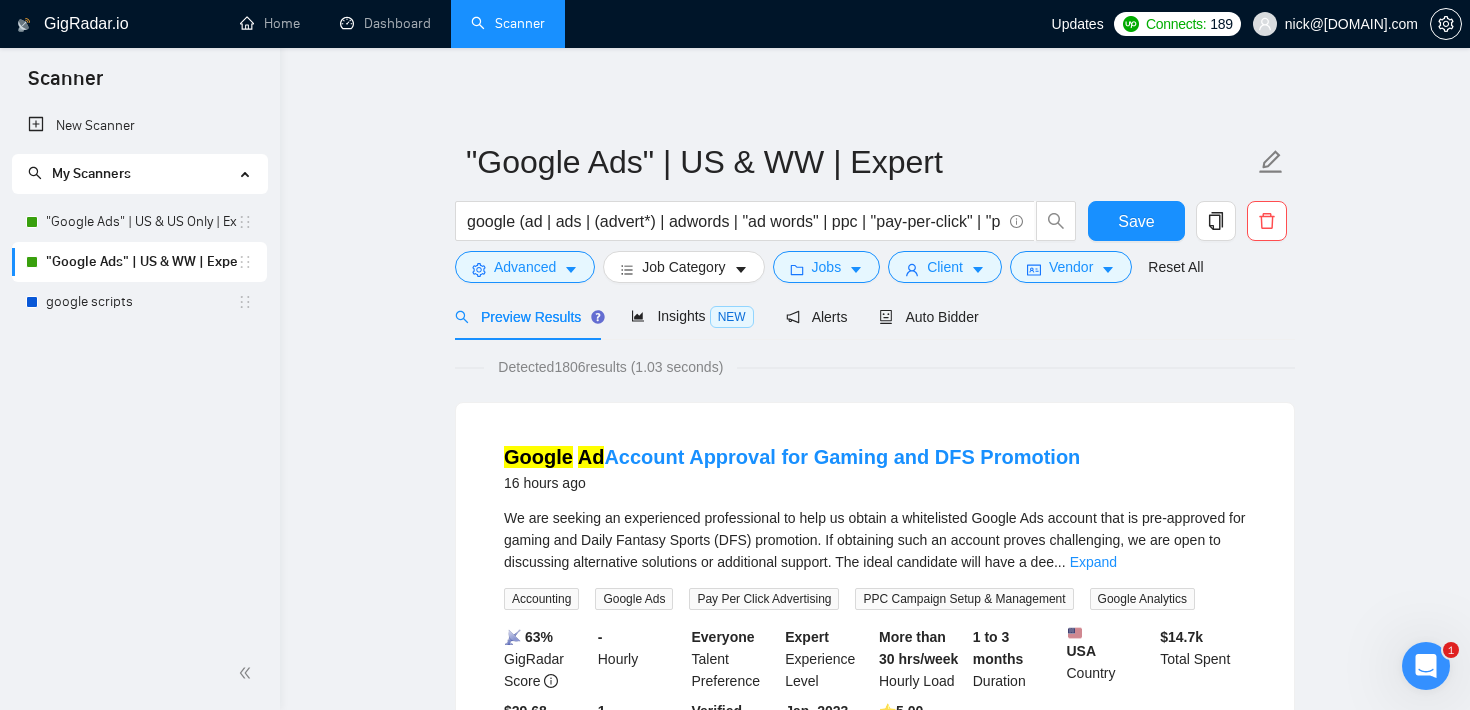 click on "Auto Bidder" at bounding box center (928, 316) 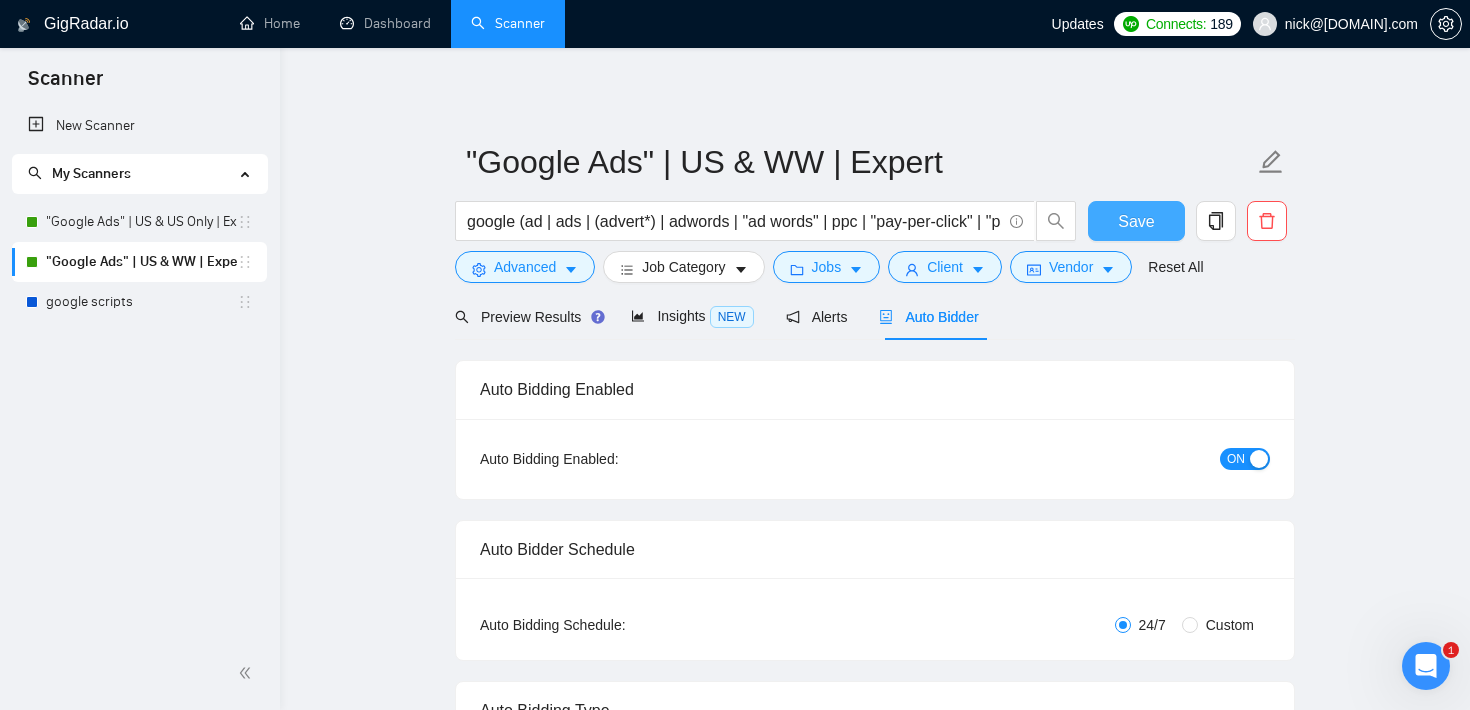 type 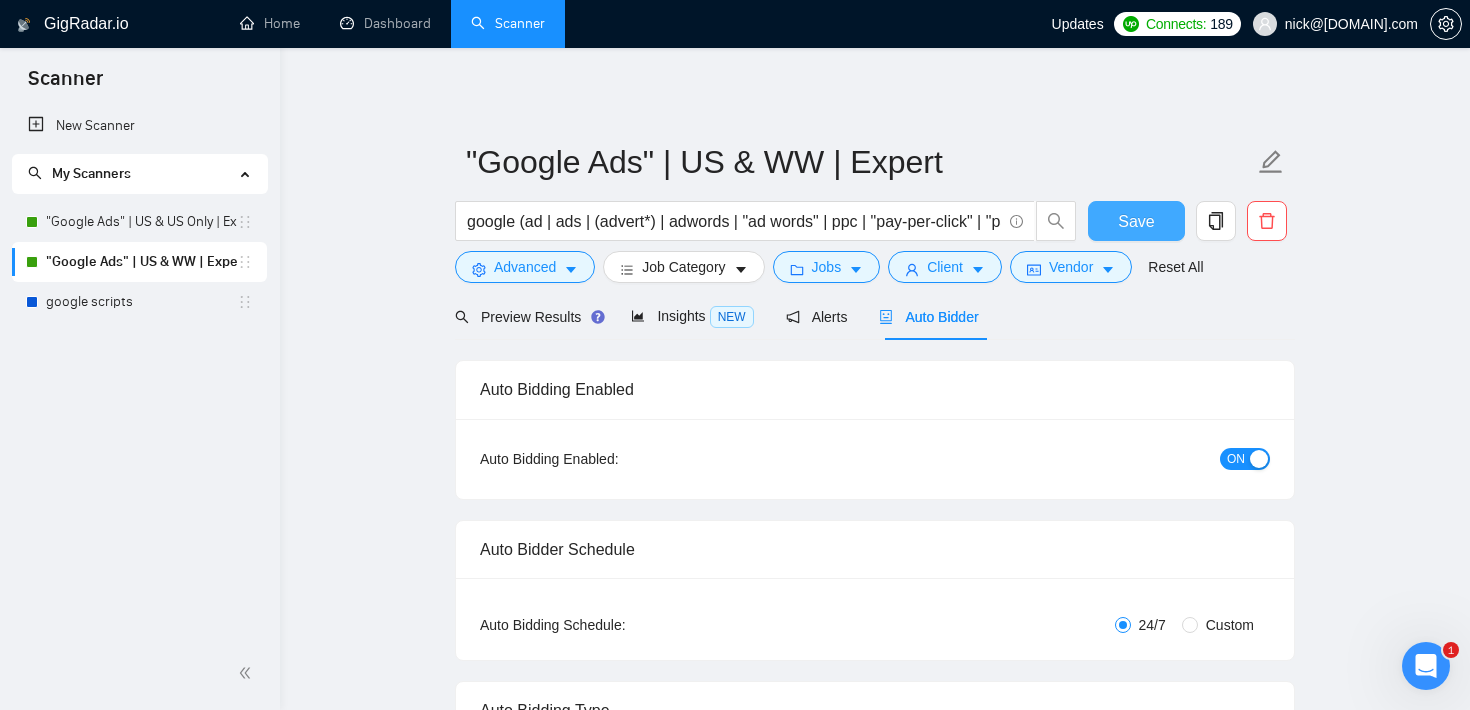 type 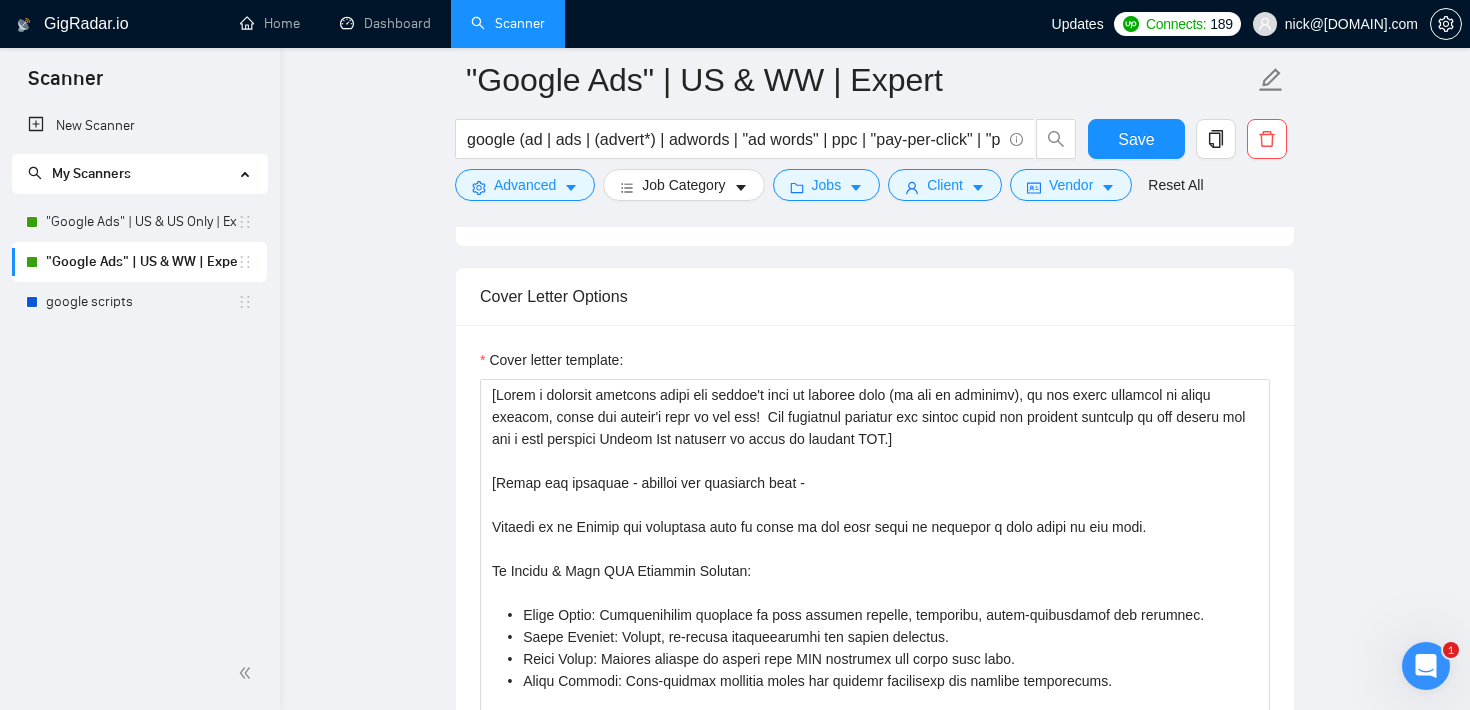 scroll, scrollTop: 2152, scrollLeft: 0, axis: vertical 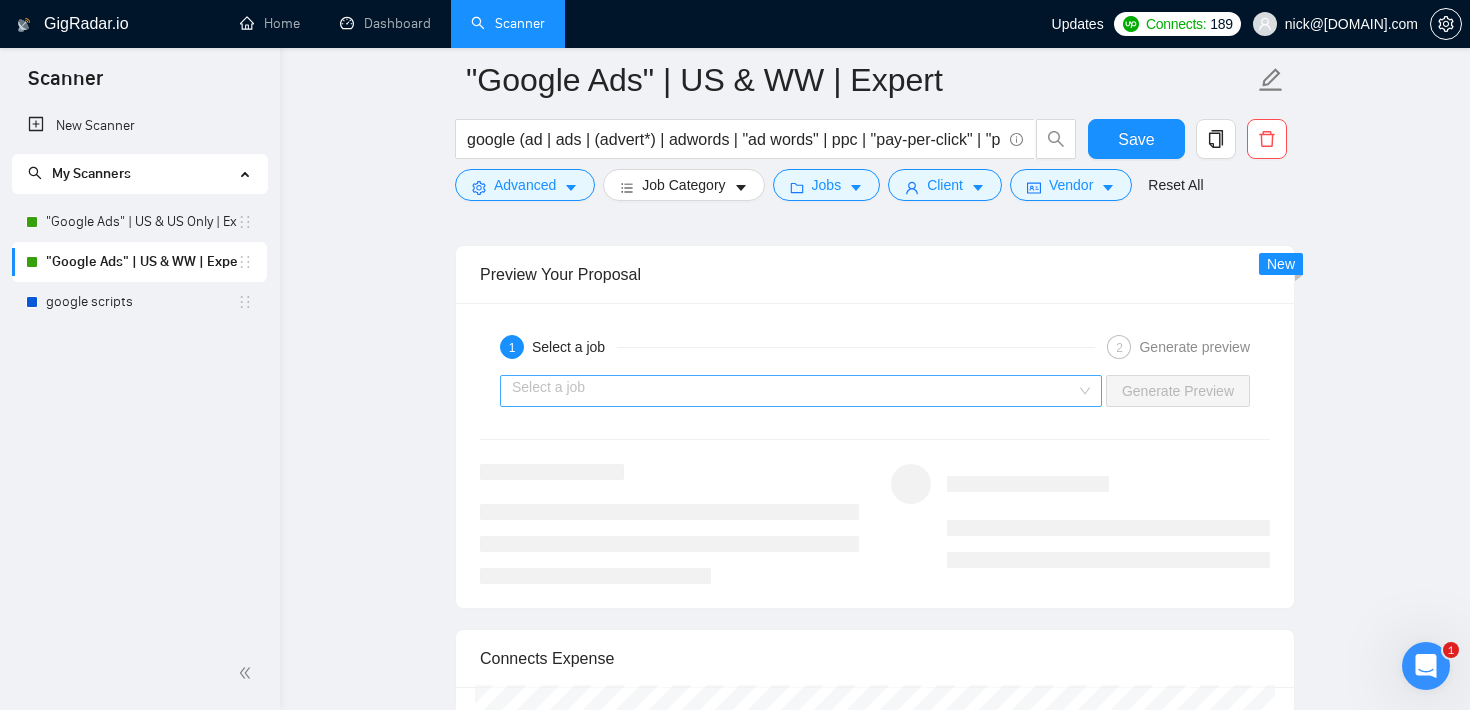 click at bounding box center [794, 391] 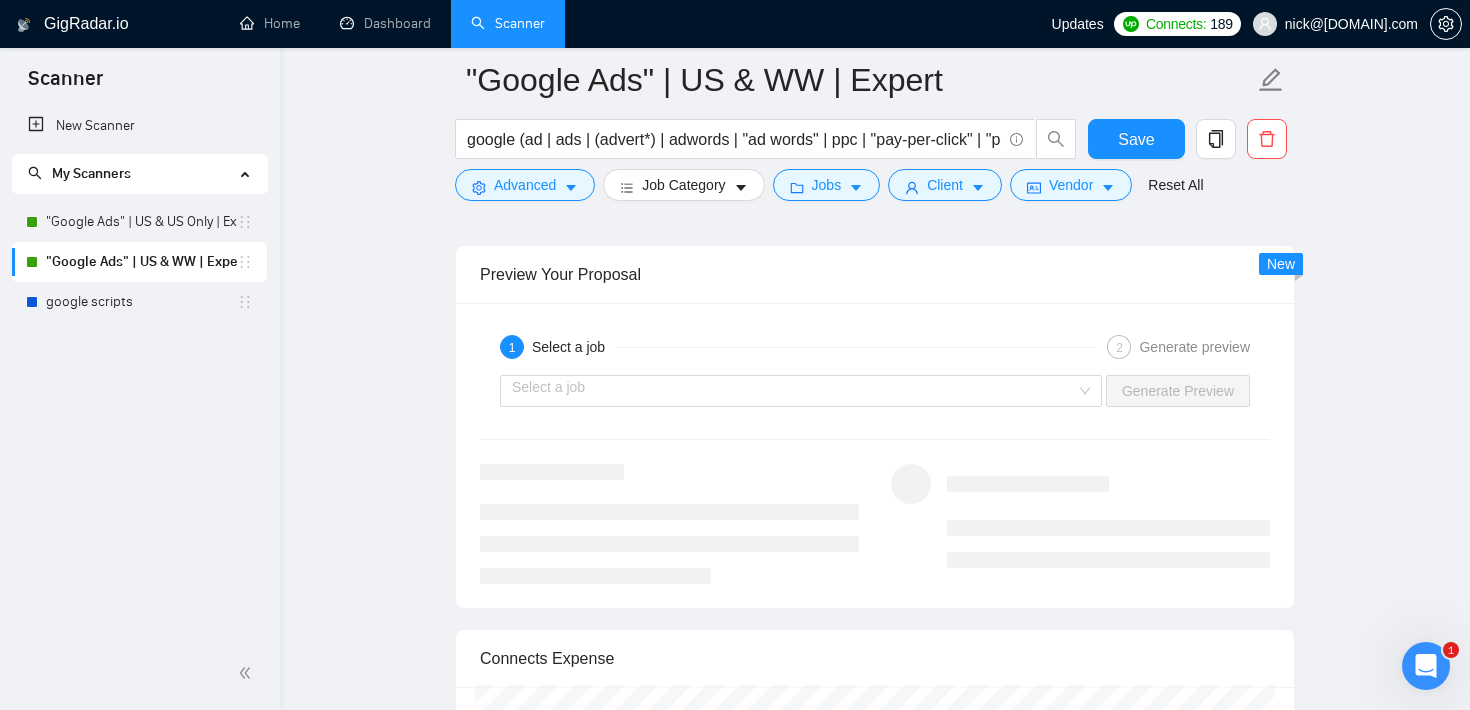 click on "1 Select a job 2 Generate preview Select a job Generate Preview" at bounding box center [875, 455] 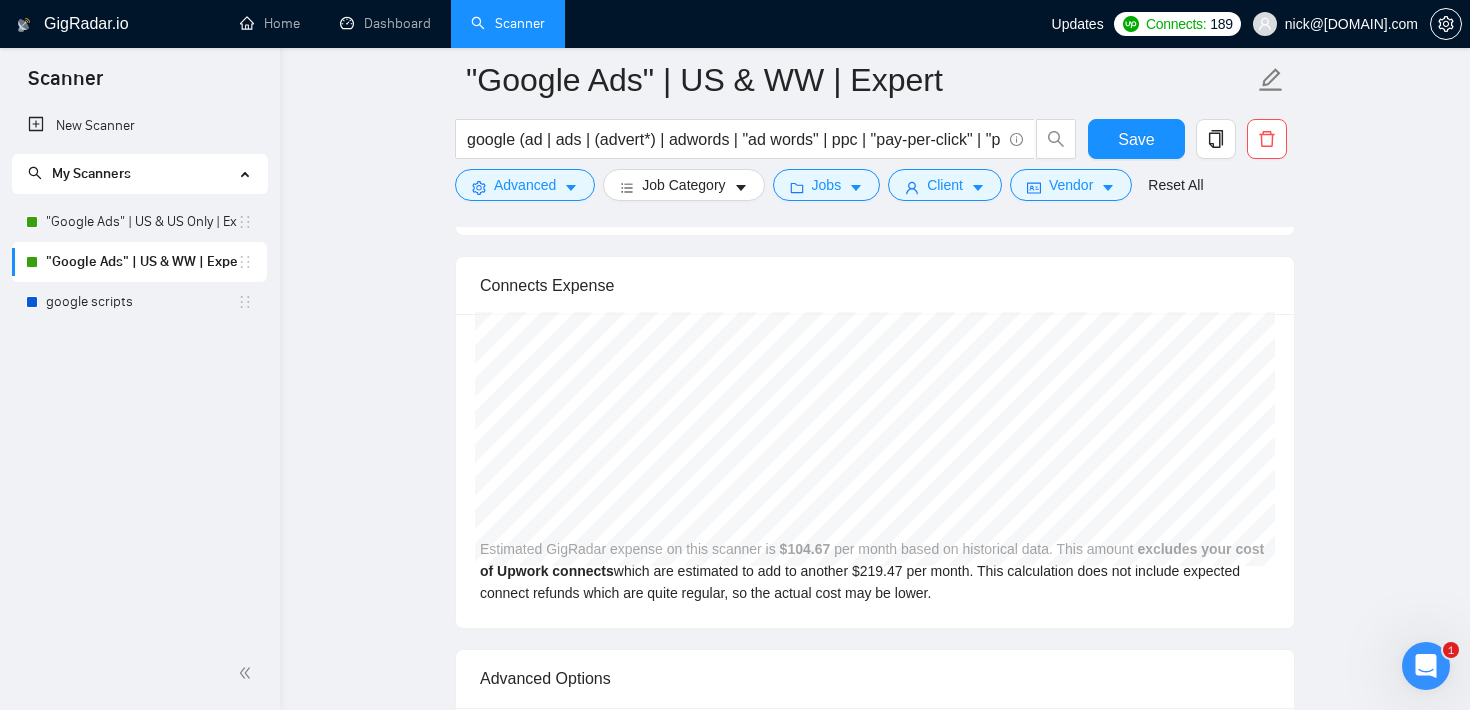 scroll, scrollTop: 4219, scrollLeft: 0, axis: vertical 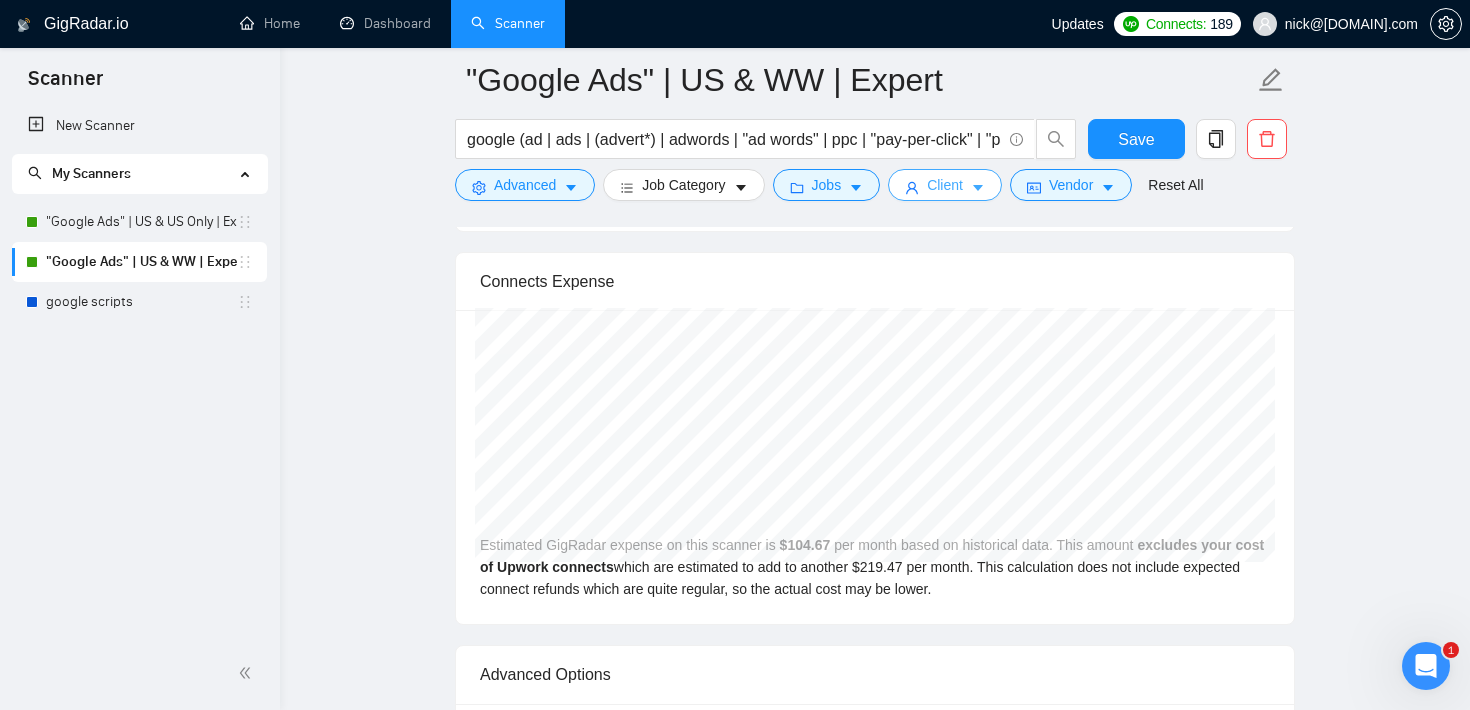 click on "Client" at bounding box center [945, 185] 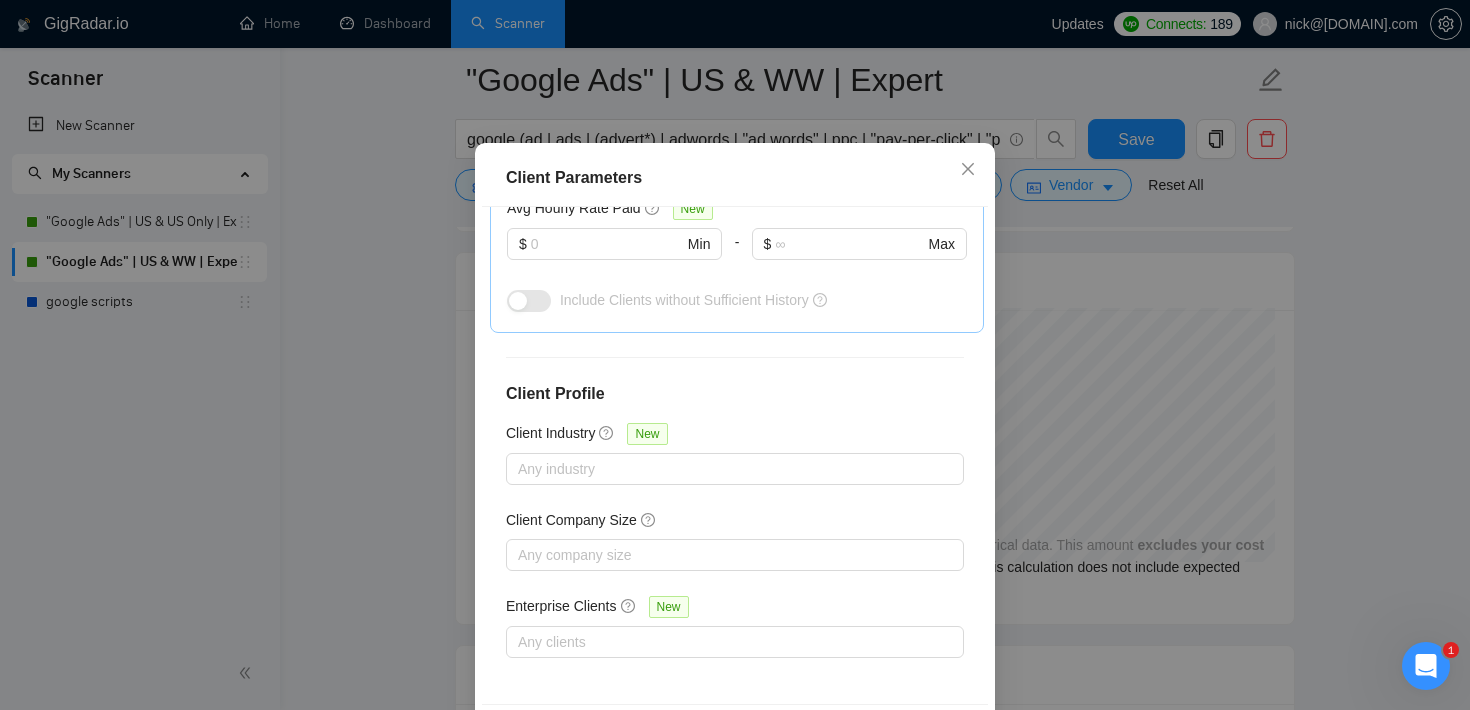 click on "Client Parameters Client Location Include Client Countries United States   Exclude Client Countries   Select Client Rating Client Min Average Feedback Include clients with no feedback Client Payment Details Payment Verified Hire Rate Stats   Client Total Spent $ Min - $ Max Client Hire Rate New   Any hire rate   Avg Hourly Rate Paid New $ Min - $ Max Include Clients without Sufficient History Client Profile Client Industry New   Any industry Client Company Size   Any company size Enterprise Clients New   Any clients Reset OK" at bounding box center (735, 355) 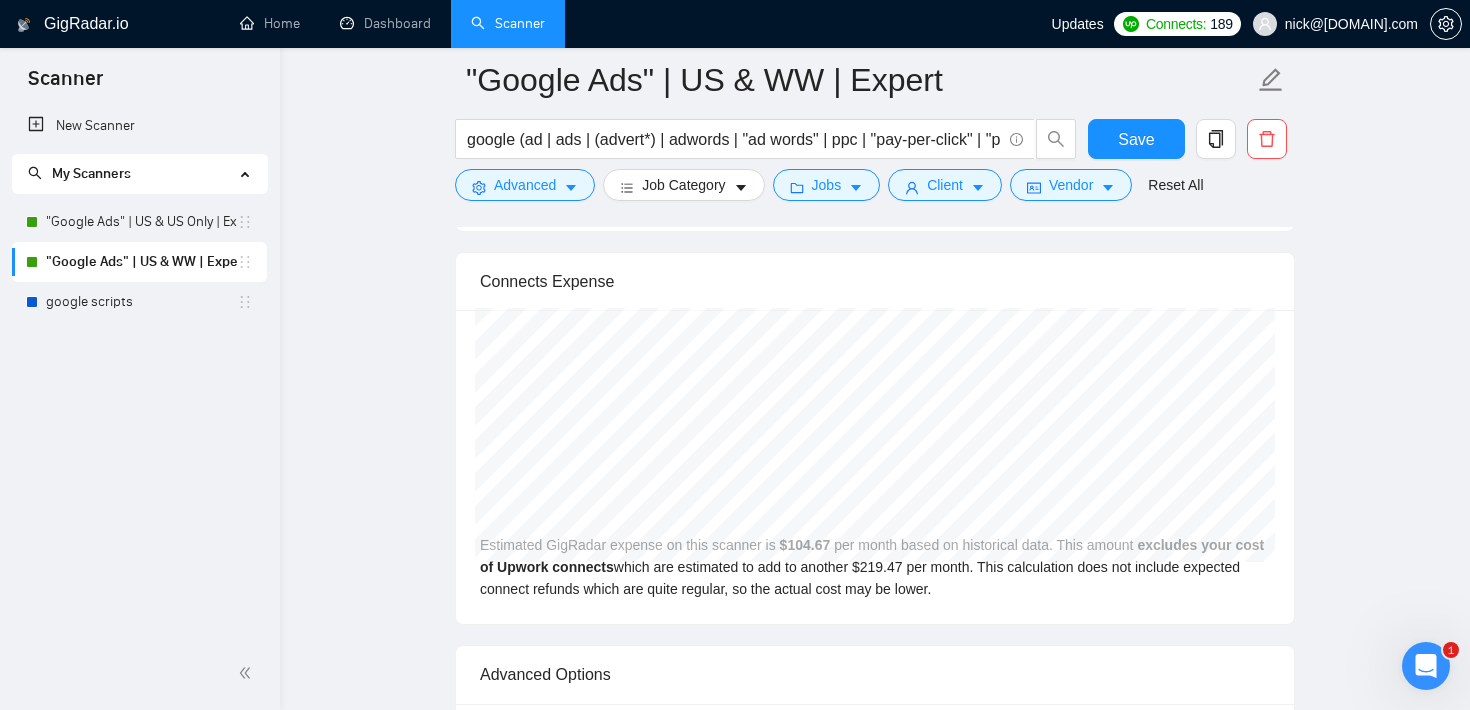click 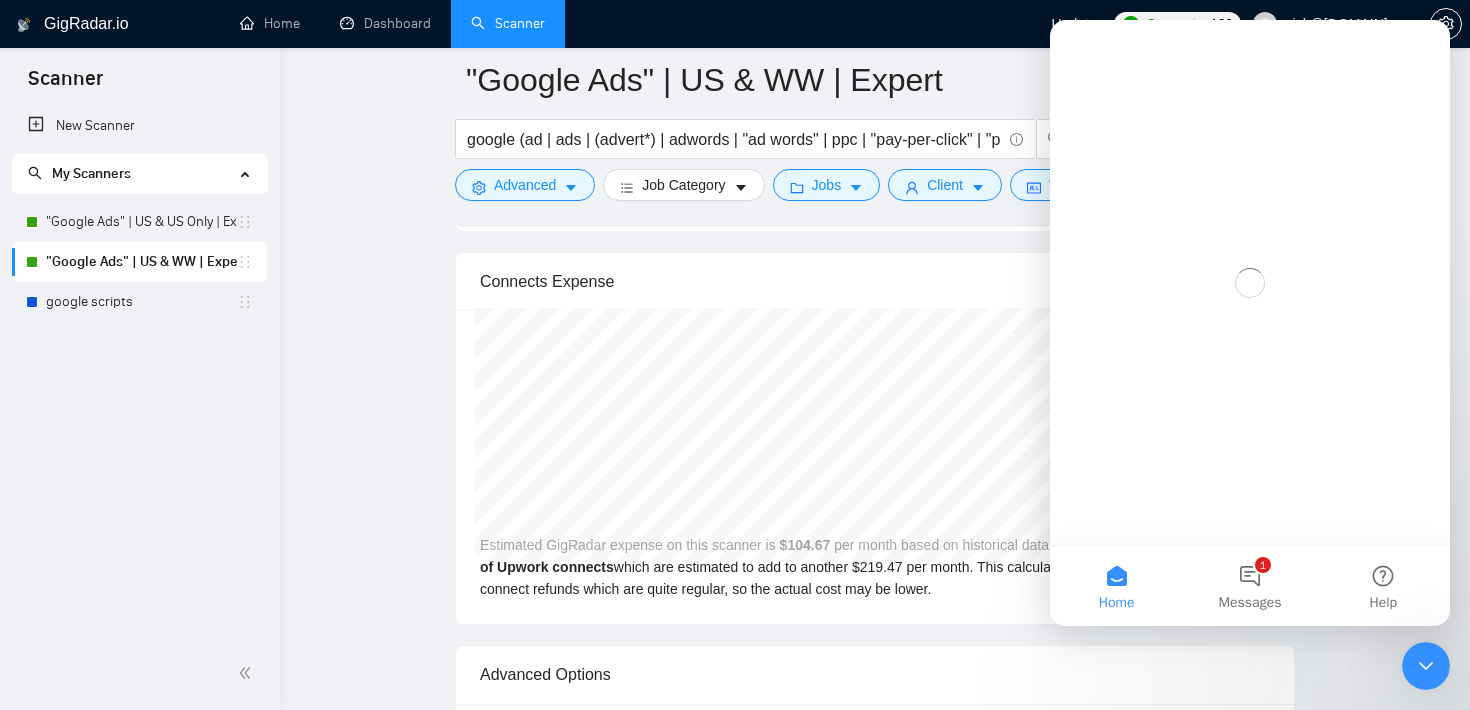 scroll, scrollTop: 0, scrollLeft: 0, axis: both 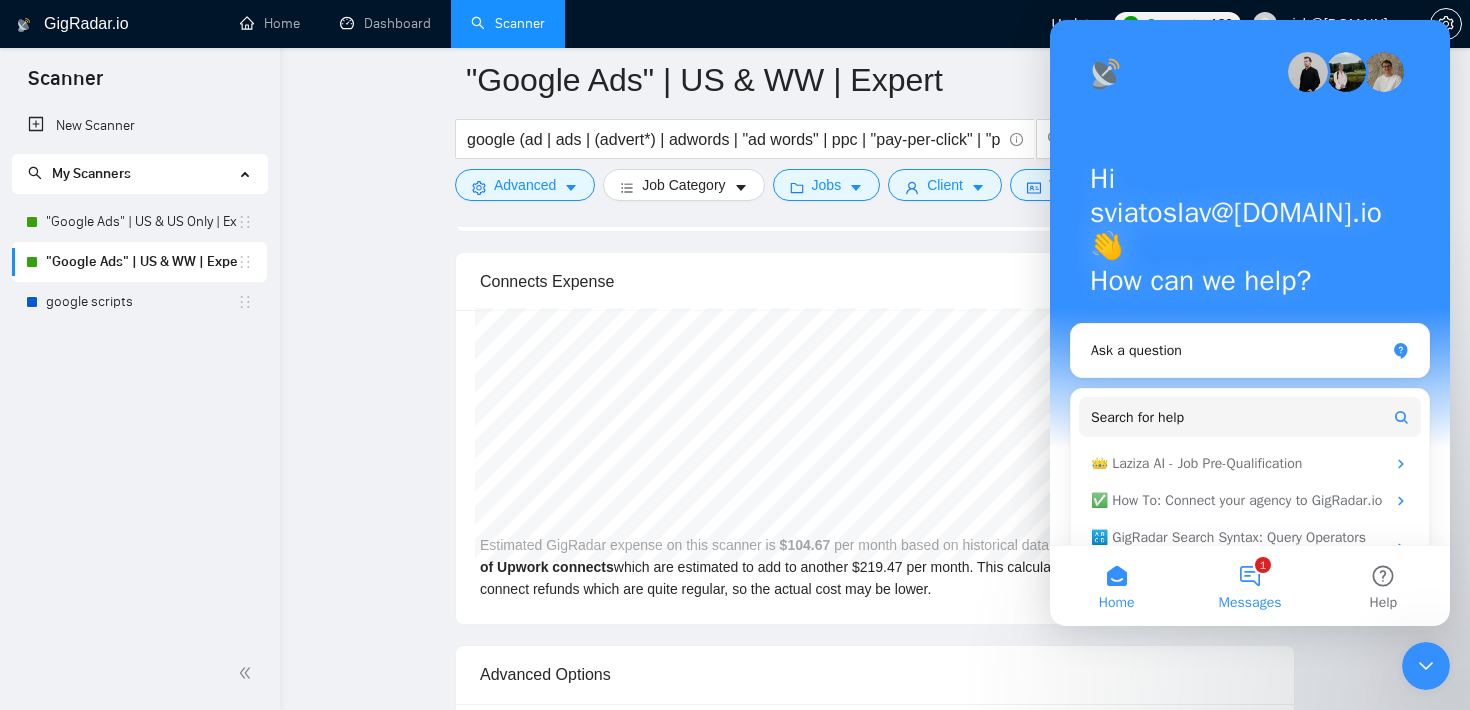 click on "1 Messages" at bounding box center (1249, 586) 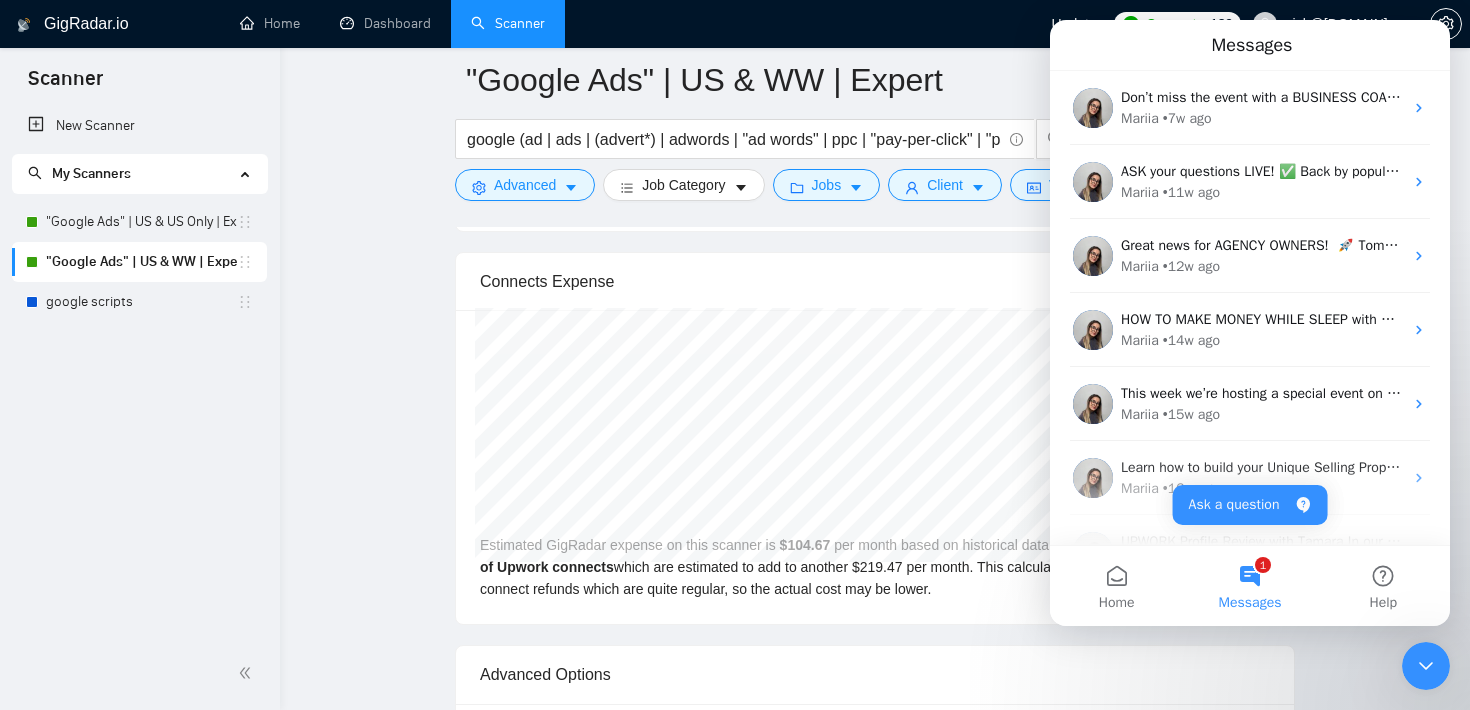 click 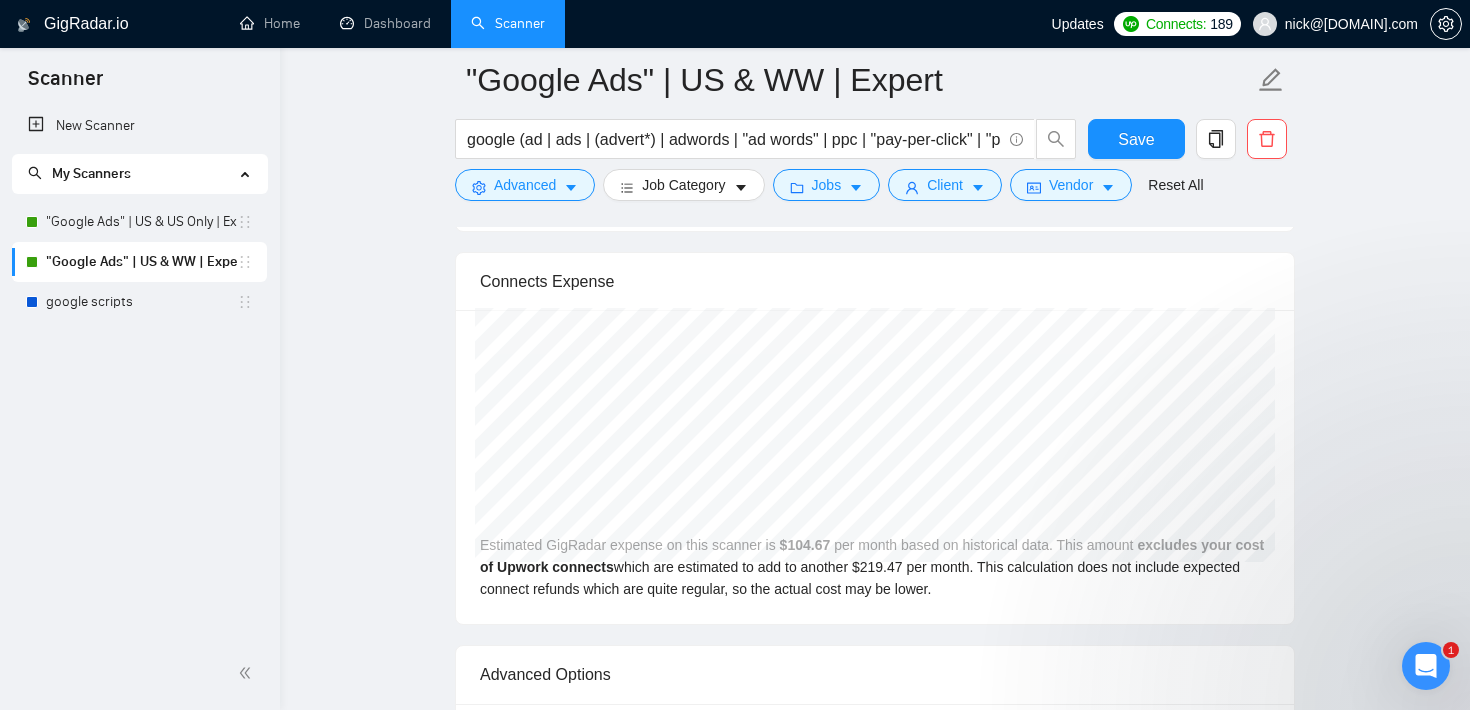 scroll, scrollTop: 0, scrollLeft: 0, axis: both 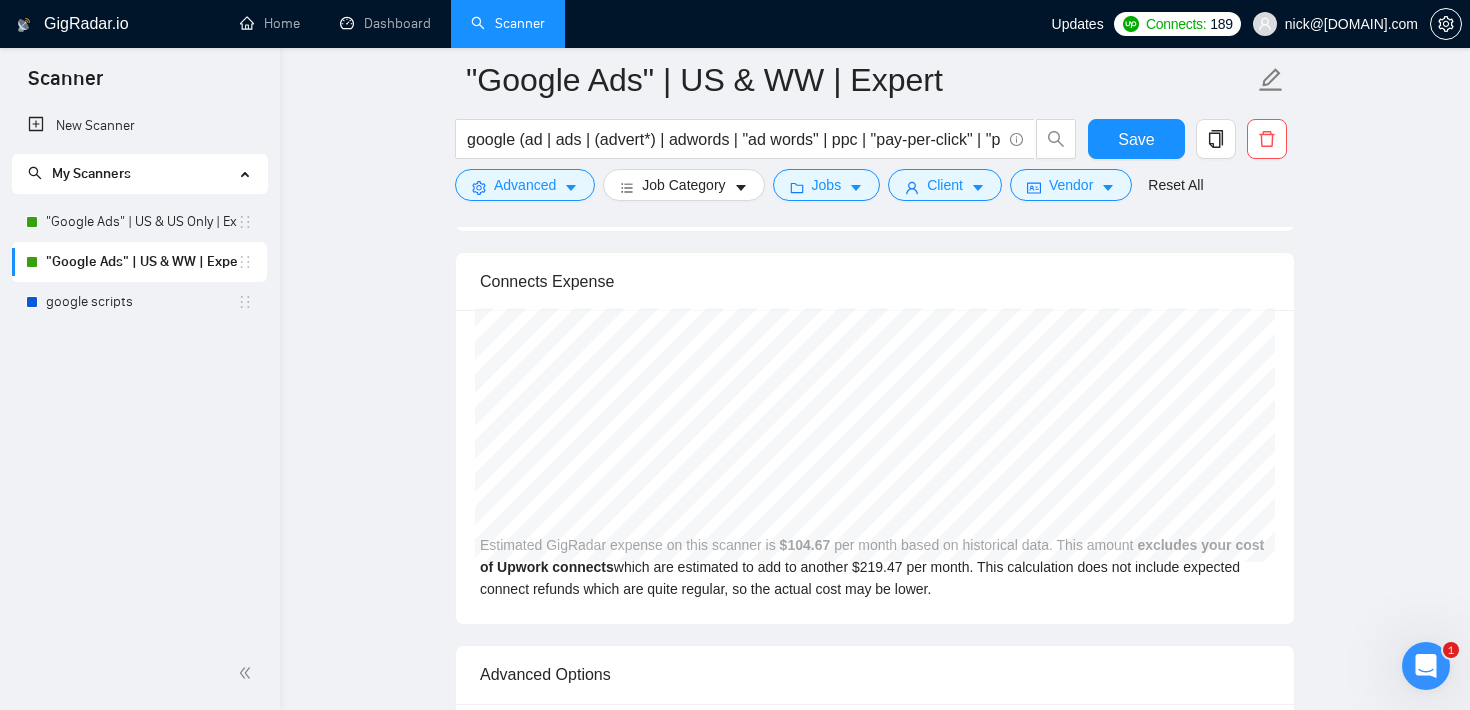 click on ""Google Ads" | US & WW | Expert google (ad | ads | (advert*) | adwords | "ad words" | ppc | "pay-per-click" | "pay per click") Save Advanced   Job Category   Jobs   Client   Vendor   Reset All Preview Results Insights NEW Alerts Auto Bidder Auto Bidding Enabled Auto Bidding Enabled: ON Auto Bidder Schedule Auto Bidding Type: Automated (recommended) Semi-automated Auto Bidding Schedule: 24/7 Custom Custom Auto Bidder Schedule Repeat every week on Monday Tuesday Wednesday Thursday Friday Saturday Sunday Active Hours ( America/[CITY] ): From: To: ( 24  hours) America/[CITY] Auto Bidding Type Select your bidding algorithm: Choose the algorithm for you bidding. The price per proposal does not include your connects expenditure. Template Bidder Works great for narrow segments and short cover letters that don't change. 0.50  credits / proposal Sardor AI 🤖 Personalise your cover letter with ai [placeholders] 1.00  credits / proposal Experimental Laziza AI  👑   NEW   Learn more 2.00  credits / proposal" at bounding box center (875, -1019) 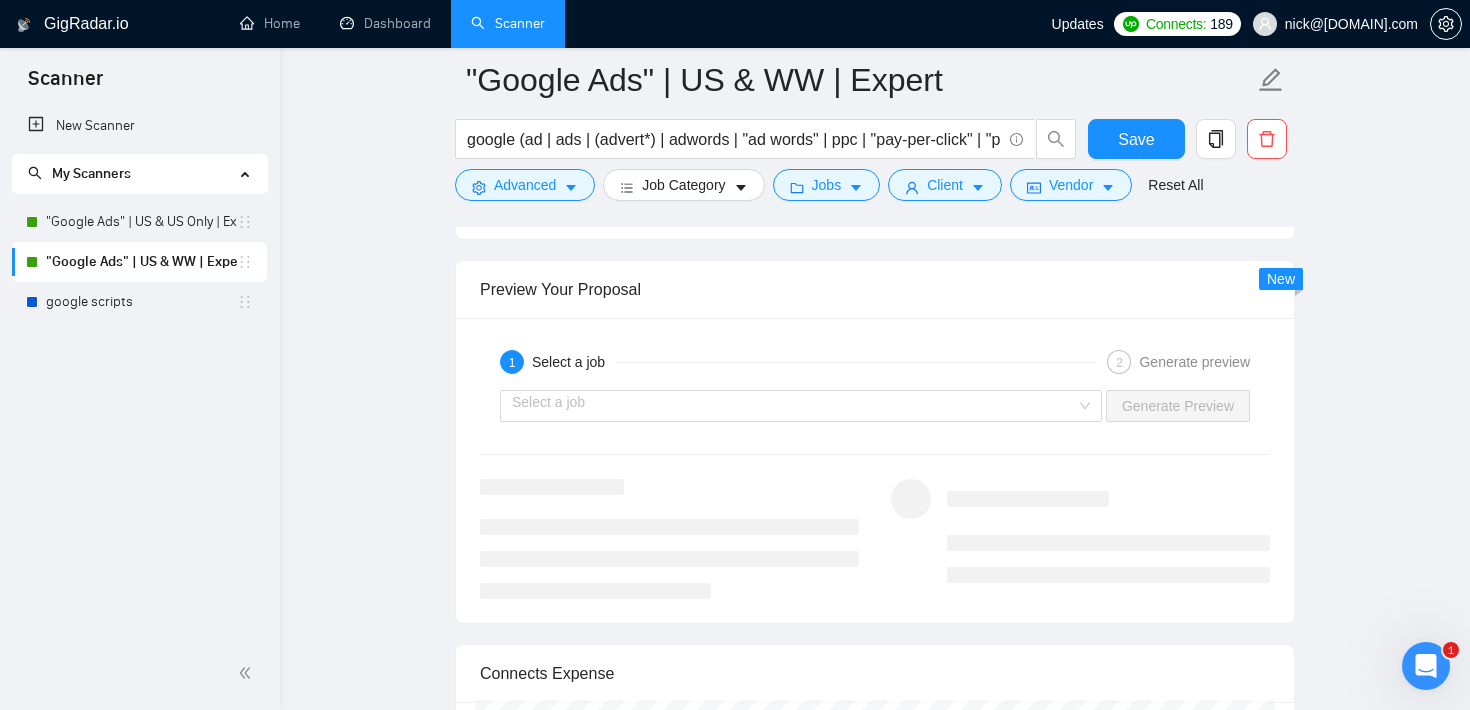scroll, scrollTop: 3822, scrollLeft: 0, axis: vertical 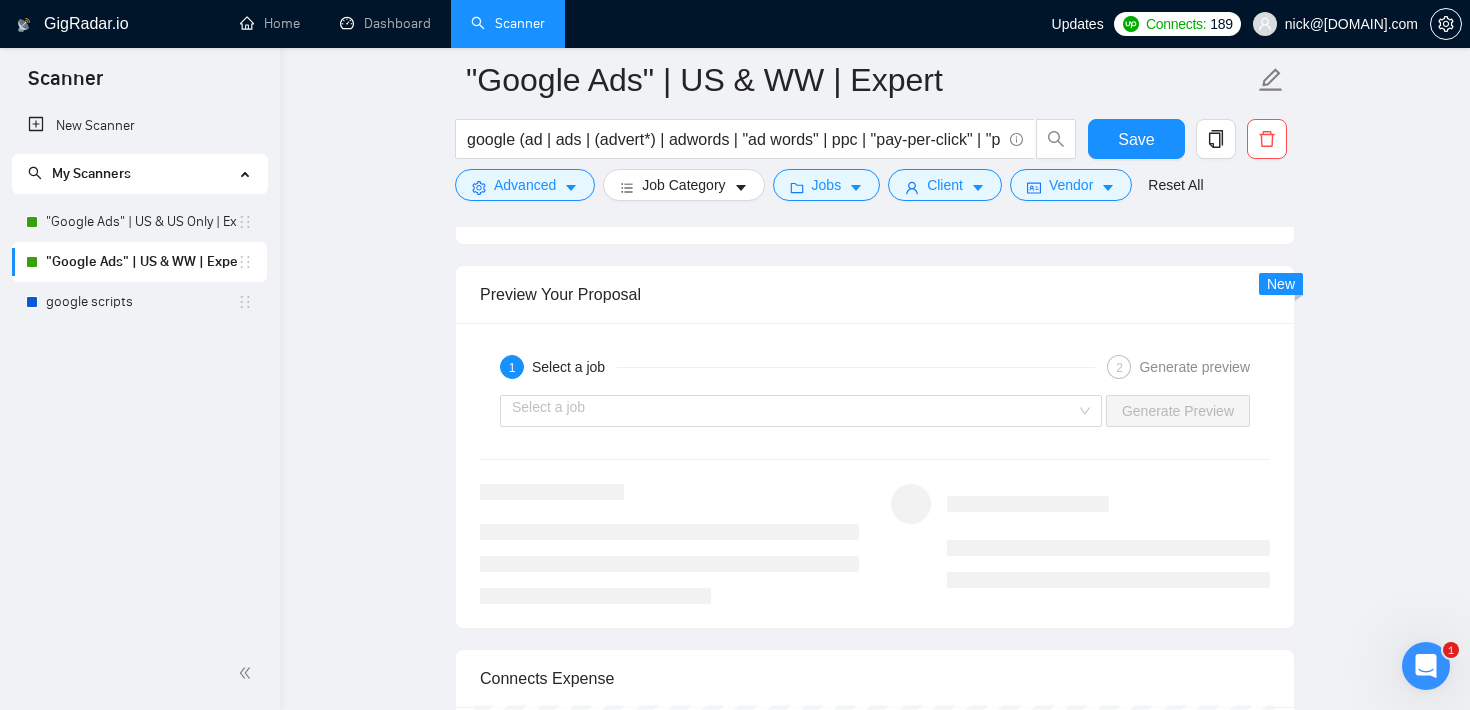 click on ""Google Ads" | US & WW | Expert google (ad | ads | (advert*) | adwords | "ad words" | ppc | "pay-per-click" | "pay per click") Save Advanced   Job Category   Jobs   Client   Vendor   Reset All Preview Results Insights NEW Alerts Auto Bidder Auto Bidding Enabled Auto Bidding Enabled: ON Auto Bidder Schedule Auto Bidding Type: Automated (recommended) Semi-automated Auto Bidding Schedule: 24/7 Custom Custom Auto Bidder Schedule Repeat every week on Monday Tuesday Wednesday Thursday Friday Saturday Sunday Active Hours ( America/[CITY] ): From: To: ( 24  hours) America/[CITY] Auto Bidding Type Select your bidding algorithm: Choose the algorithm for you bidding. The price per proposal does not include your connects expenditure. Template Bidder Works great for narrow segments and short cover letters that don't change. 0.50  credits / proposal Sardor AI 🤖 Personalise your cover letter with ai [placeholders] 1.00  credits / proposal Experimental Laziza AI  👑   NEW   Learn more 2.00  credits / proposal" at bounding box center [875, -622] 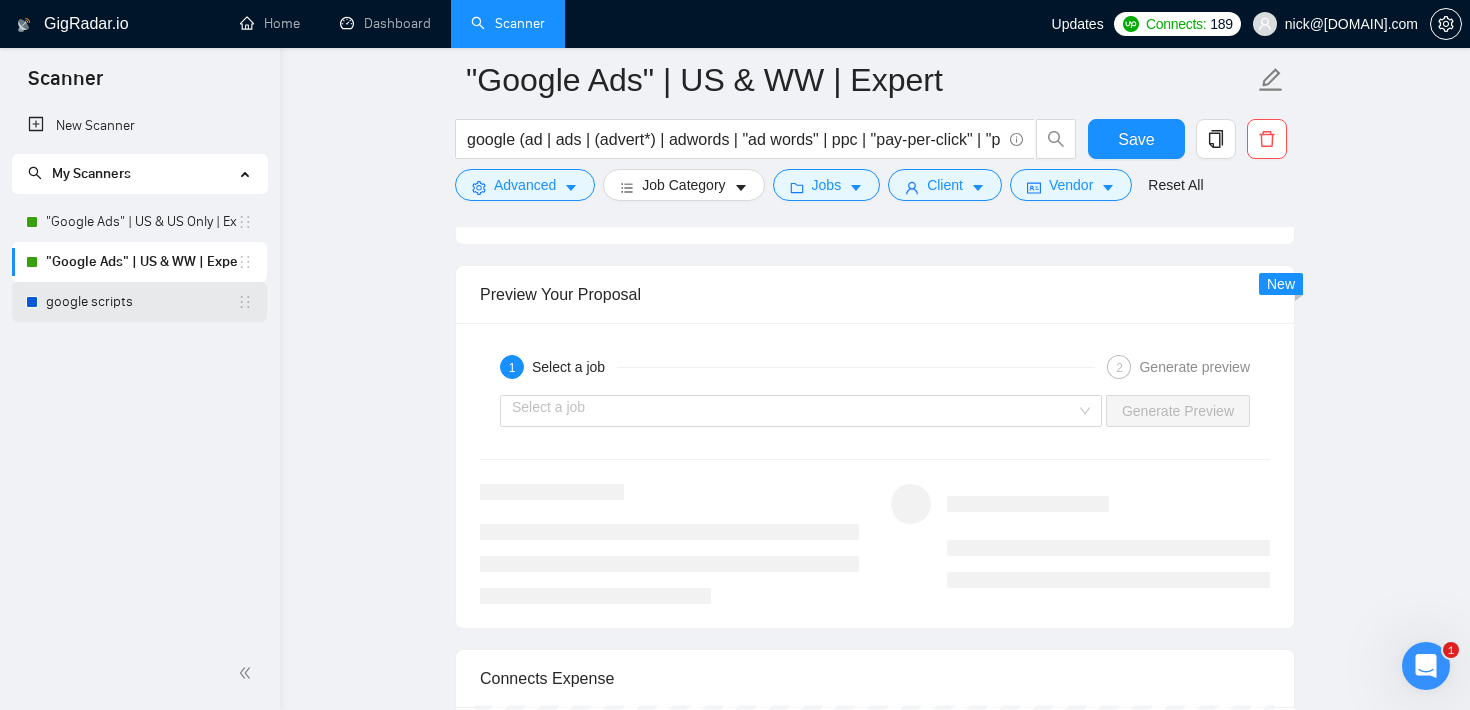 click on "google scripts" at bounding box center [141, 302] 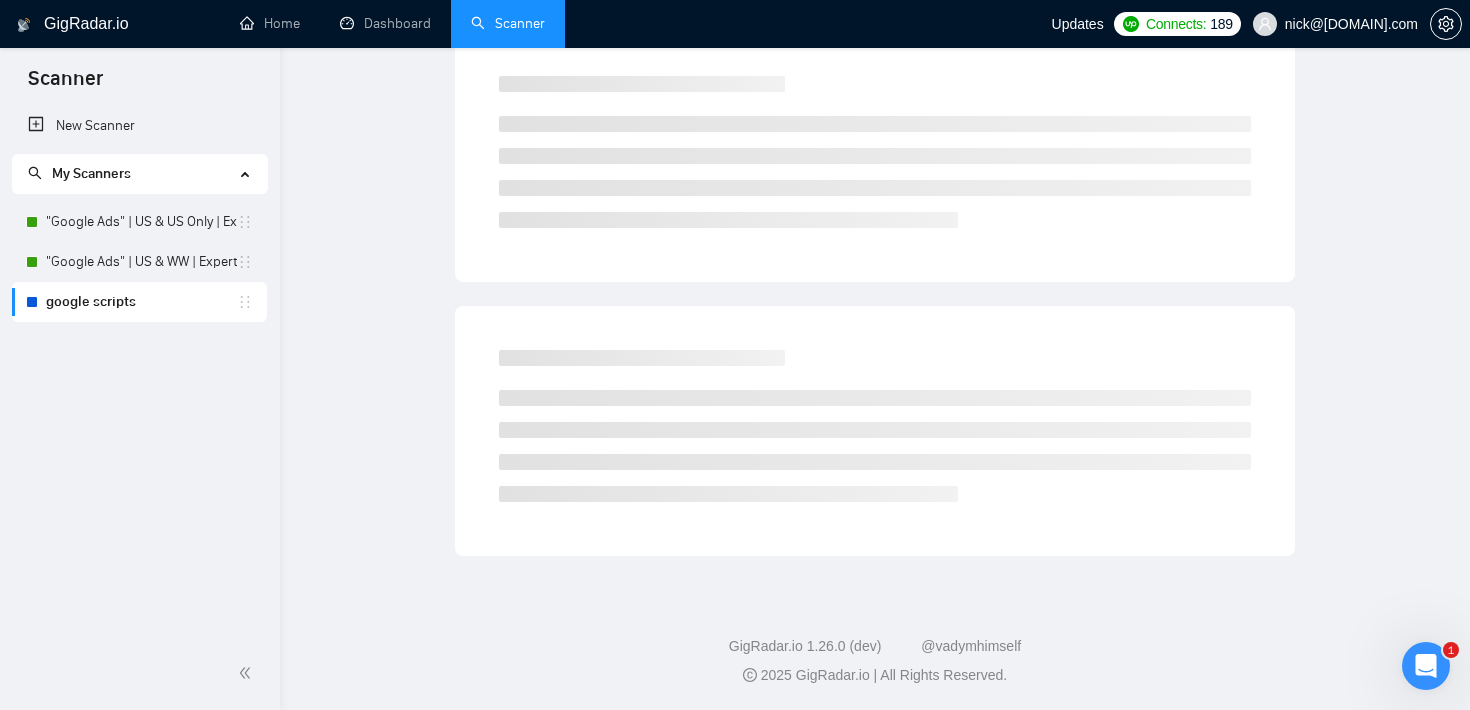 scroll, scrollTop: 20, scrollLeft: 0, axis: vertical 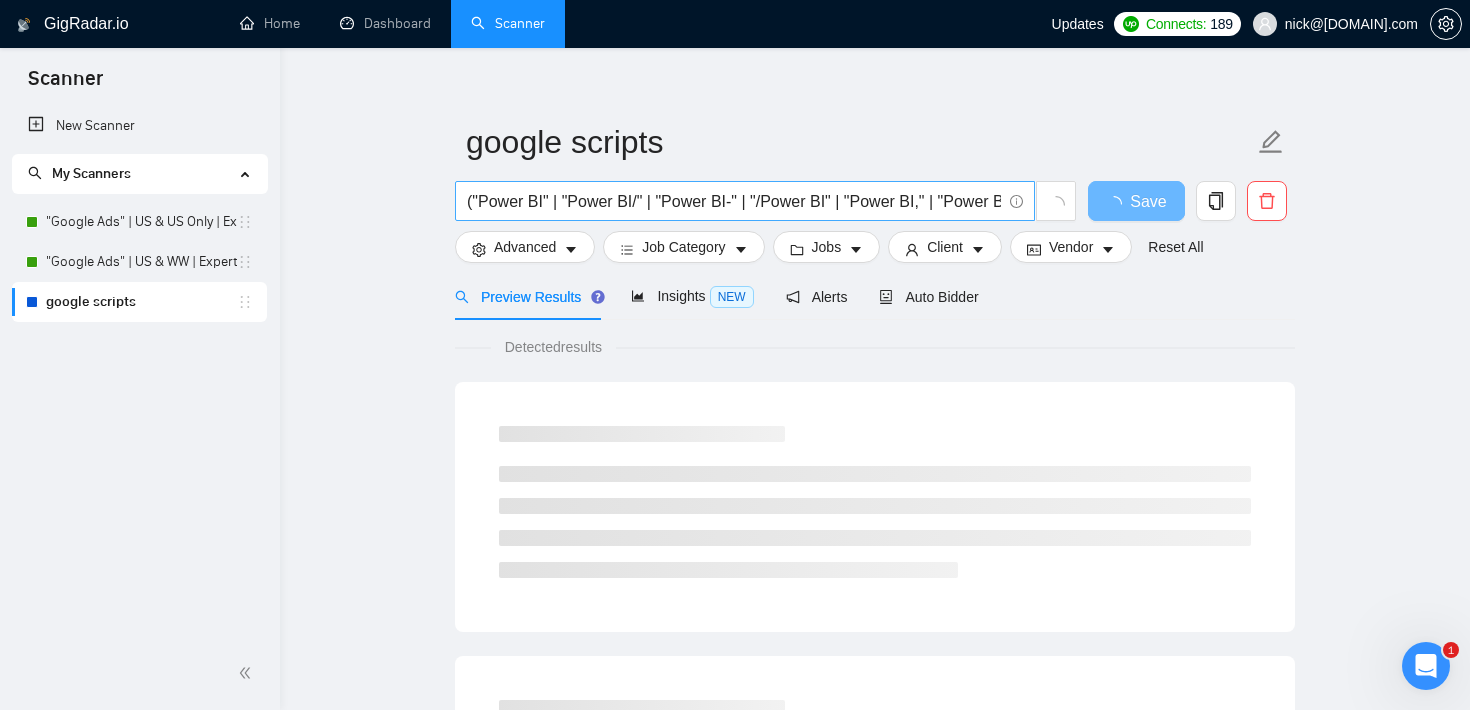 click on "("Power BI" | "Power BI/" | "Power BI-" | "/Power BI" | "Power BI," | "Power BI." | powerbi | "power-bi" | "power-bi")" at bounding box center (734, 201) 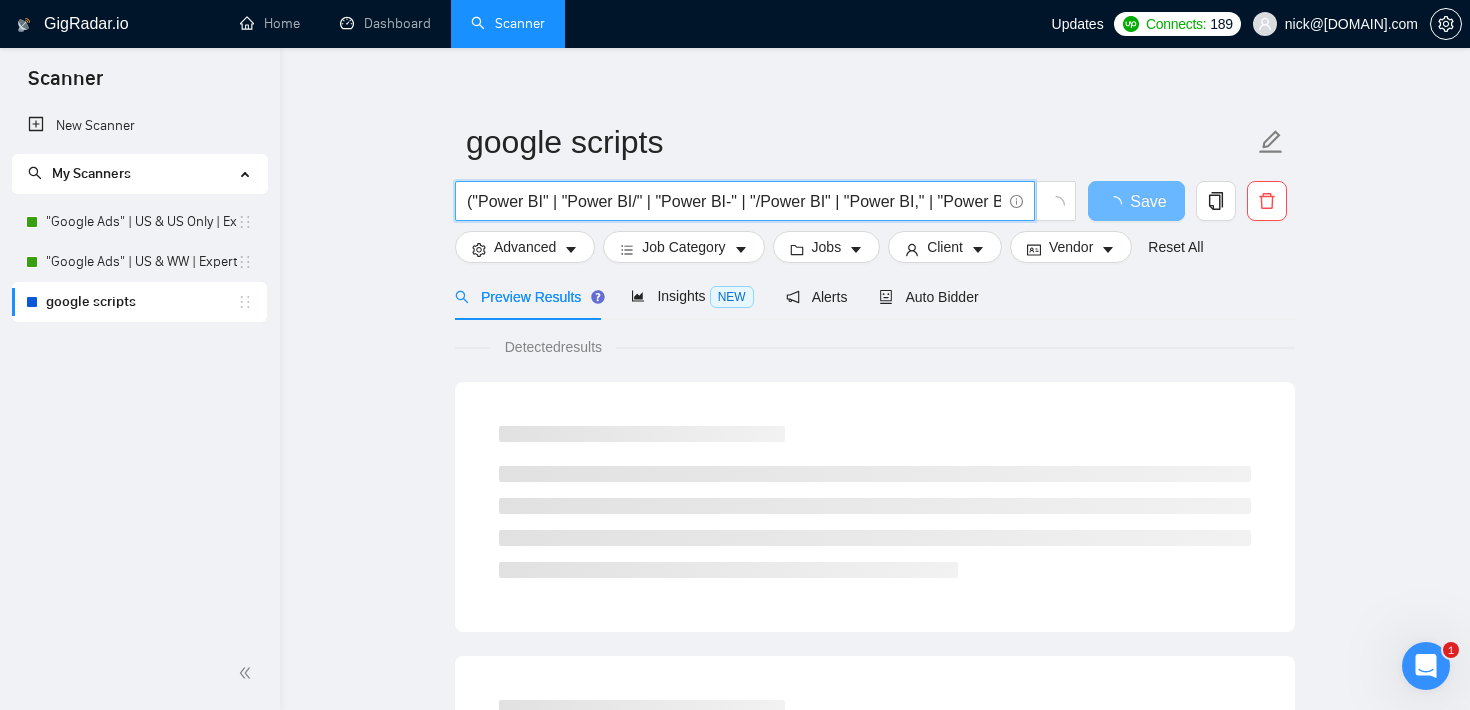 click on "("Power BI" | "Power BI/" | "Power BI-" | "/Power BI" | "Power BI," | "Power BI." | powerbi | "power-bi" | "power-bi")" at bounding box center [734, 201] 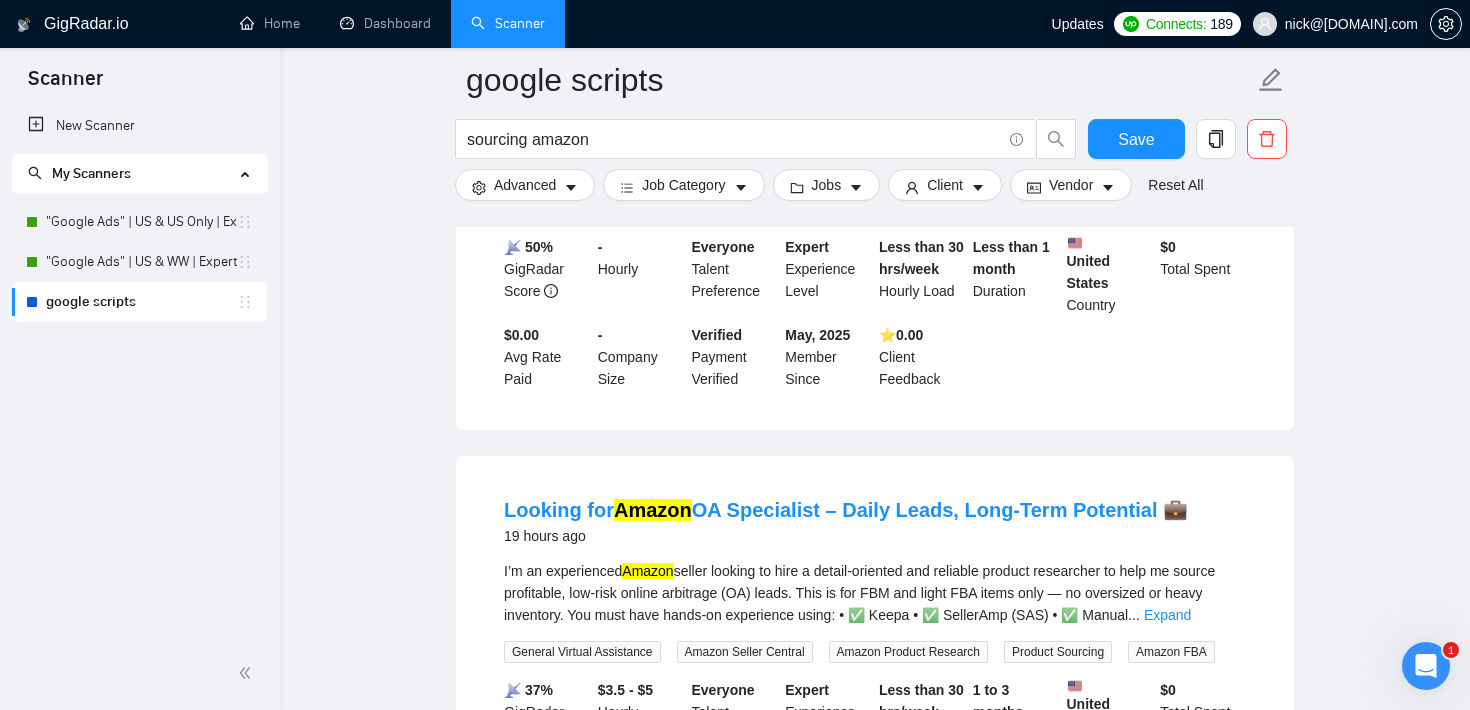 scroll, scrollTop: 3985, scrollLeft: 0, axis: vertical 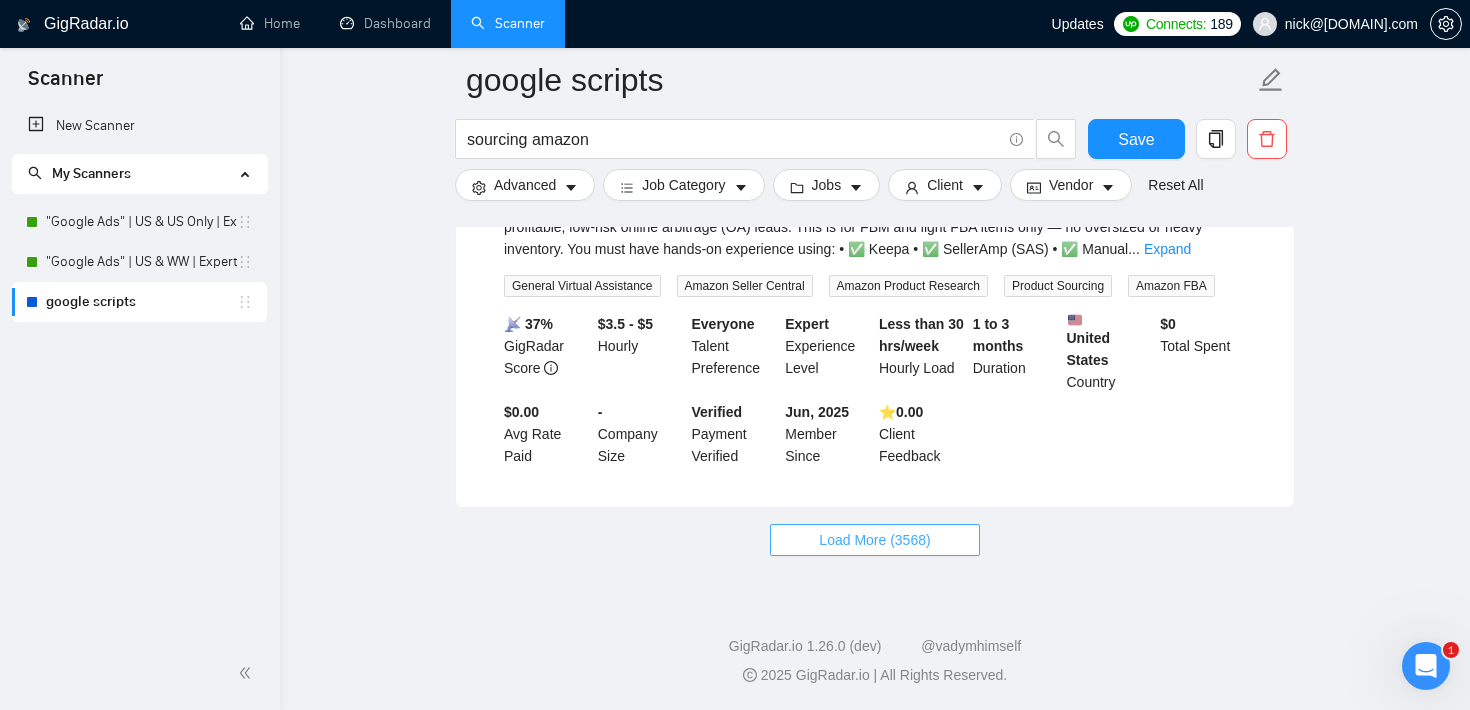 click on "Load More (3568)" at bounding box center [874, 540] 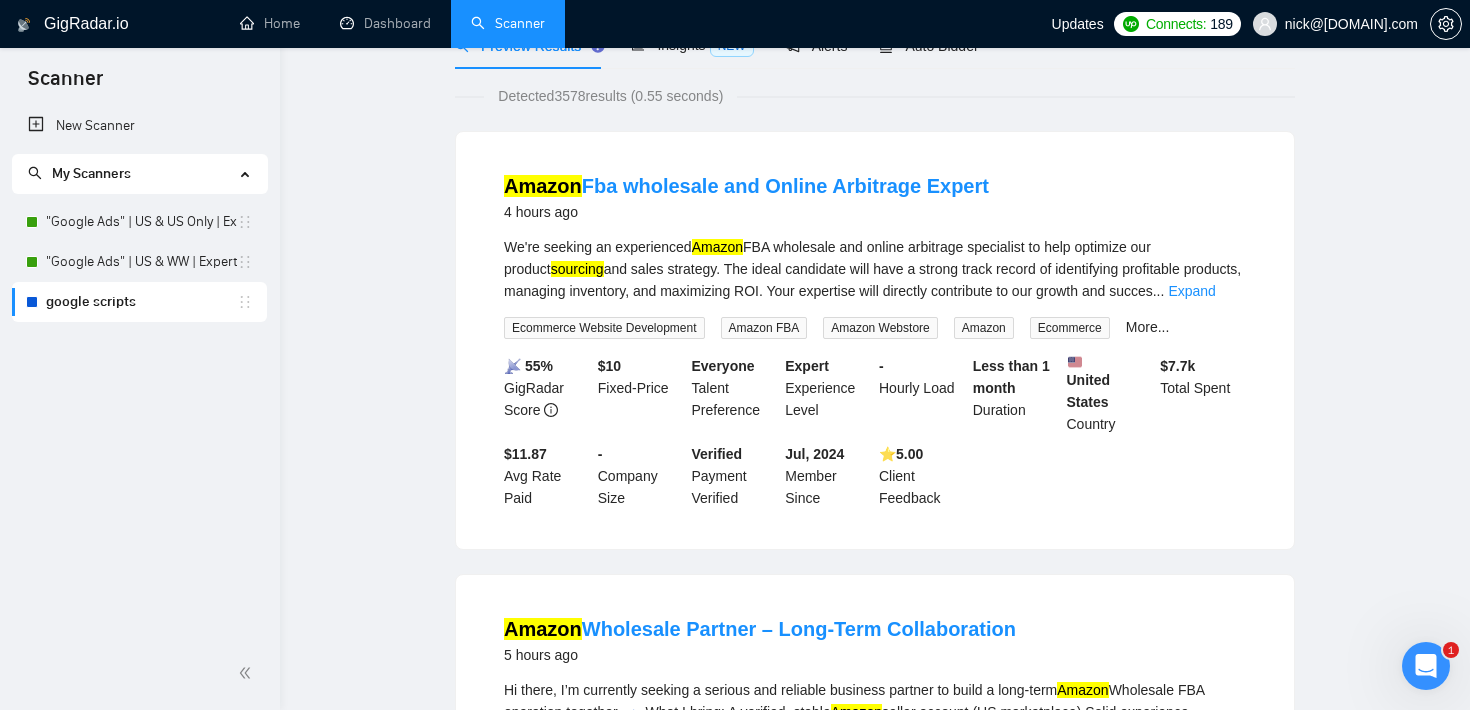 scroll, scrollTop: 0, scrollLeft: 0, axis: both 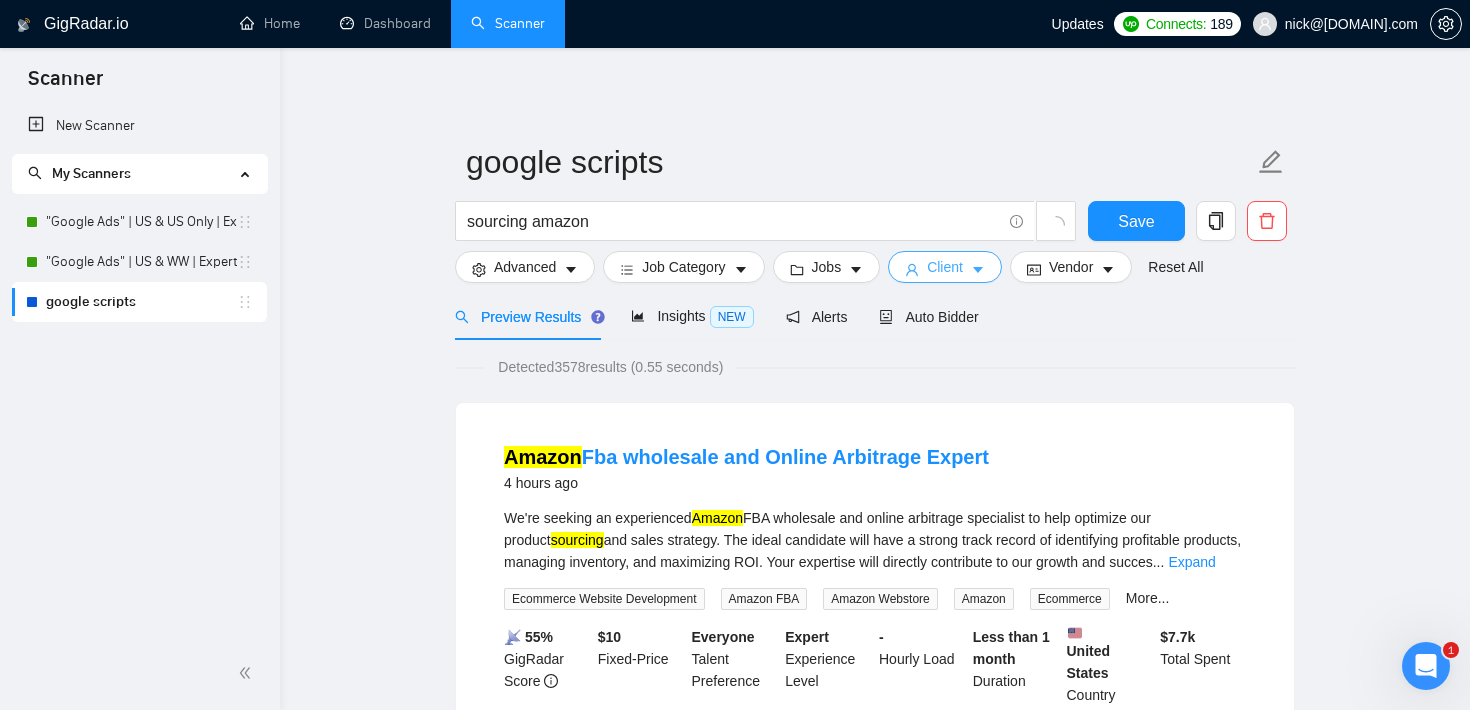 click on "Client" at bounding box center [945, 267] 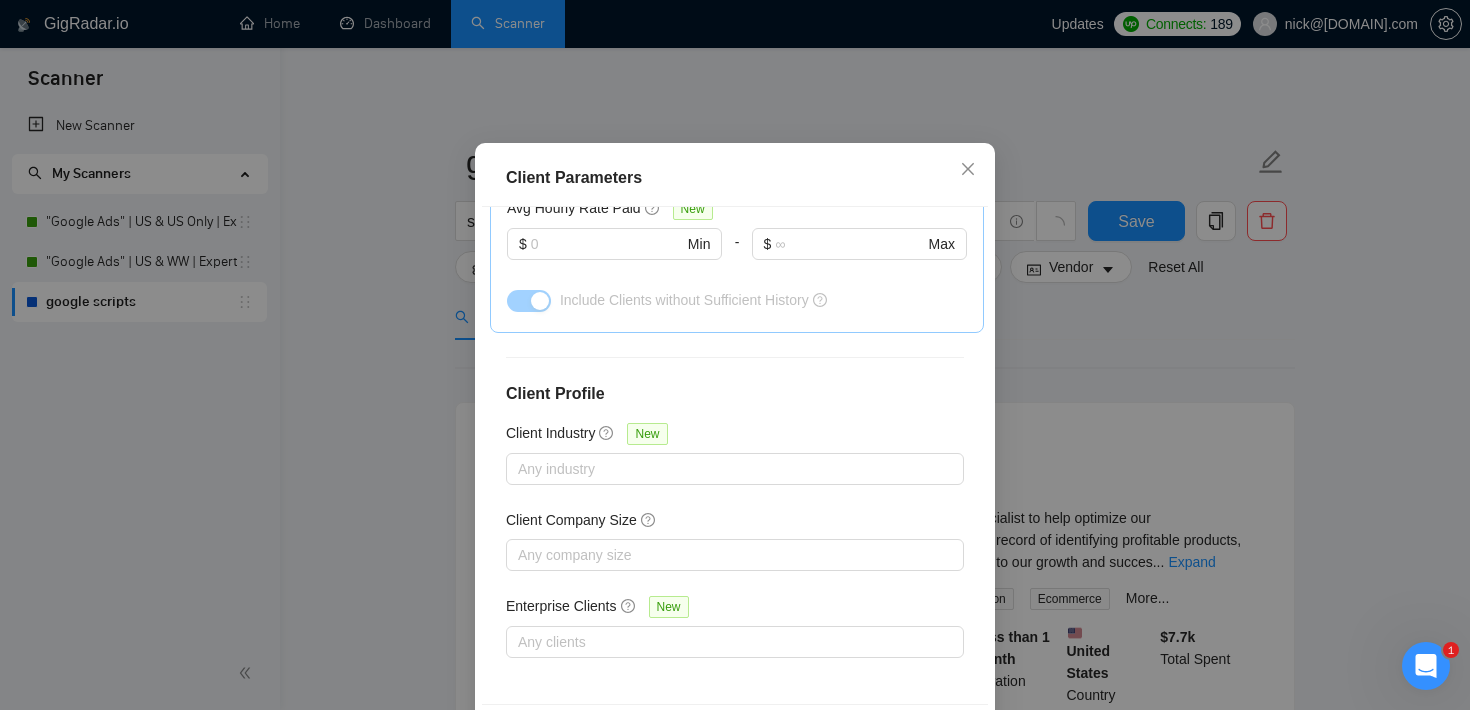 scroll, scrollTop: 0, scrollLeft: 0, axis: both 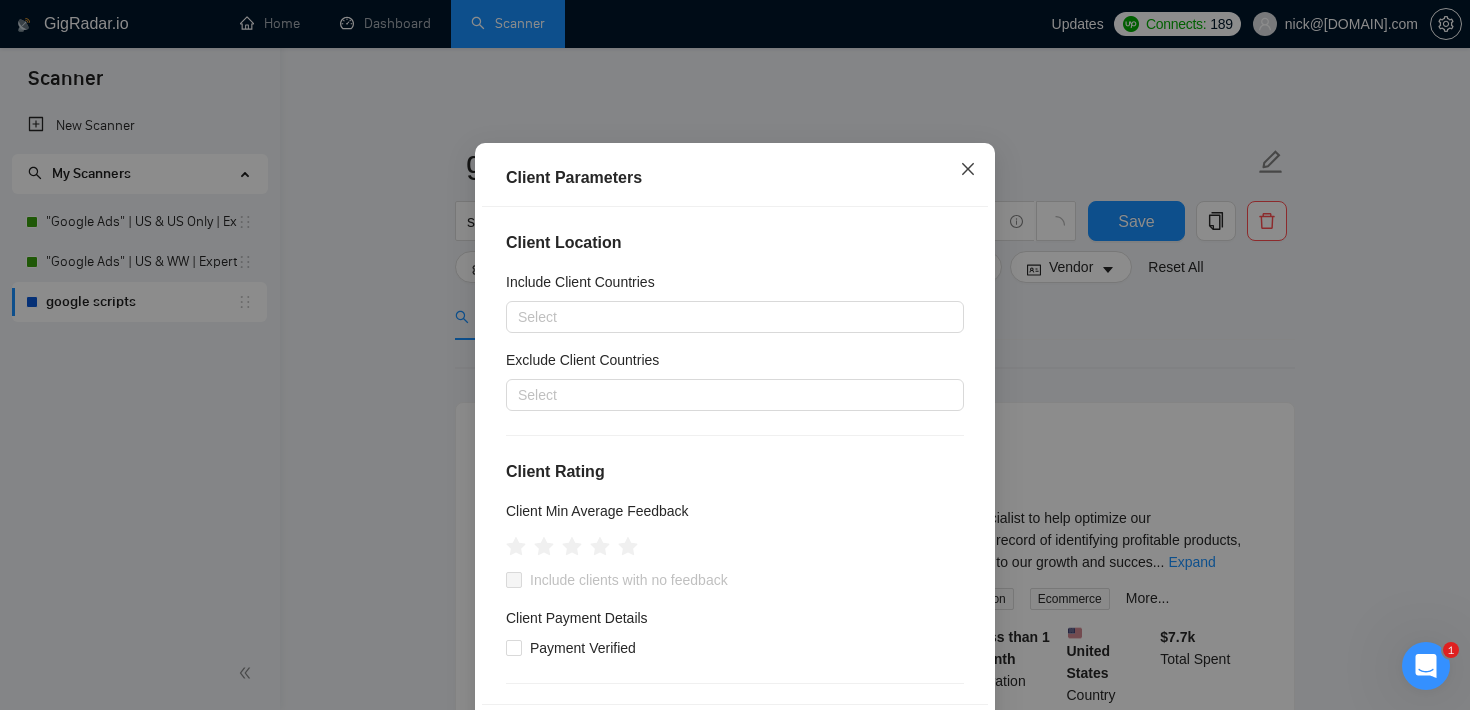 click 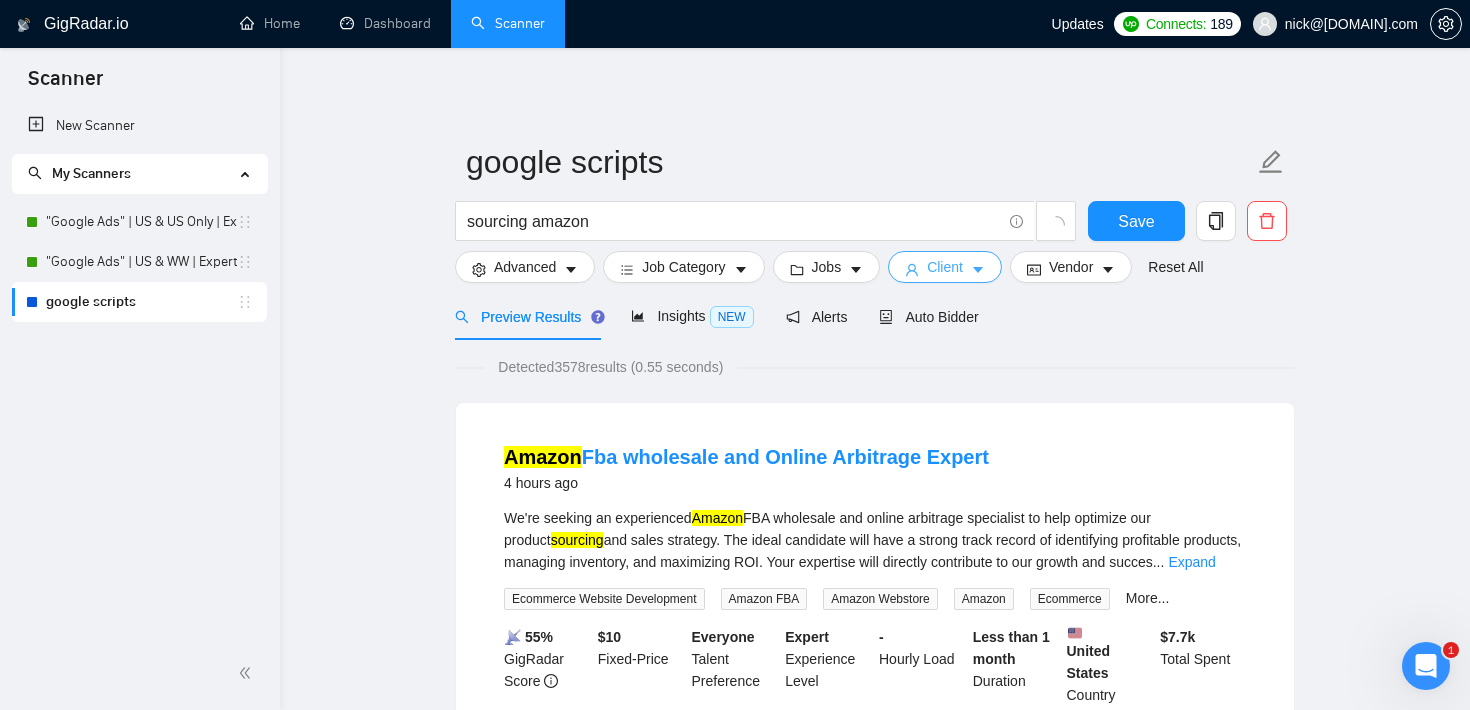 click on "Client" at bounding box center [945, 267] 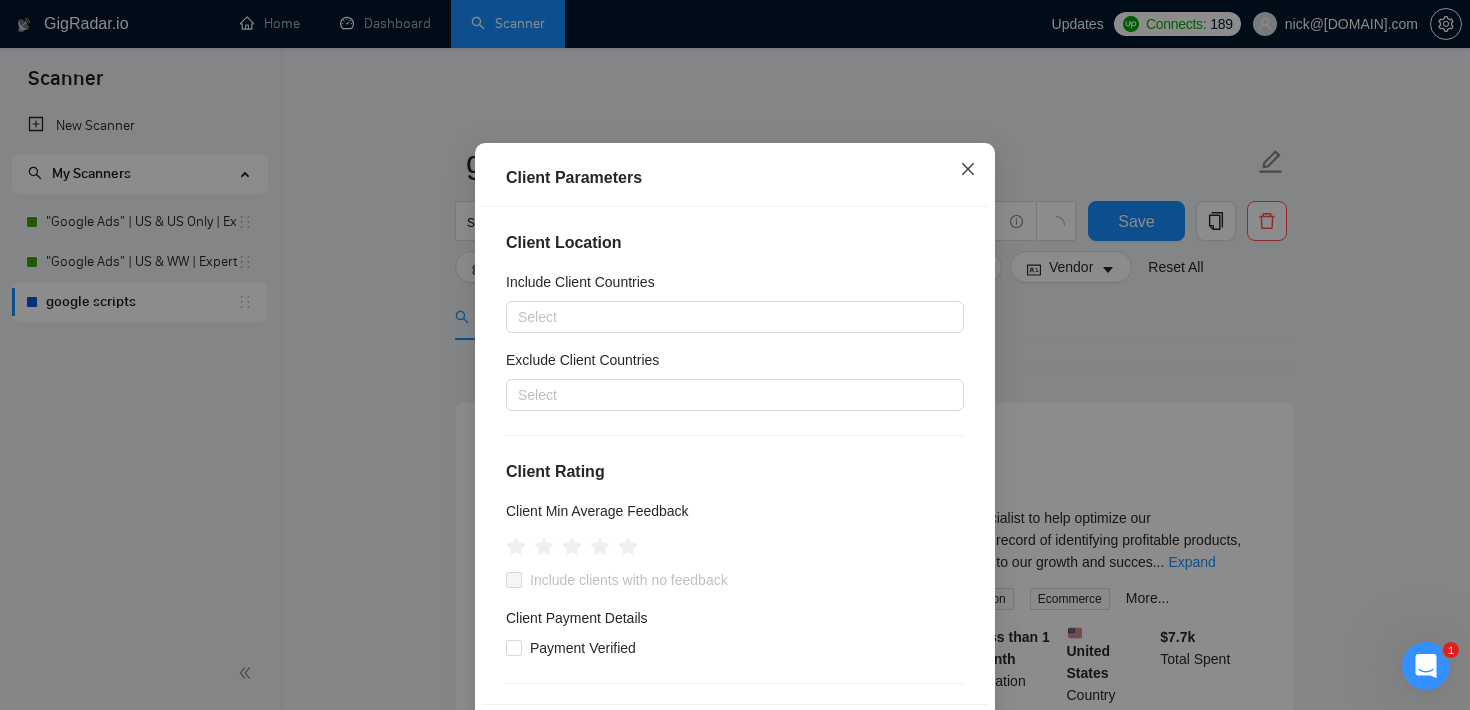 click 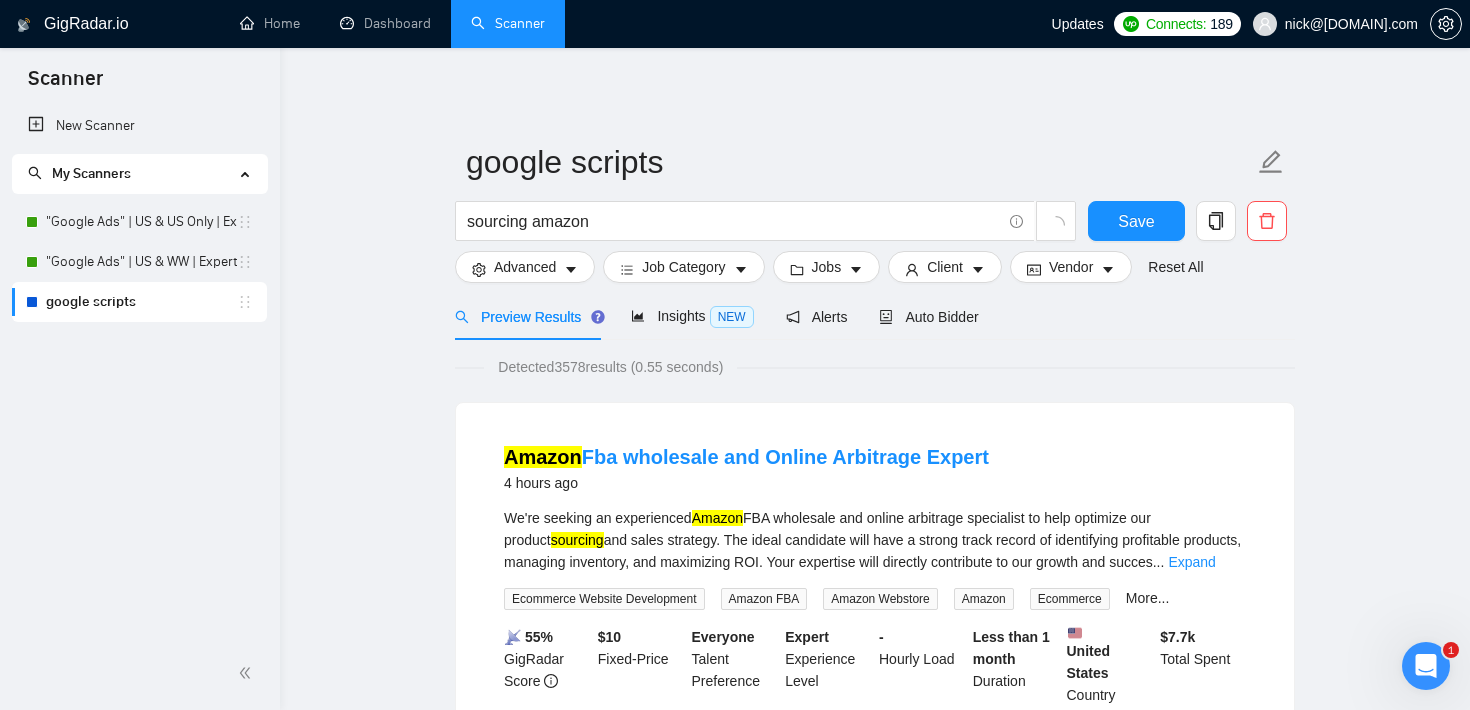 click on "google scripts sourcing amazon Save Advanced   Job Category   Jobs   Client   Vendor   Reset All Preview Results Insights NEW Alerts Auto Bidder Detected   3578  results   (0.55 seconds) Amazon  Fba wholesale and Online Arbitrage Expert 4 hours ago We're seeking an experienced  Amazon  FBA wholesale and online arbitrage specialist to help optimize our product  sourcing  and sales strategy. The ideal candidate will have a strong track record of identifying profitable products, managing inventory, and maximizing ROI. Your expertise will directly contribute to our growth and succes ... Expand Ecommerce Website Development Amazon FBA Amazon Webstore Amazon Ecommerce More... 📡   55% GigRadar Score   $ 10 Fixed-Price Everyone Talent Preference Expert Experience Level - Hourly Load Less than 1 month Duration   United States Country $ 7.7k Total Spent $11.87 Avg Rate Paid - Company Size Verified Payment Verified Jul, 2024 Member Since ⭐️  5.00 Client Feedback Amazon 5 hours ago Amazon Amazon Amazon sourcing" at bounding box center [875, 2478] 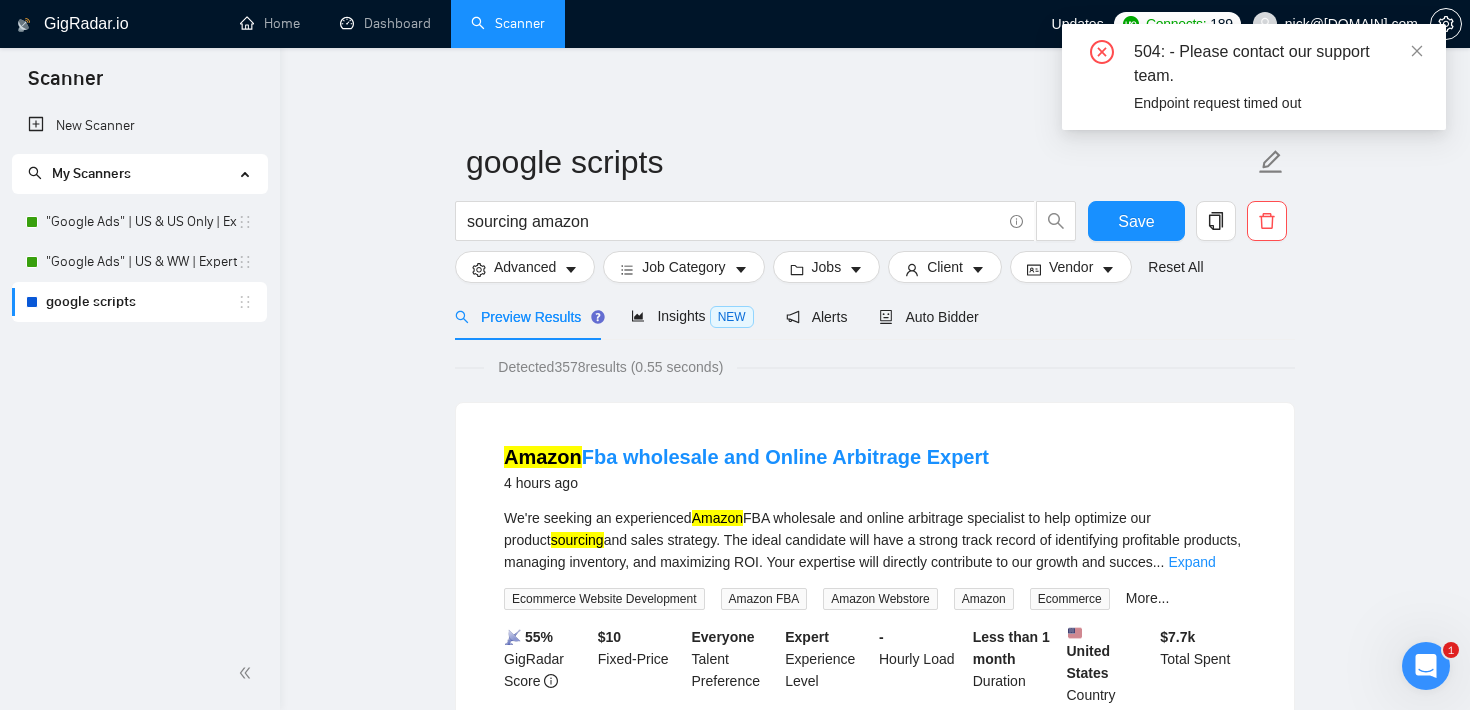 click on "504:  - Please contact our support team." at bounding box center (1278, 64) 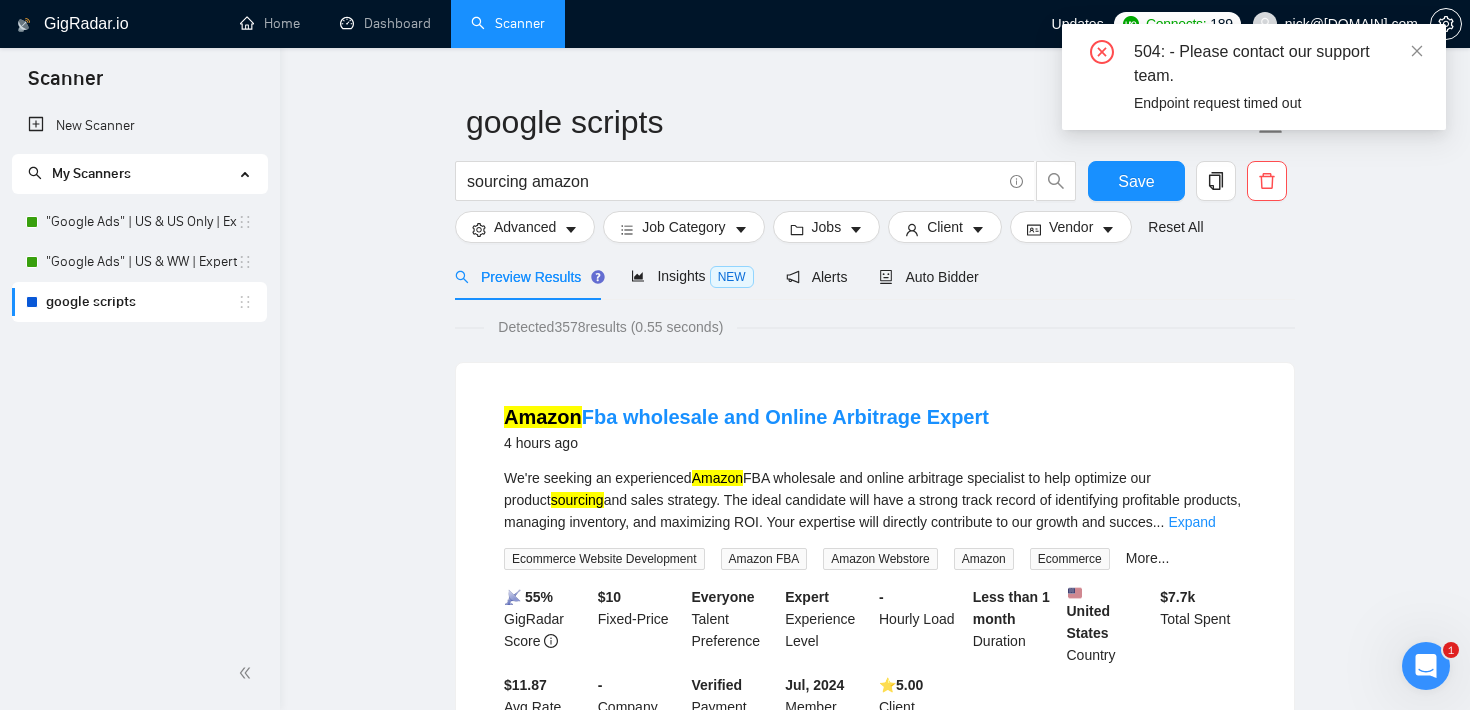 scroll, scrollTop: 95, scrollLeft: 0, axis: vertical 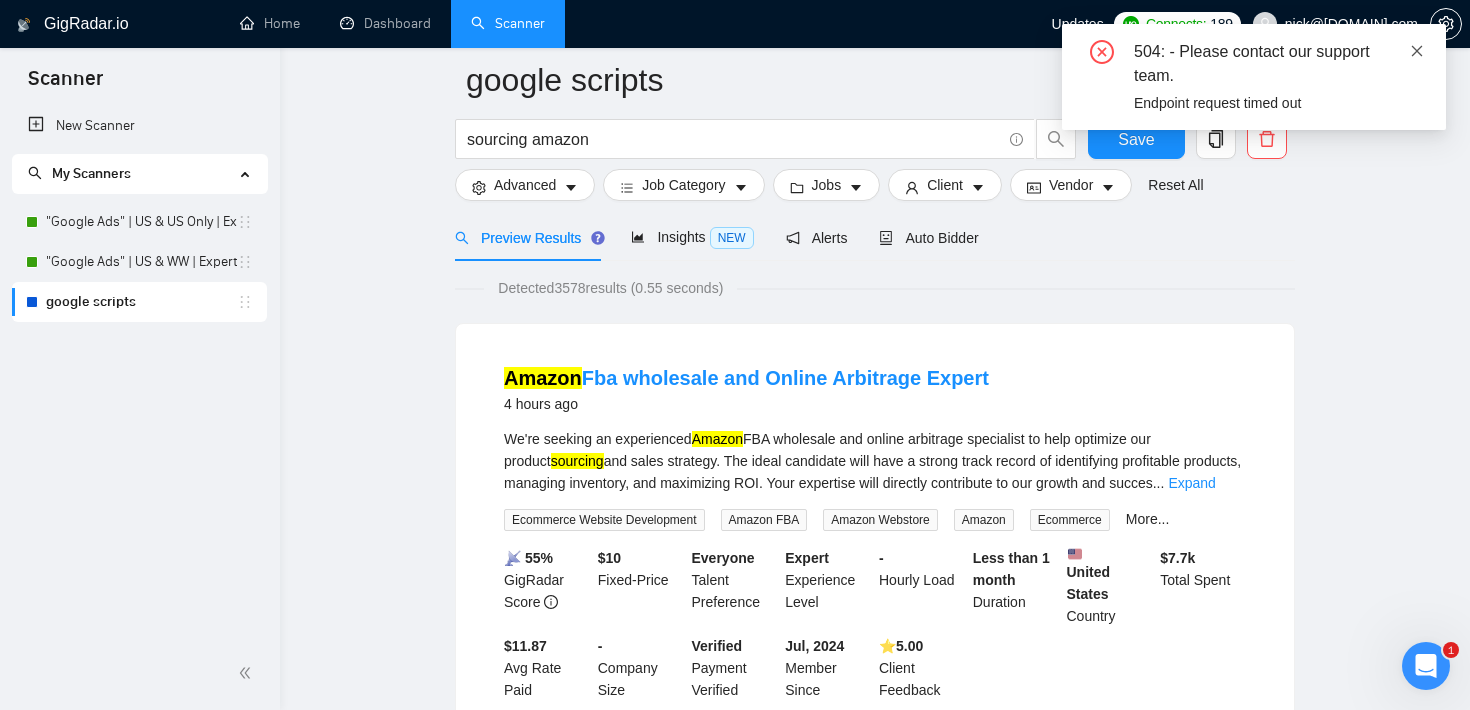 click 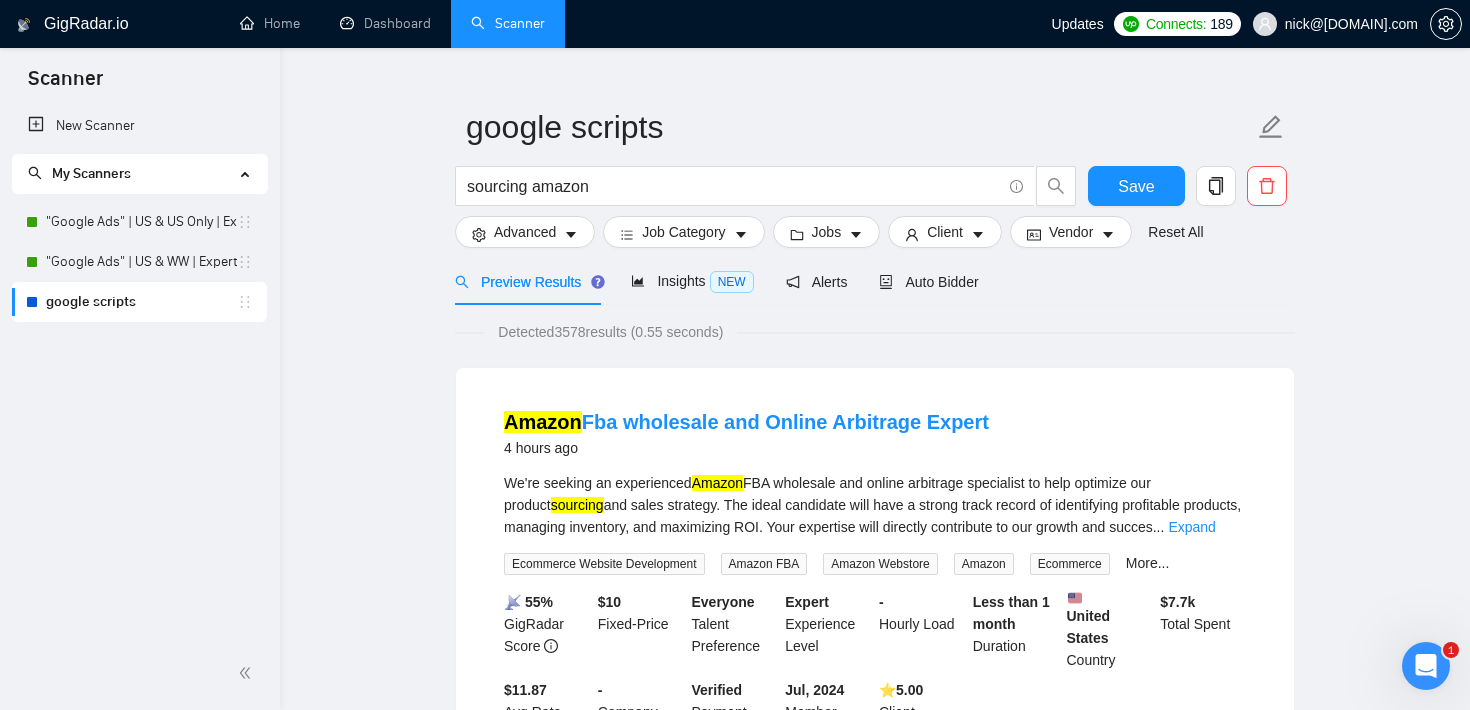 scroll, scrollTop: 31, scrollLeft: 0, axis: vertical 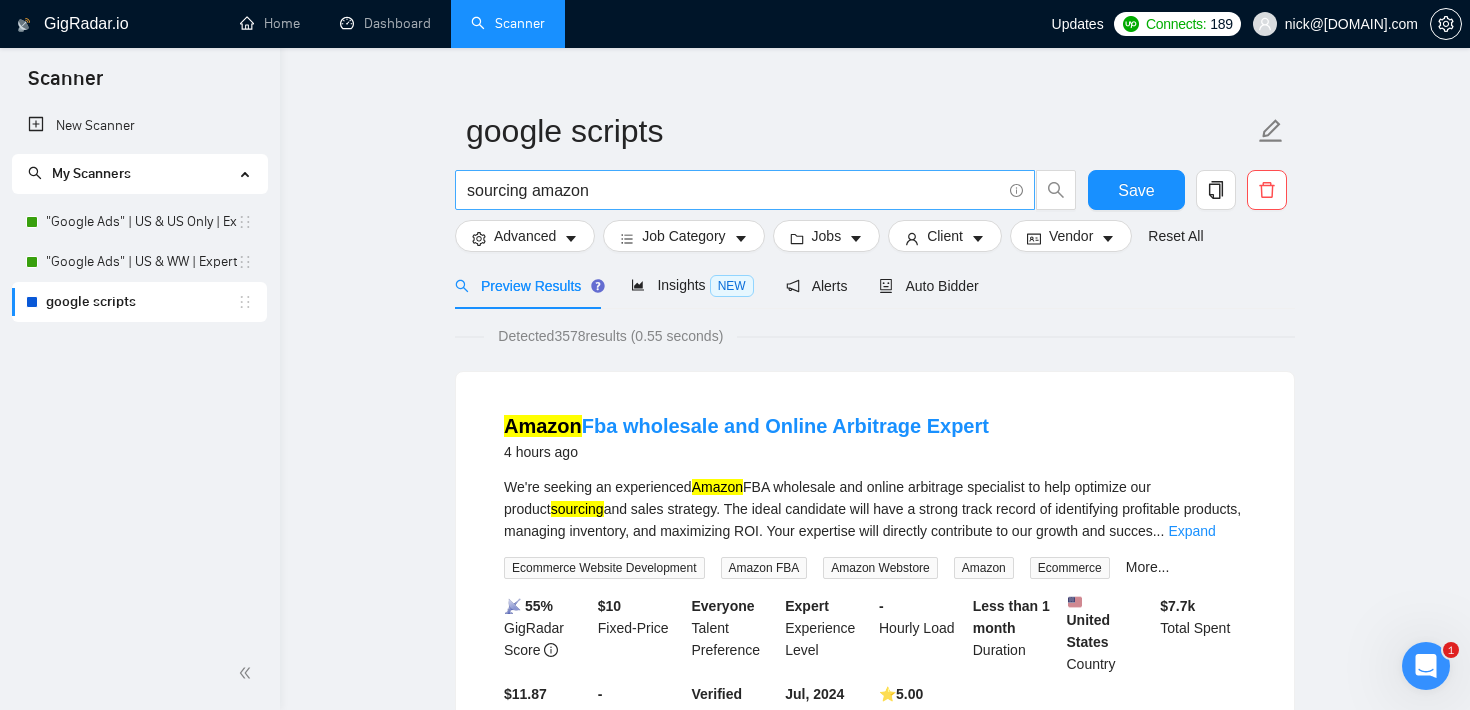 click on "sourcing amazon" at bounding box center [734, 190] 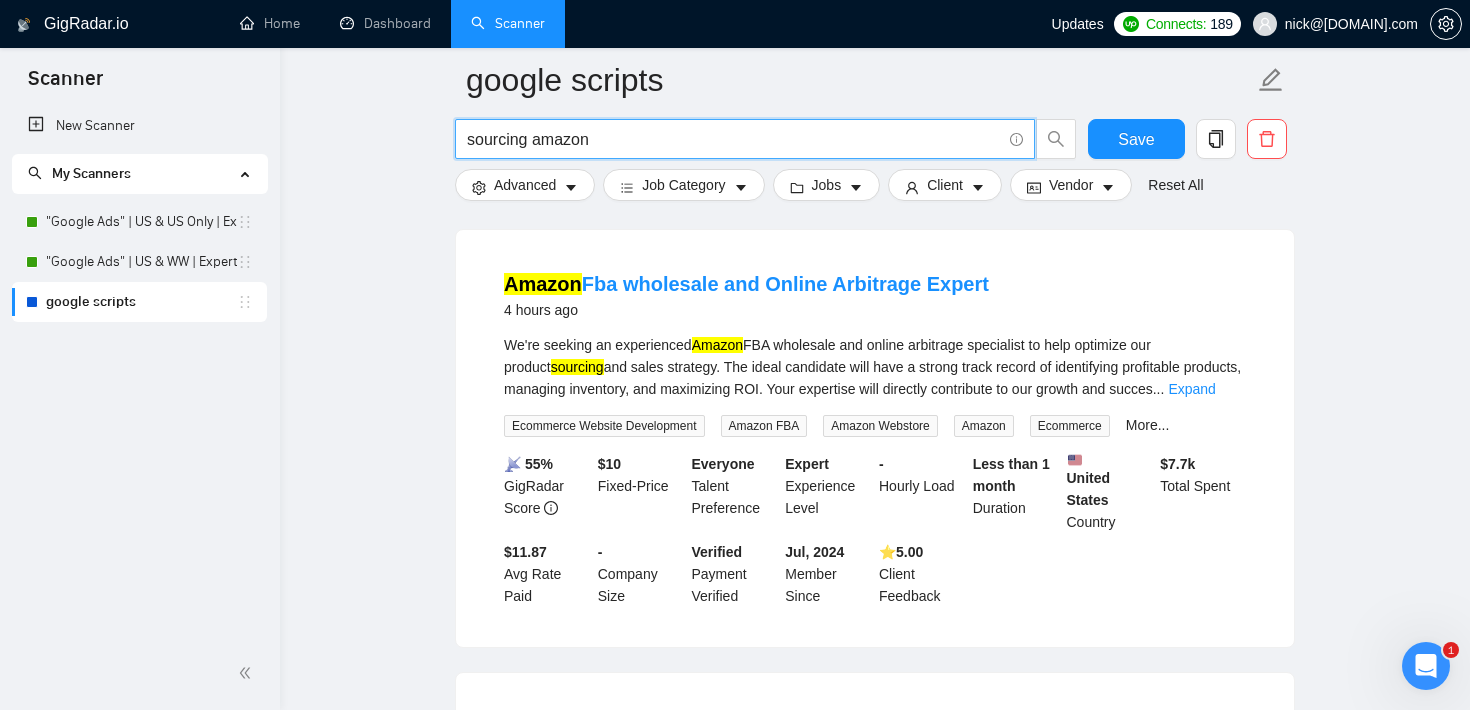 scroll, scrollTop: 0, scrollLeft: 0, axis: both 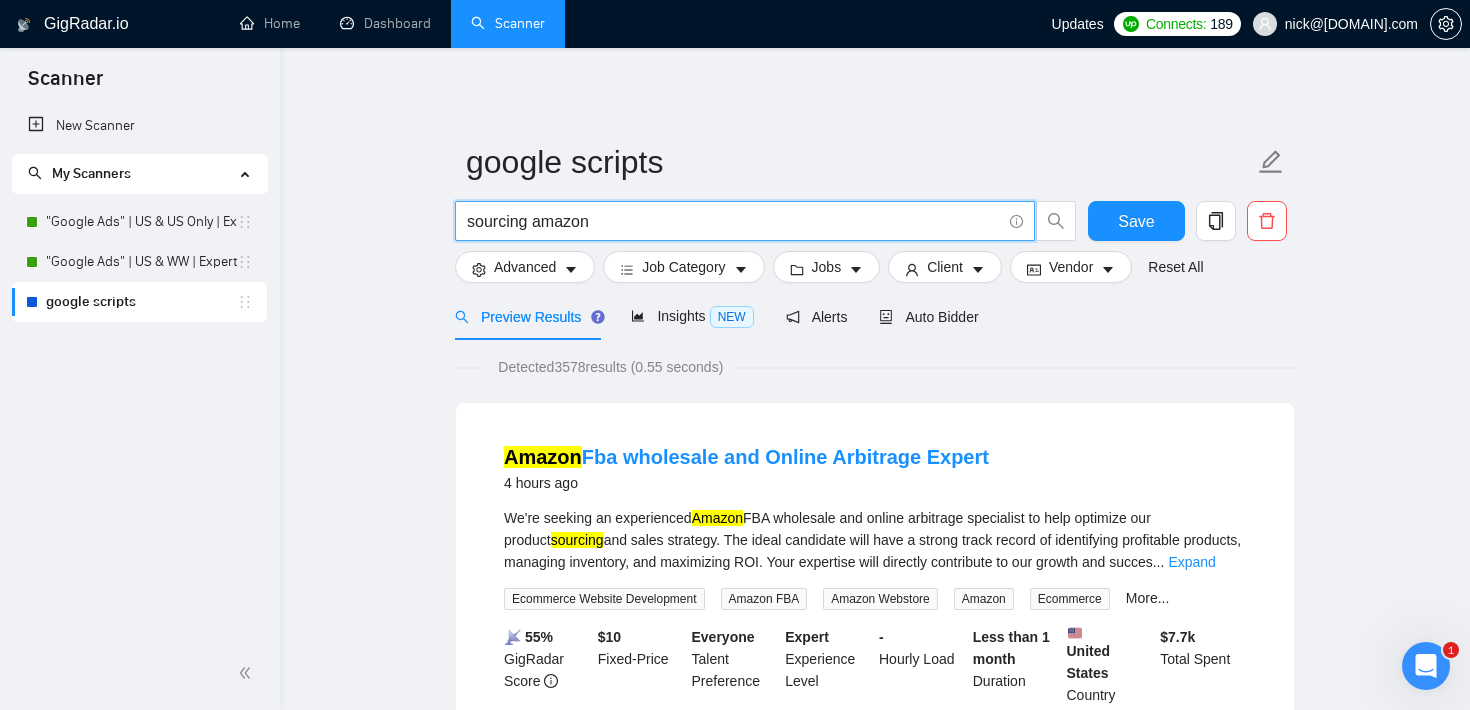 click on "sourcing amazon" at bounding box center [734, 221] 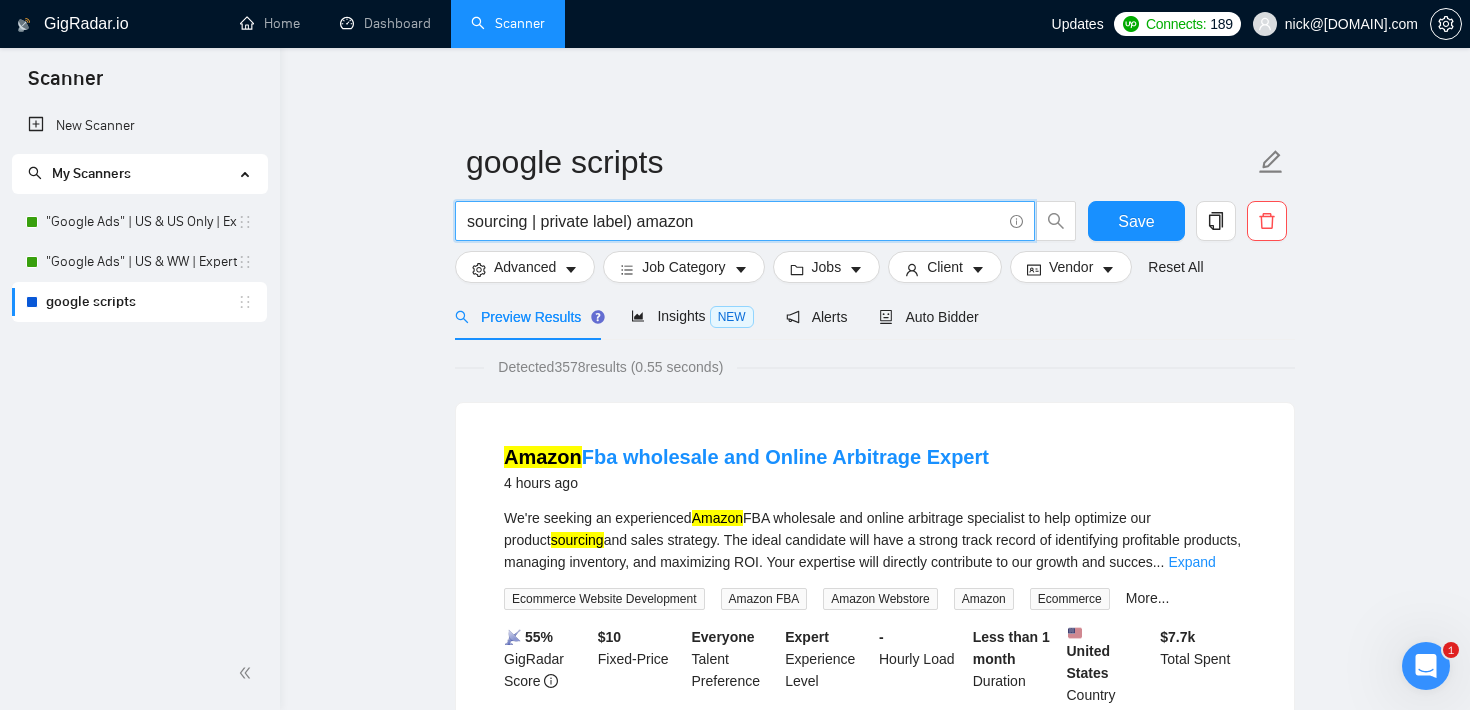 click on "sourcing | private label) amazon" at bounding box center (734, 221) 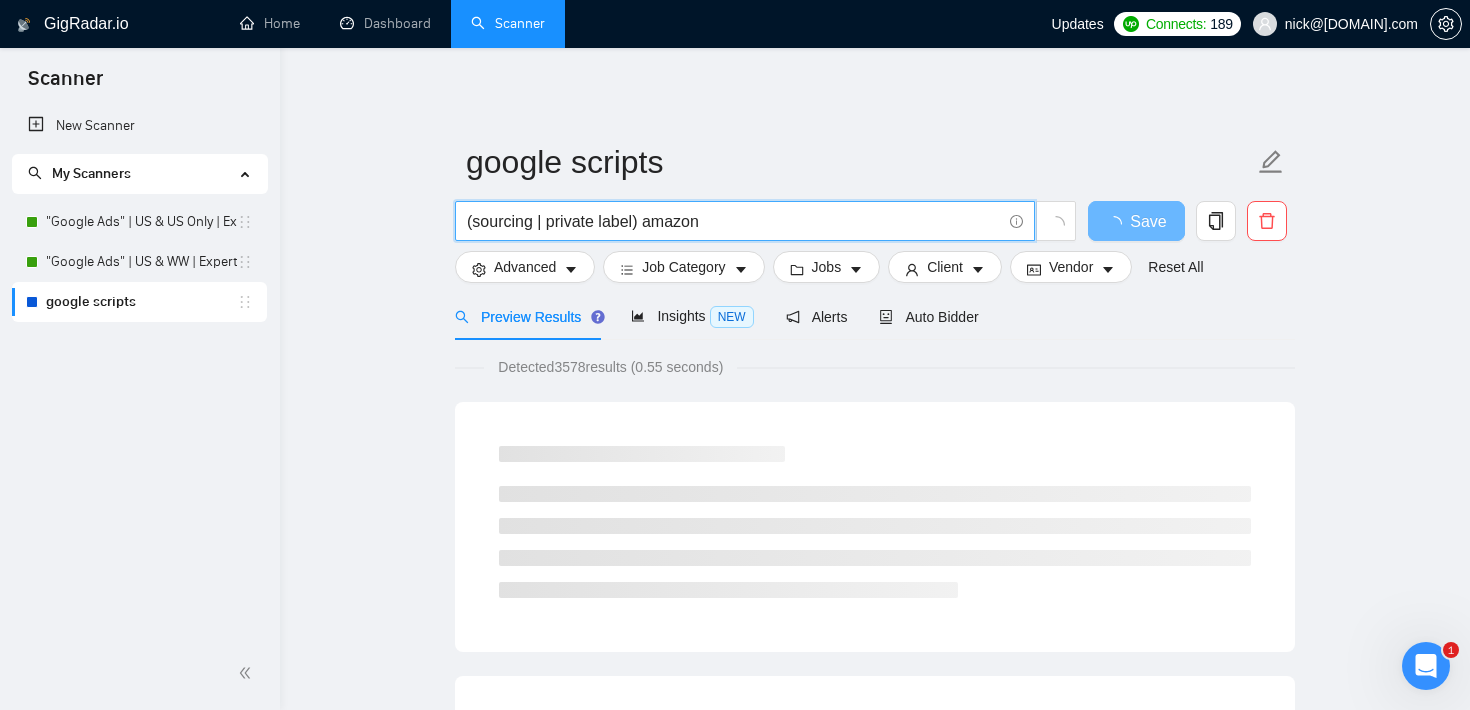 drag, startPoint x: 640, startPoint y: 218, endPoint x: 464, endPoint y: 217, distance: 176.00284 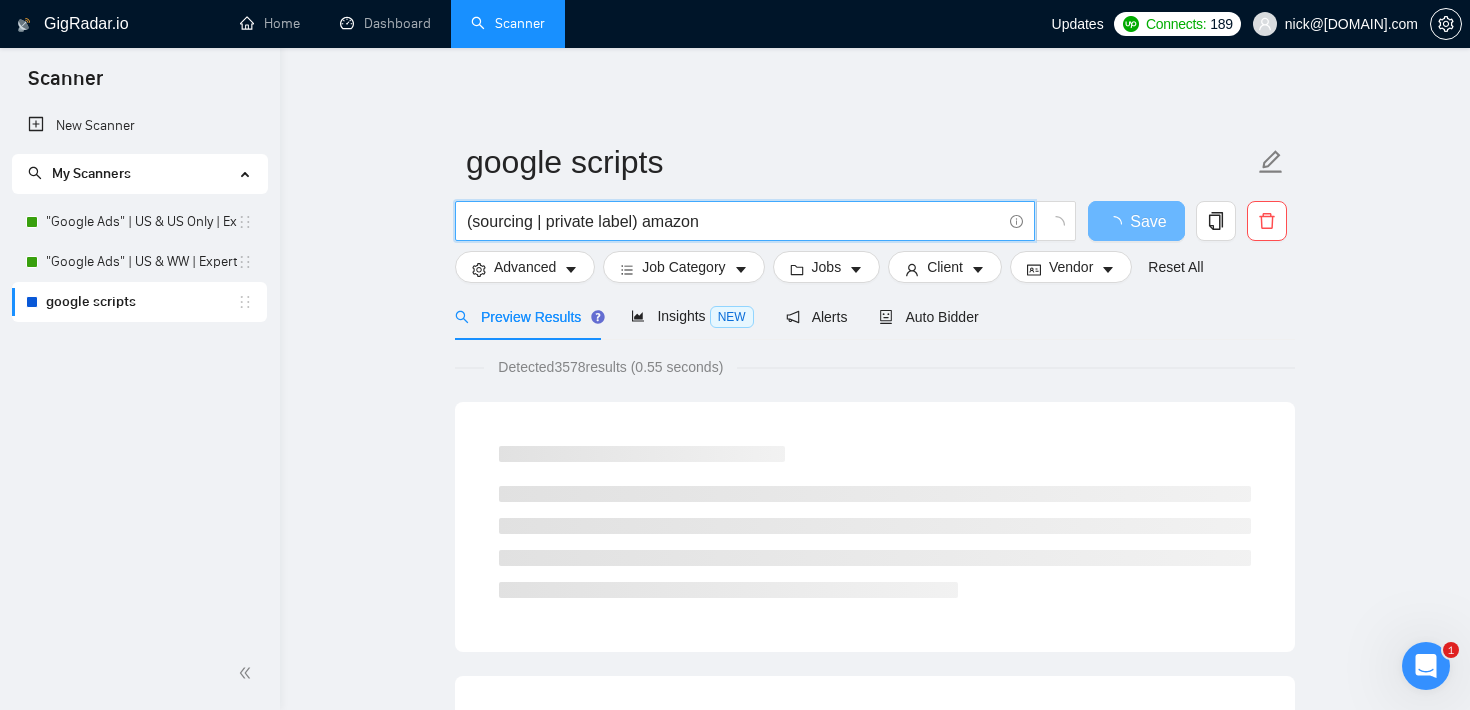 click on "(sourcing | private label) amazon" at bounding box center [745, 221] 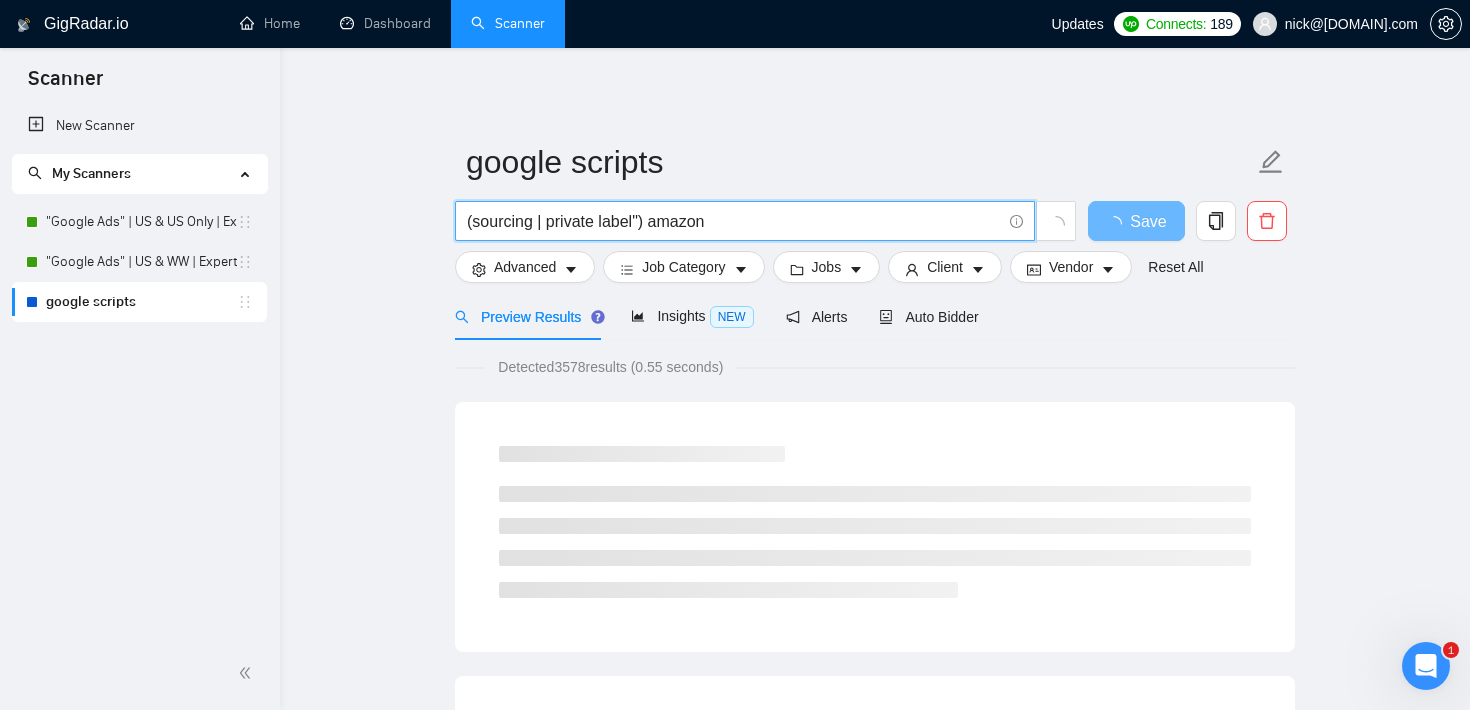 click on "(sourcing | private label") amazon" at bounding box center (734, 221) 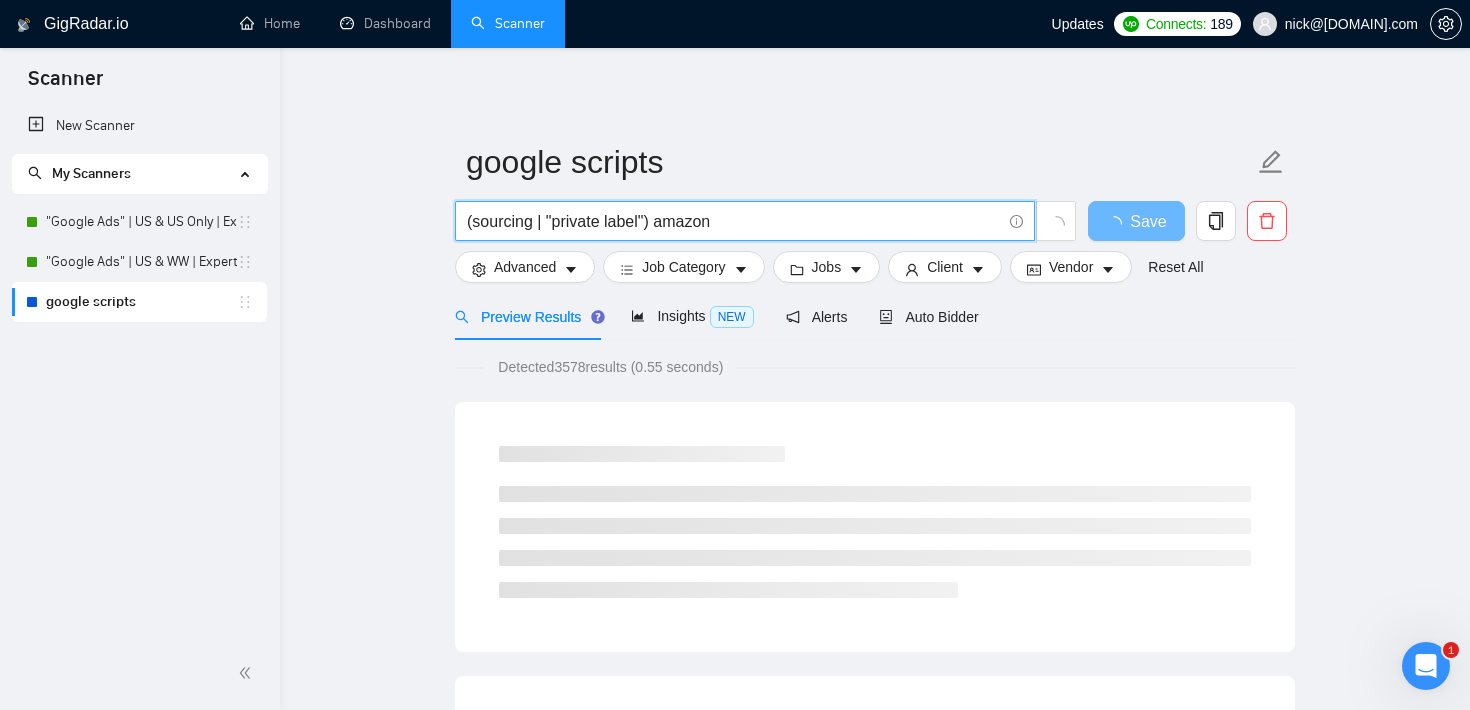 click on "(sourcing | "private label") amazon" at bounding box center (734, 221) 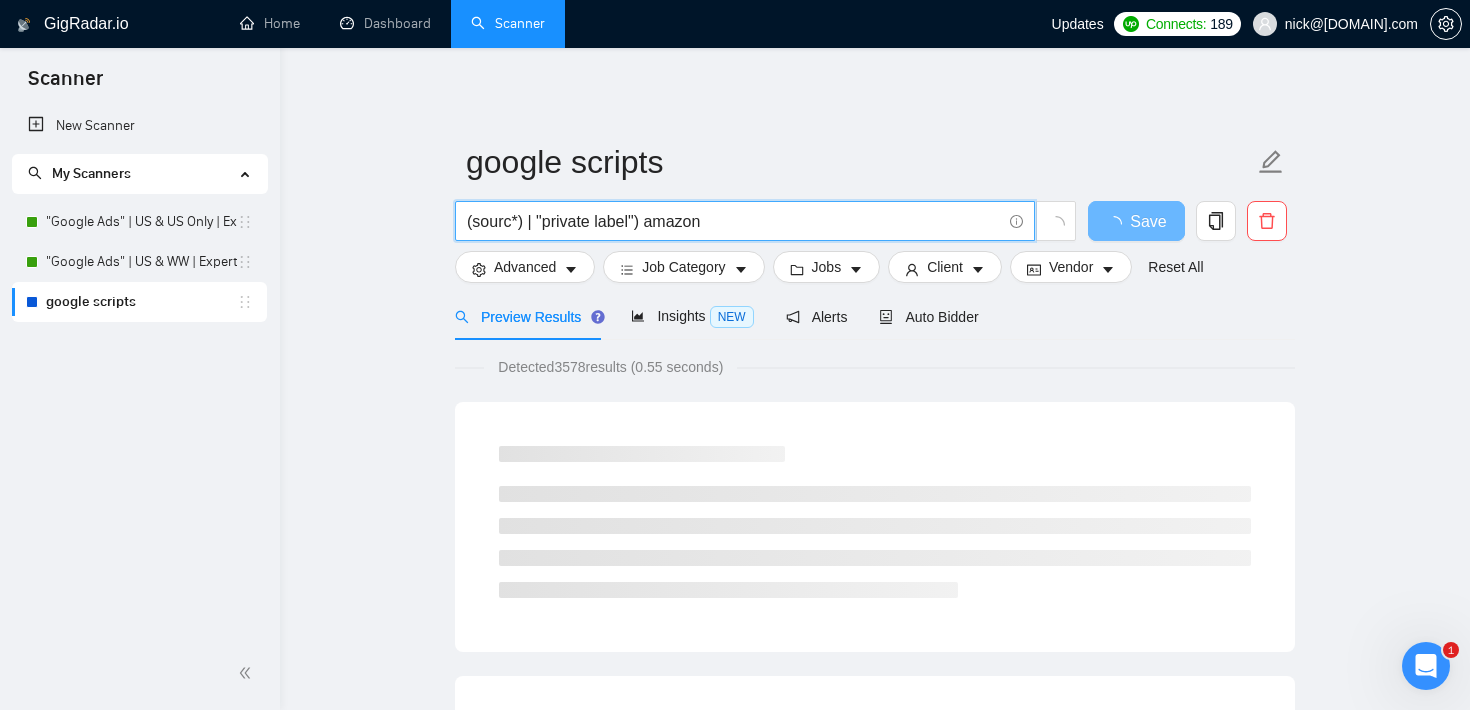 click on "(sourc*) | "private label") amazon" at bounding box center [734, 221] 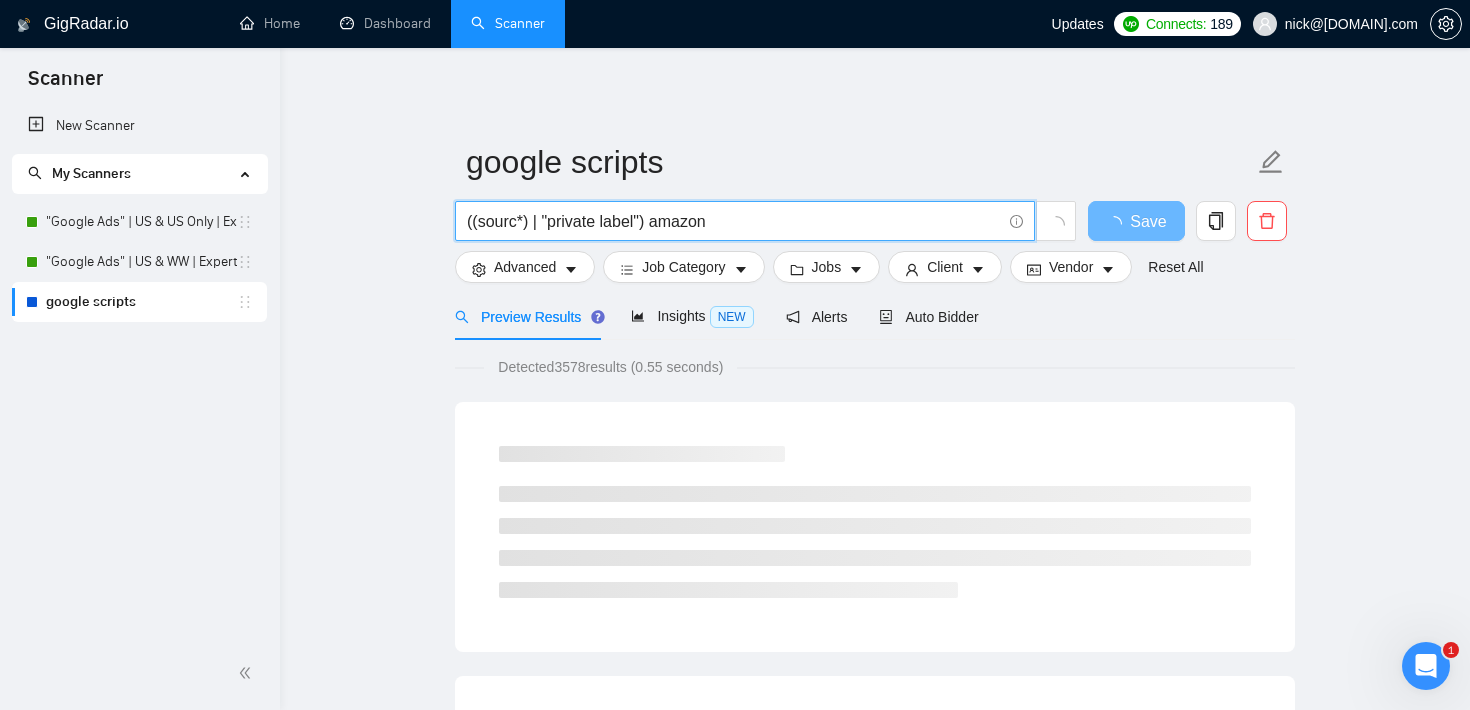 click on "((sourc*) | "private label") amazon" at bounding box center [734, 221] 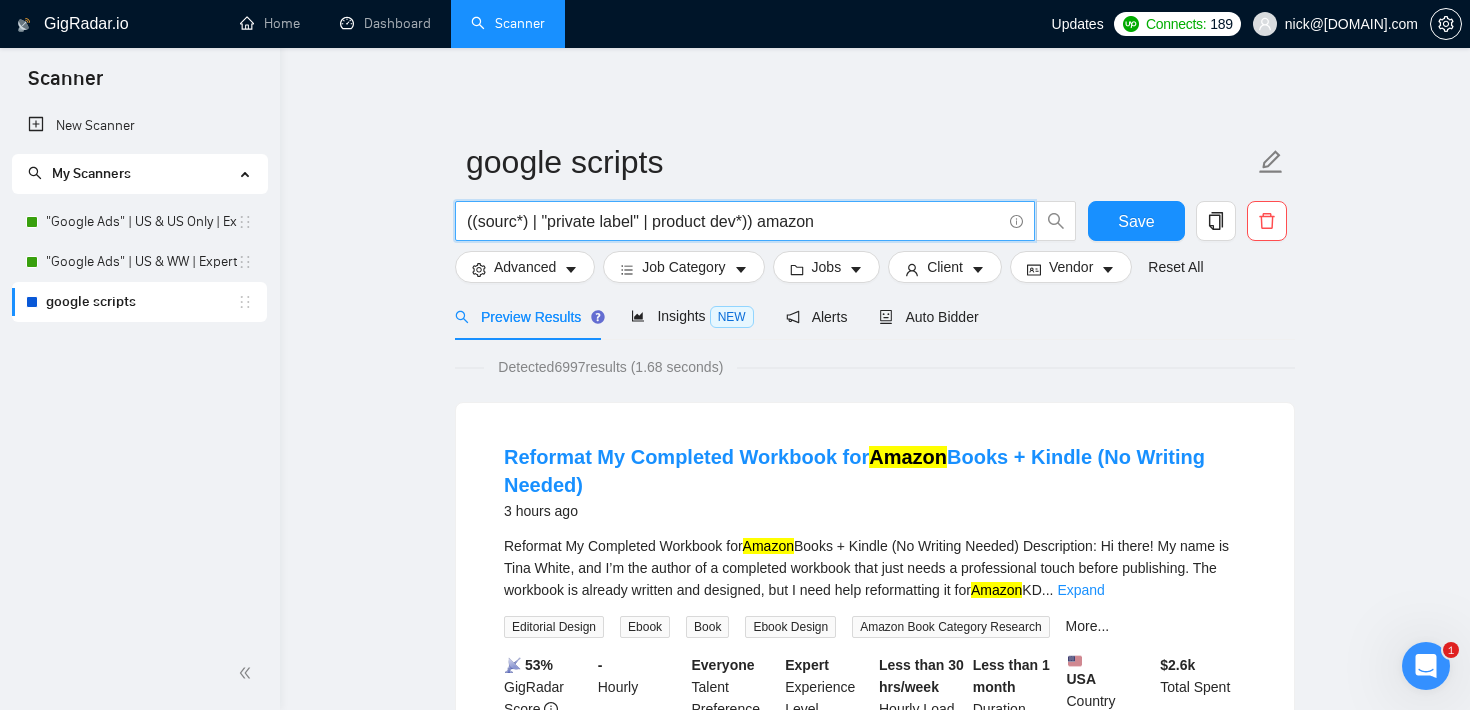 click on "((sourc*) | "private label" | product dev*)) amazon" at bounding box center [734, 221] 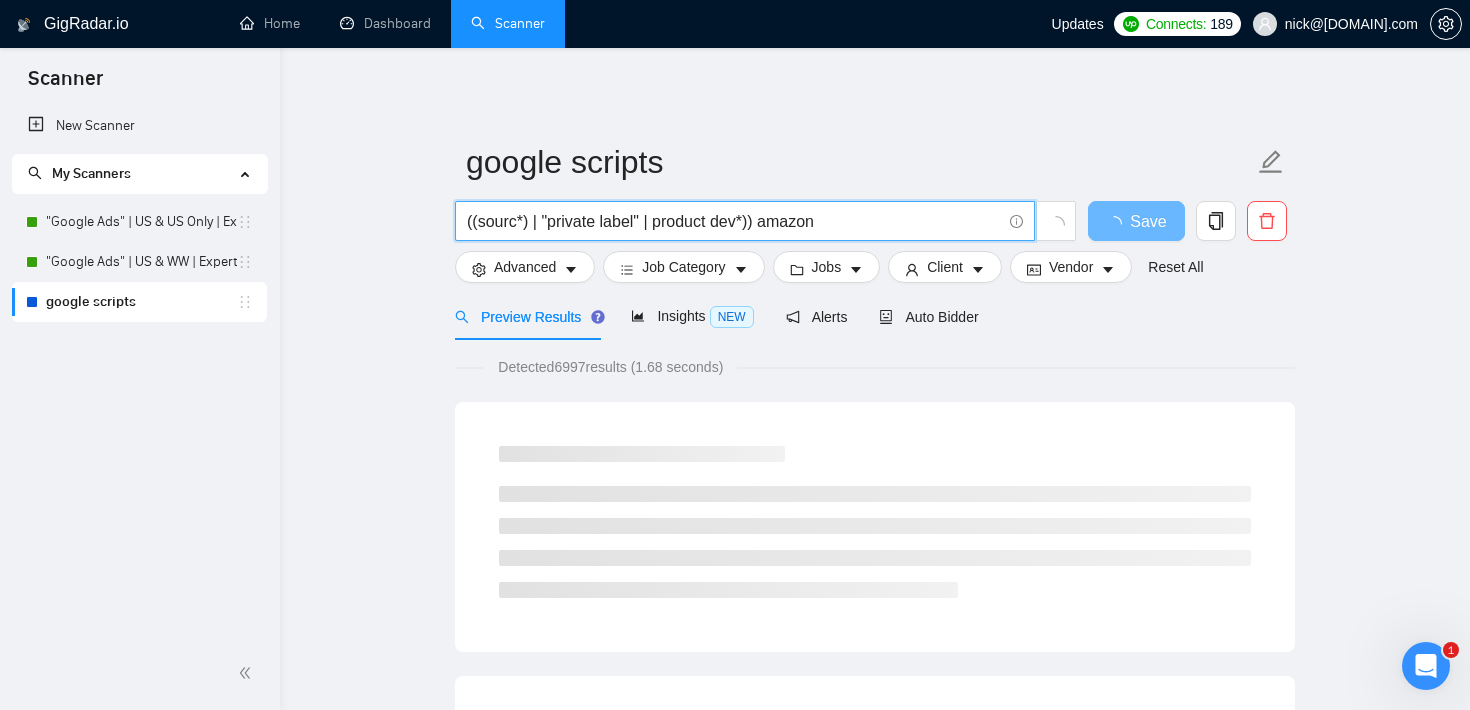click on "((sourc*) | "private label" | product dev*)) amazon" at bounding box center [734, 221] 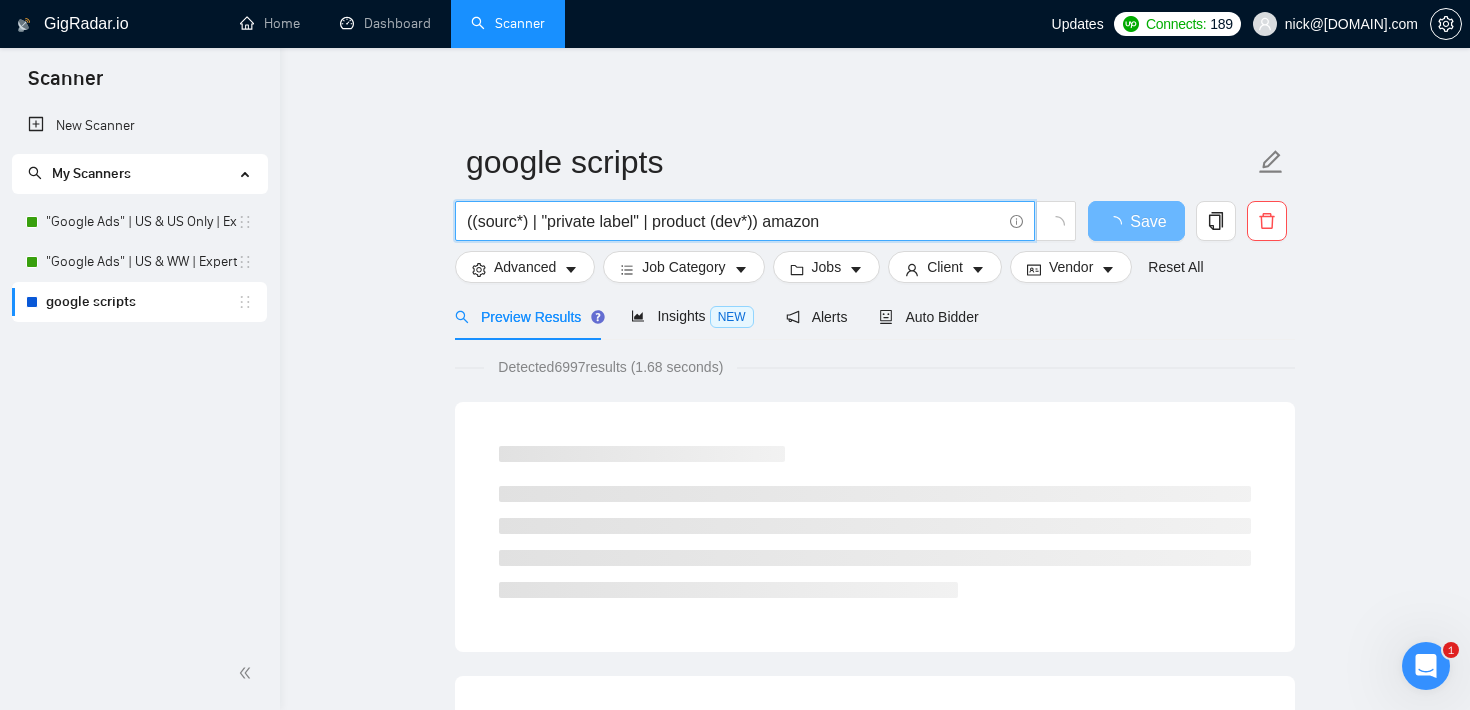 click on "((sourc*) | "private label" | product (dev*)) amazon" at bounding box center (734, 221) 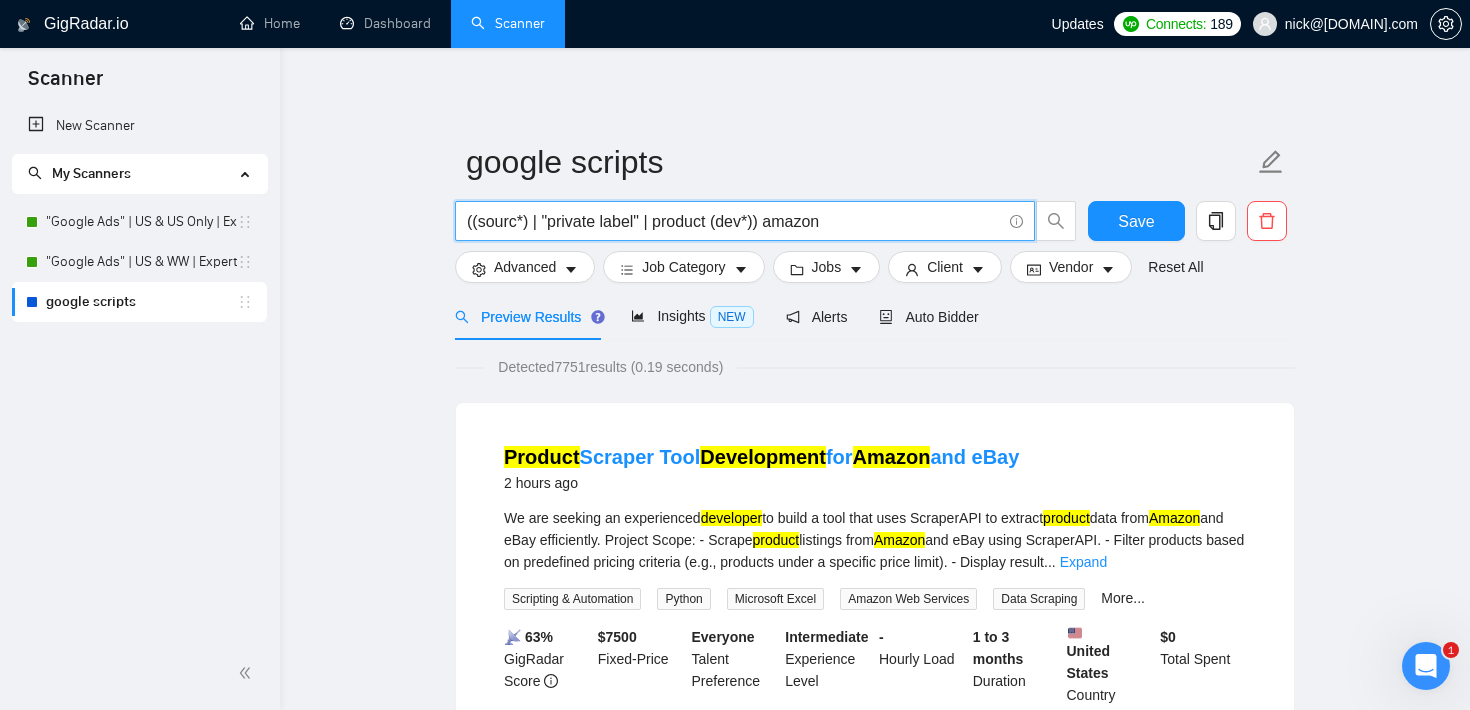 type on "((sourc*) | "private label" | product (dev*)) amazon" 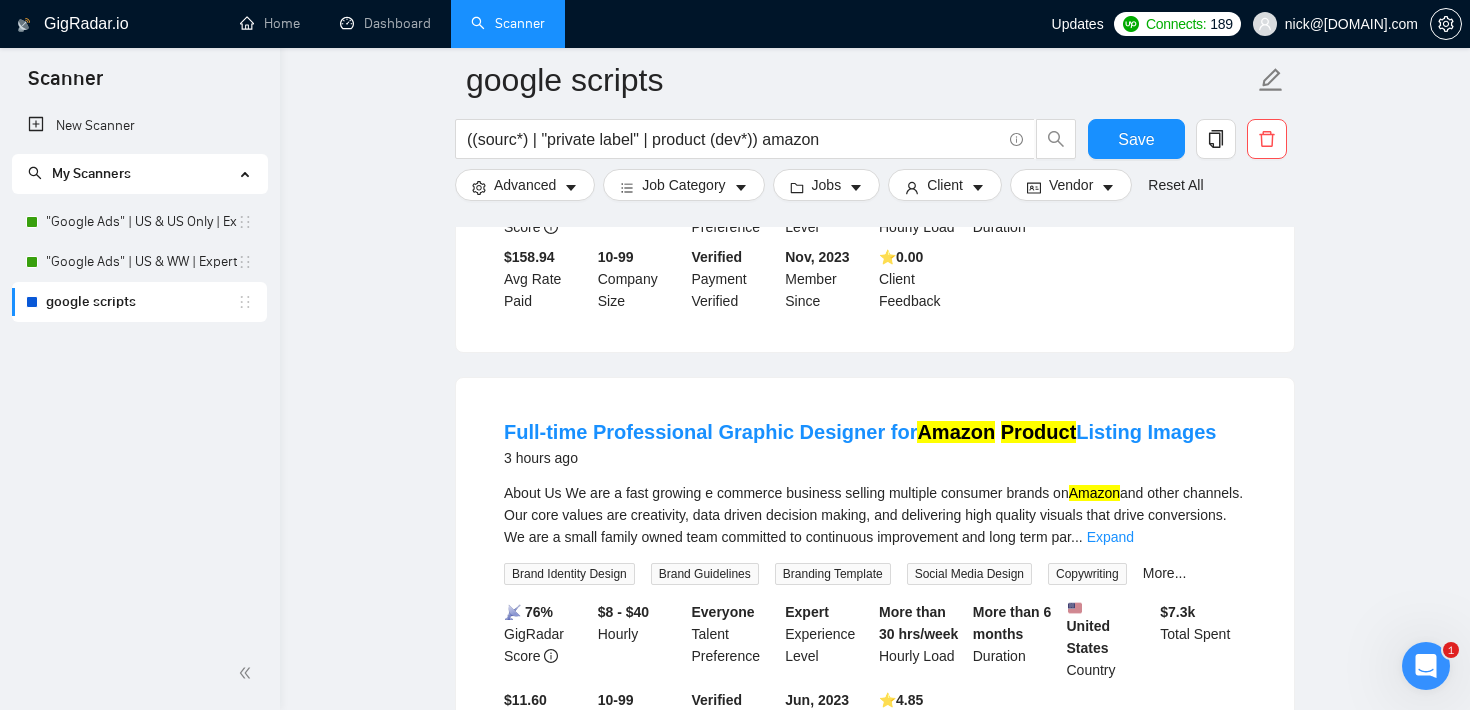 scroll, scrollTop: 0, scrollLeft: 0, axis: both 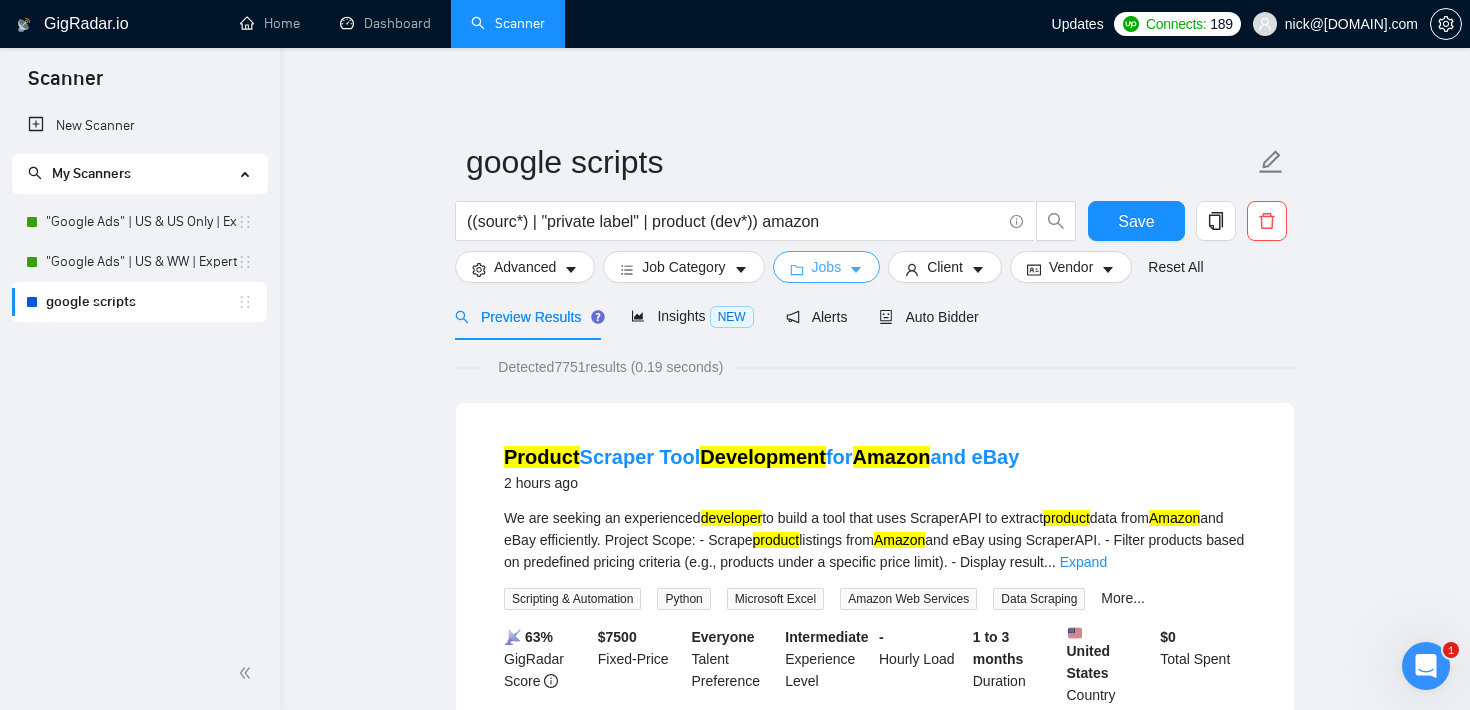 click on "Jobs" at bounding box center (827, 267) 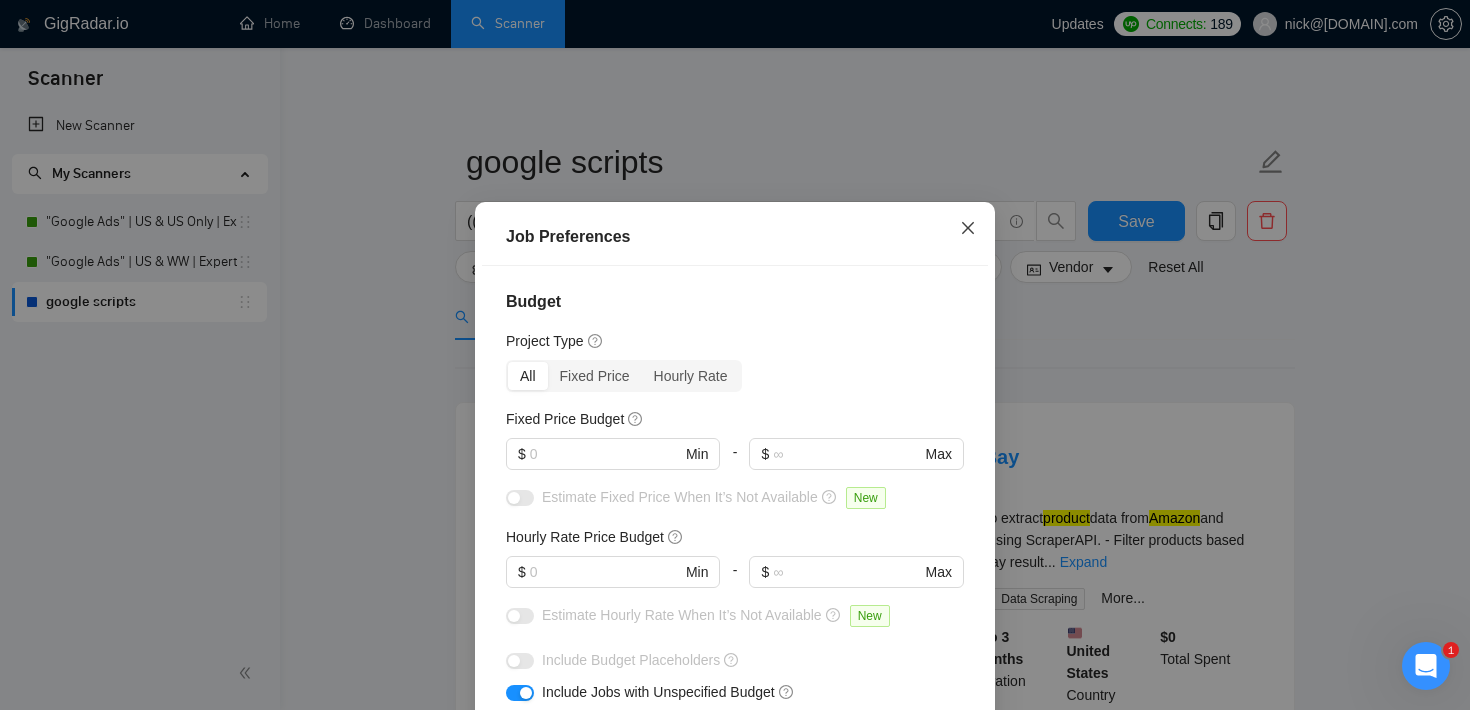click 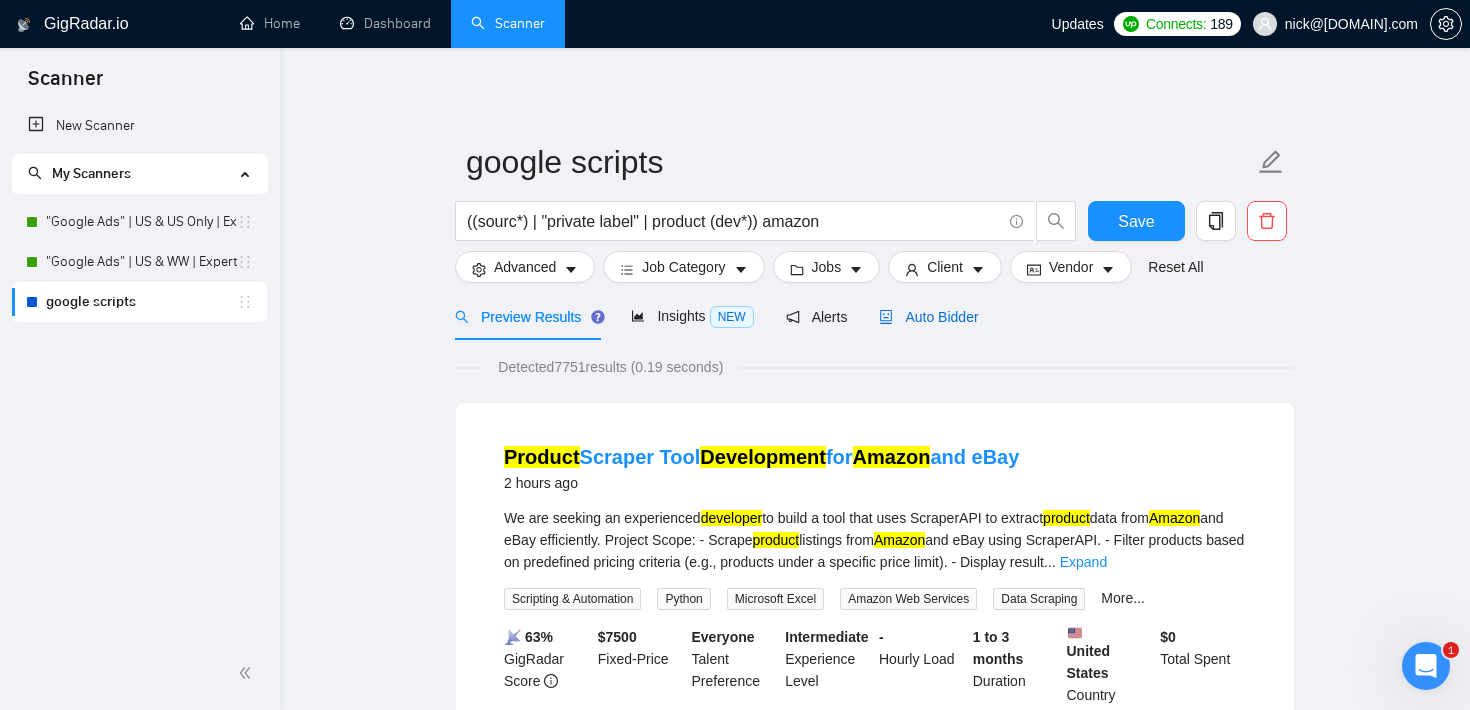 click on "Auto Bidder" at bounding box center [928, 317] 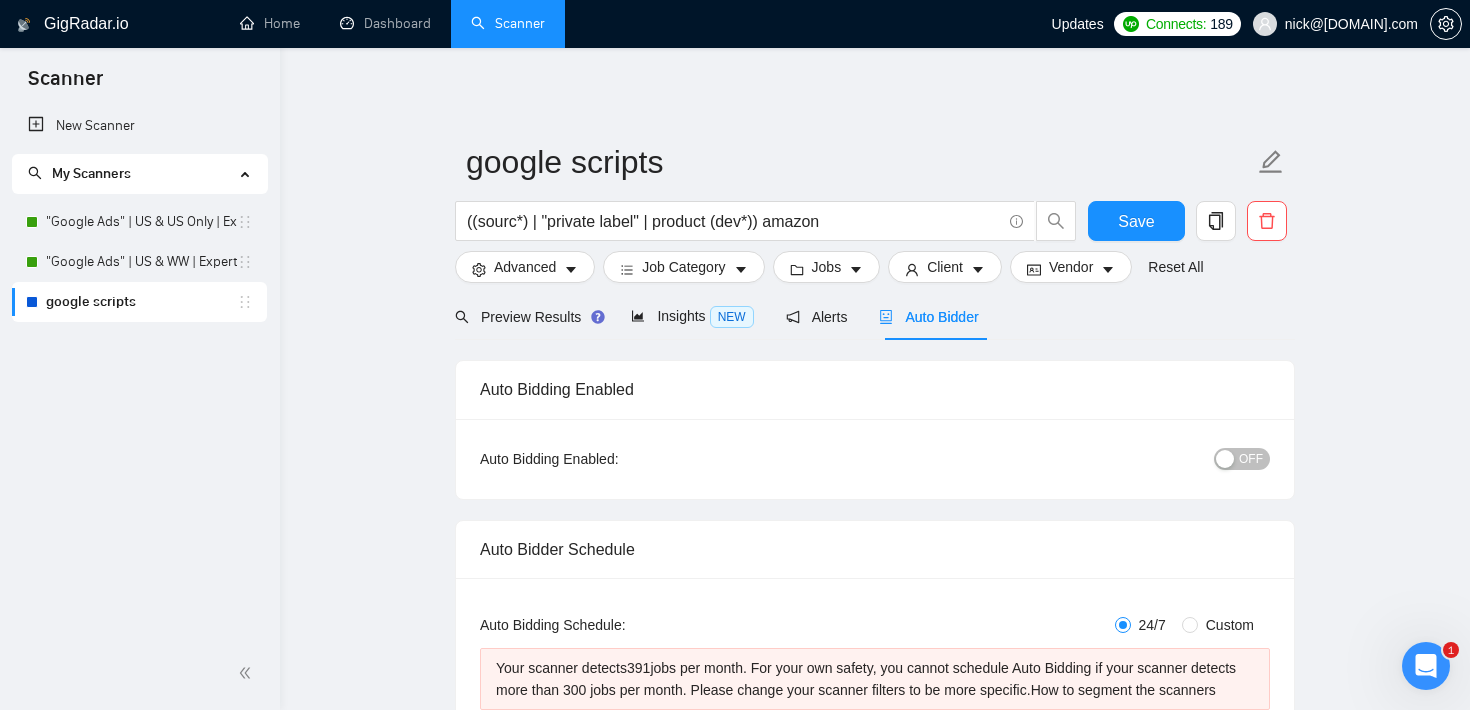 type 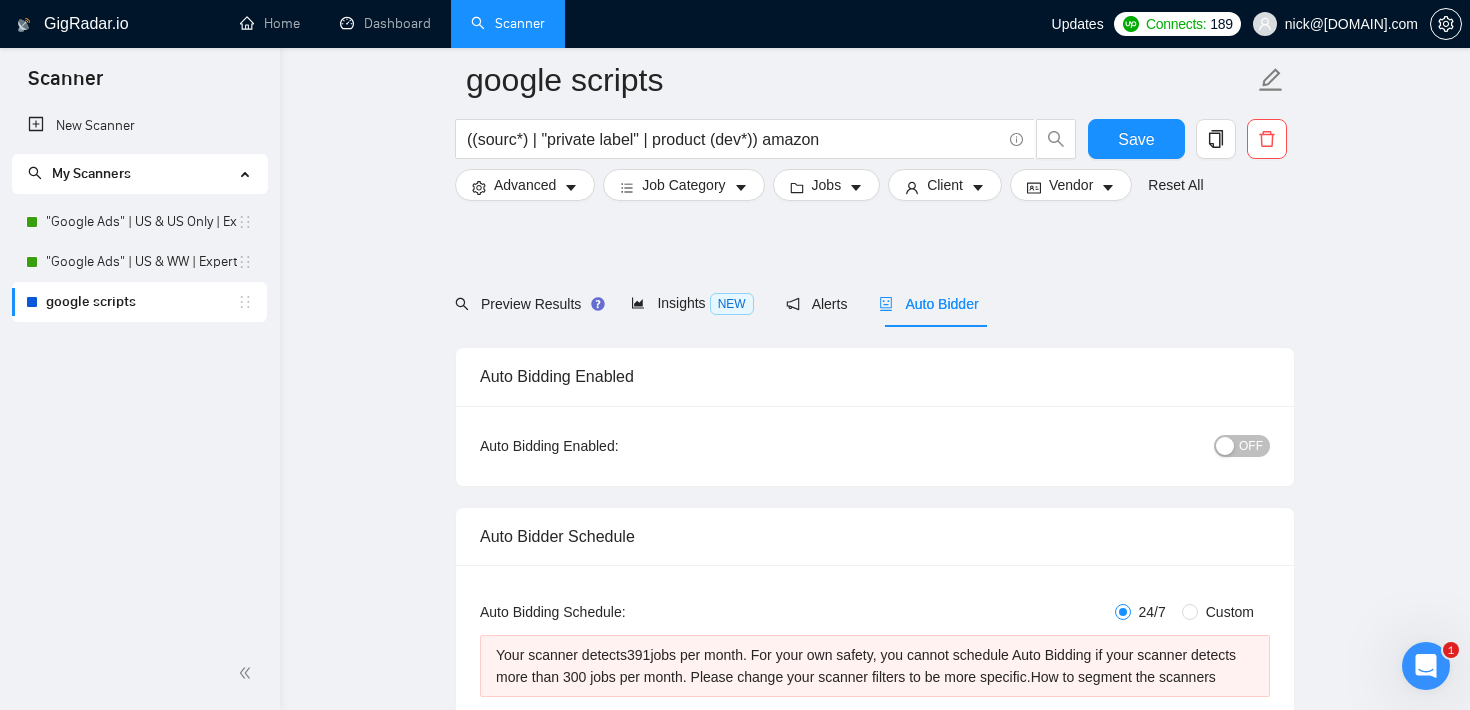scroll, scrollTop: 0, scrollLeft: 0, axis: both 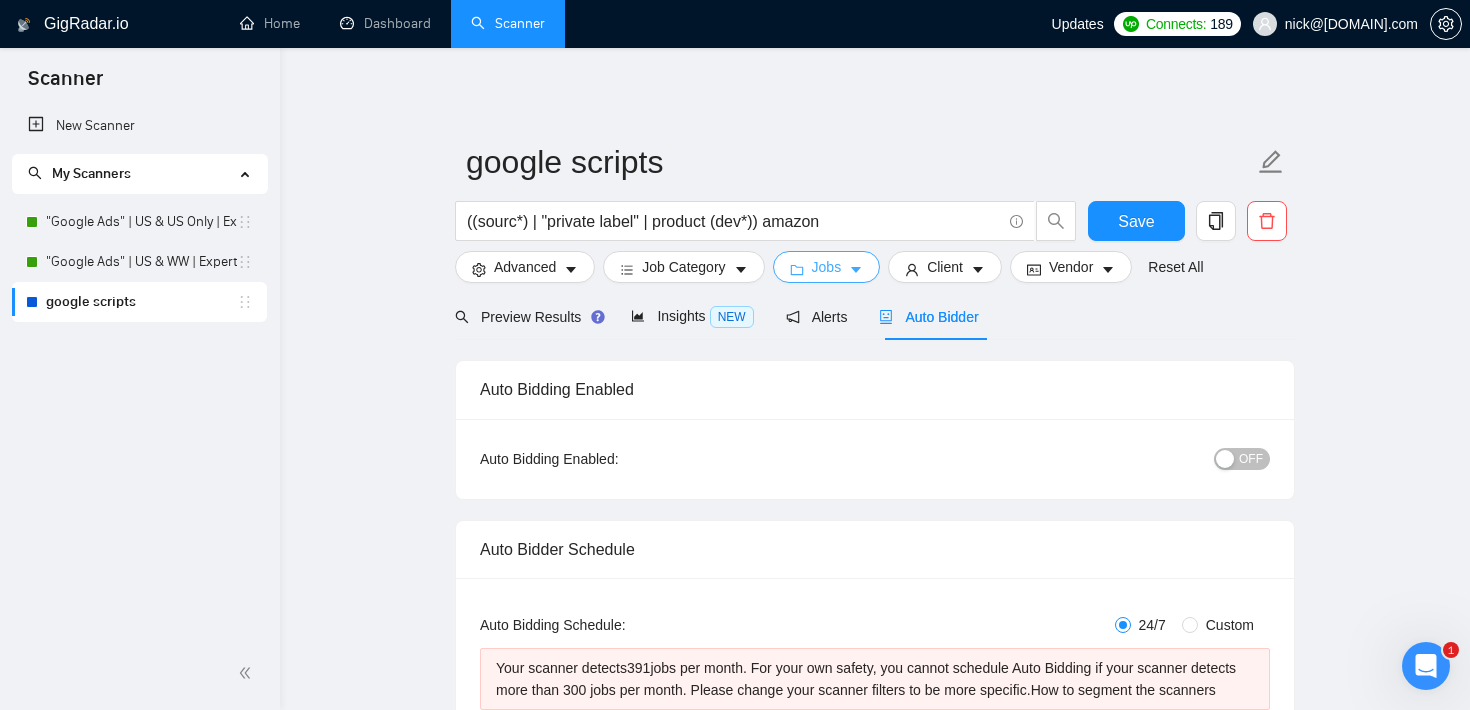 click on "Jobs" at bounding box center (827, 267) 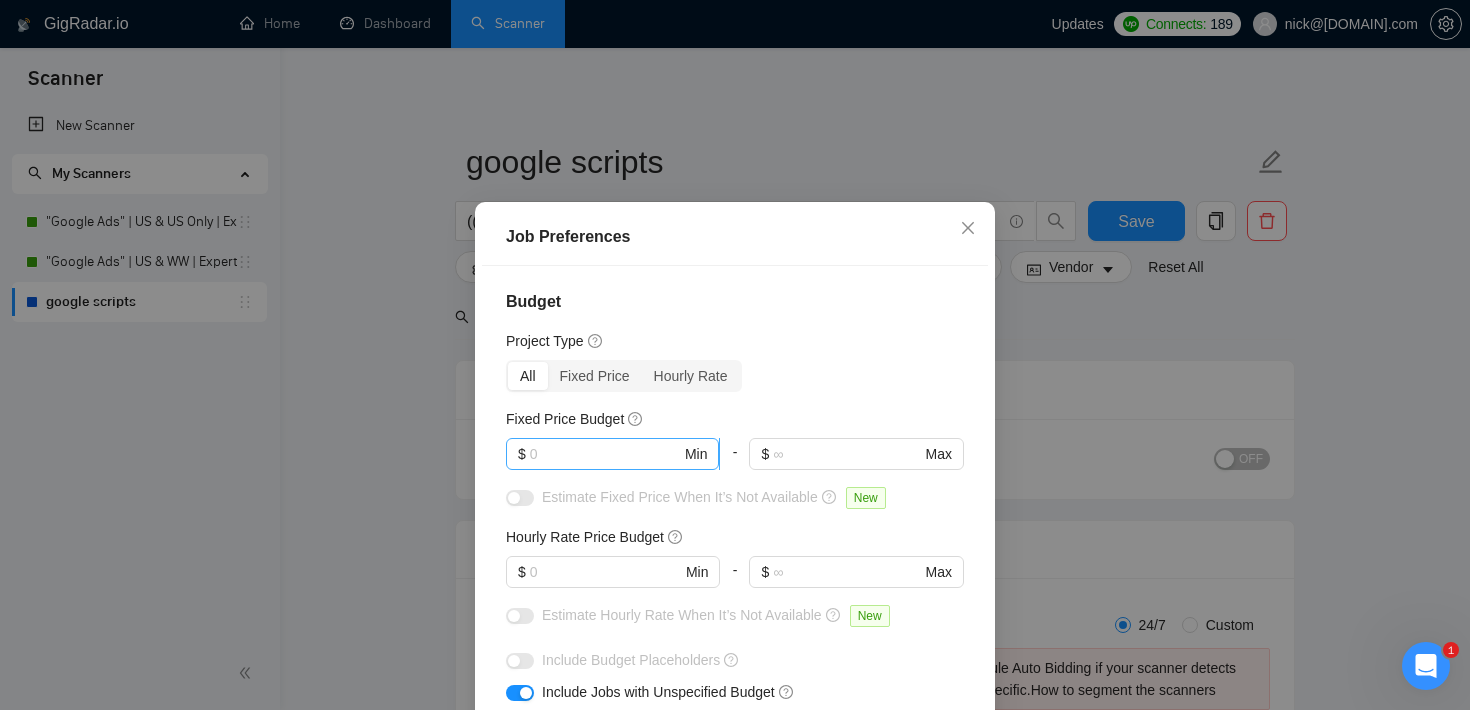 click at bounding box center (605, 454) 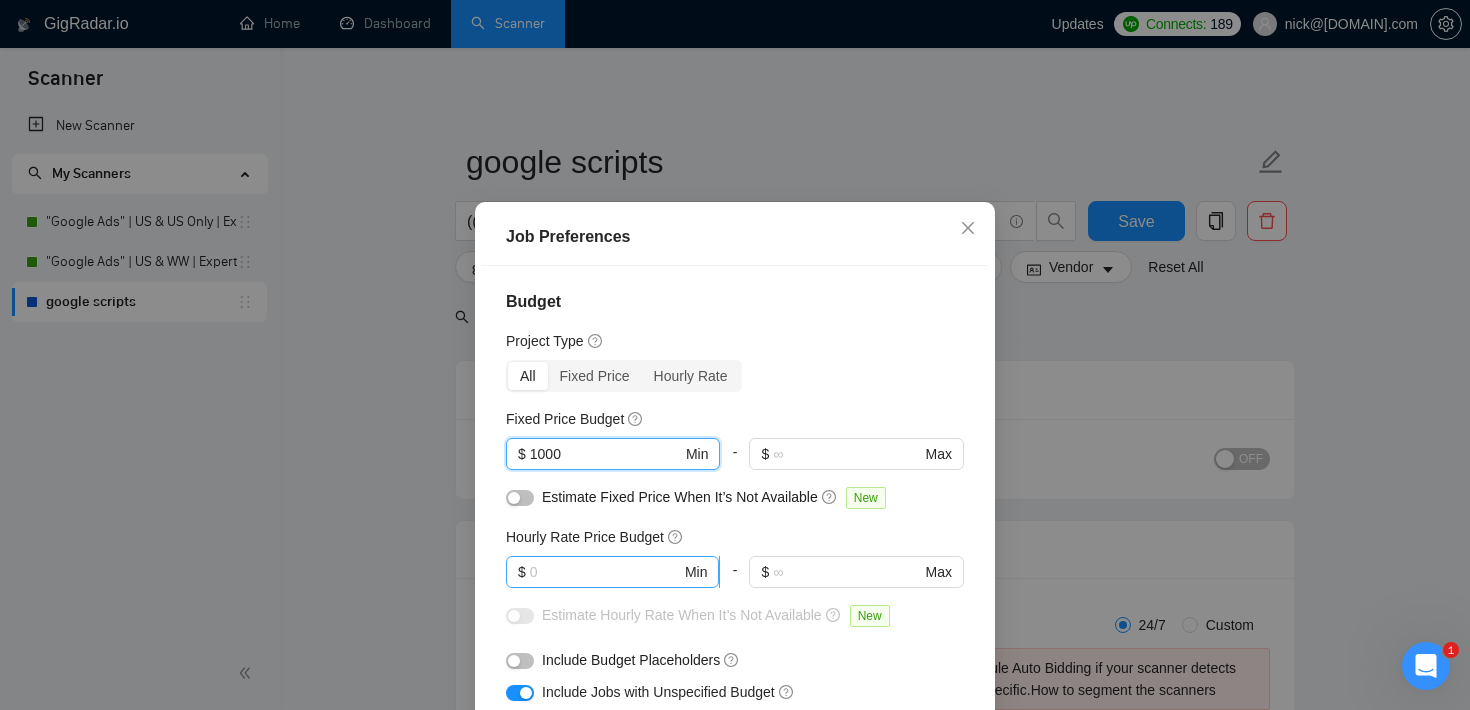type on "1000" 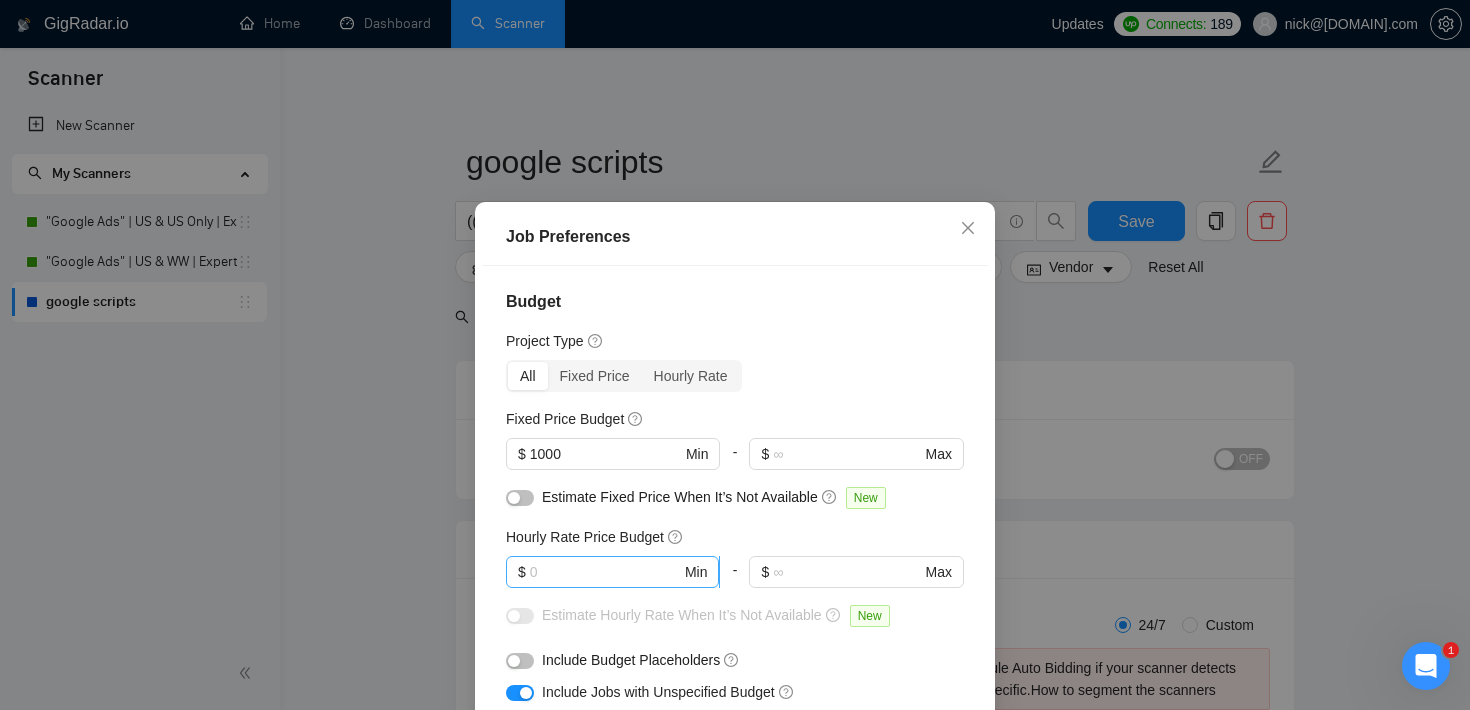 click on "$ Min" at bounding box center (612, 572) 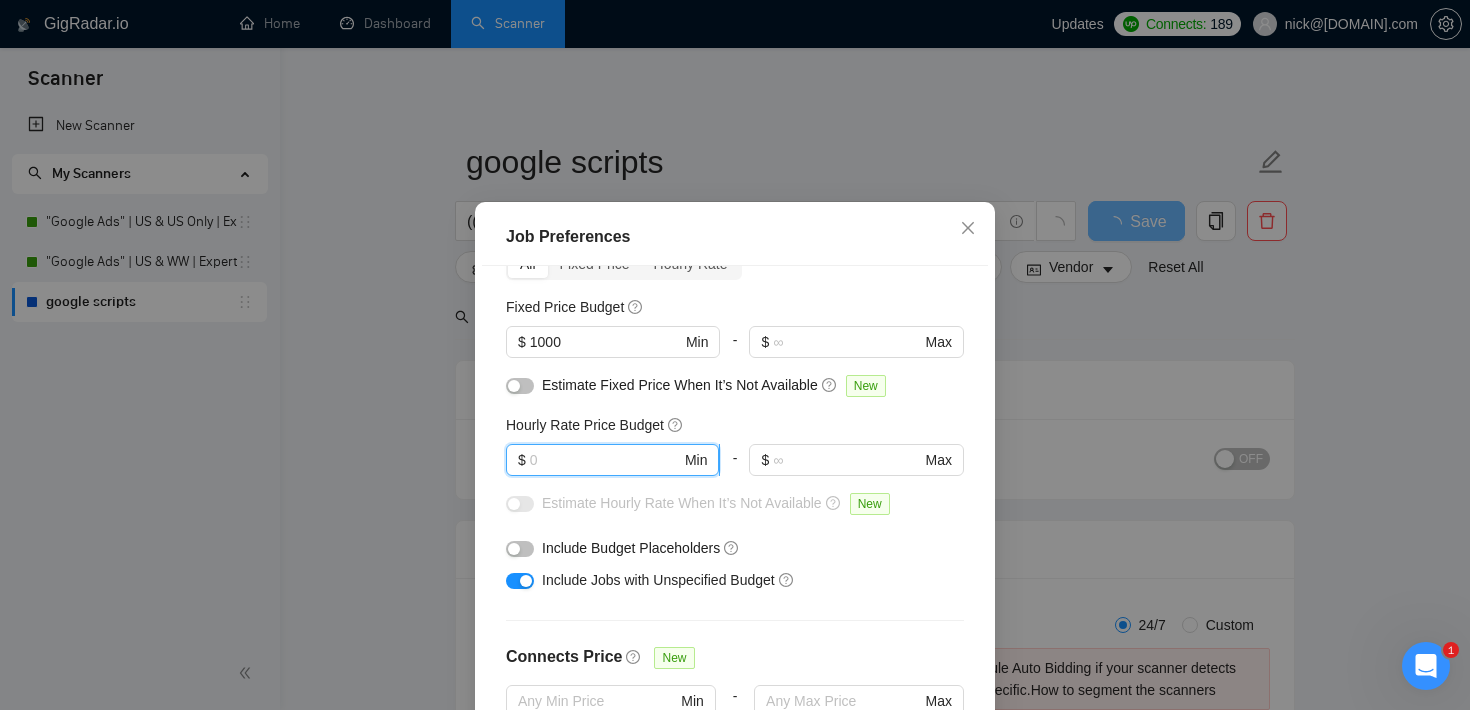 scroll, scrollTop: 113, scrollLeft: 0, axis: vertical 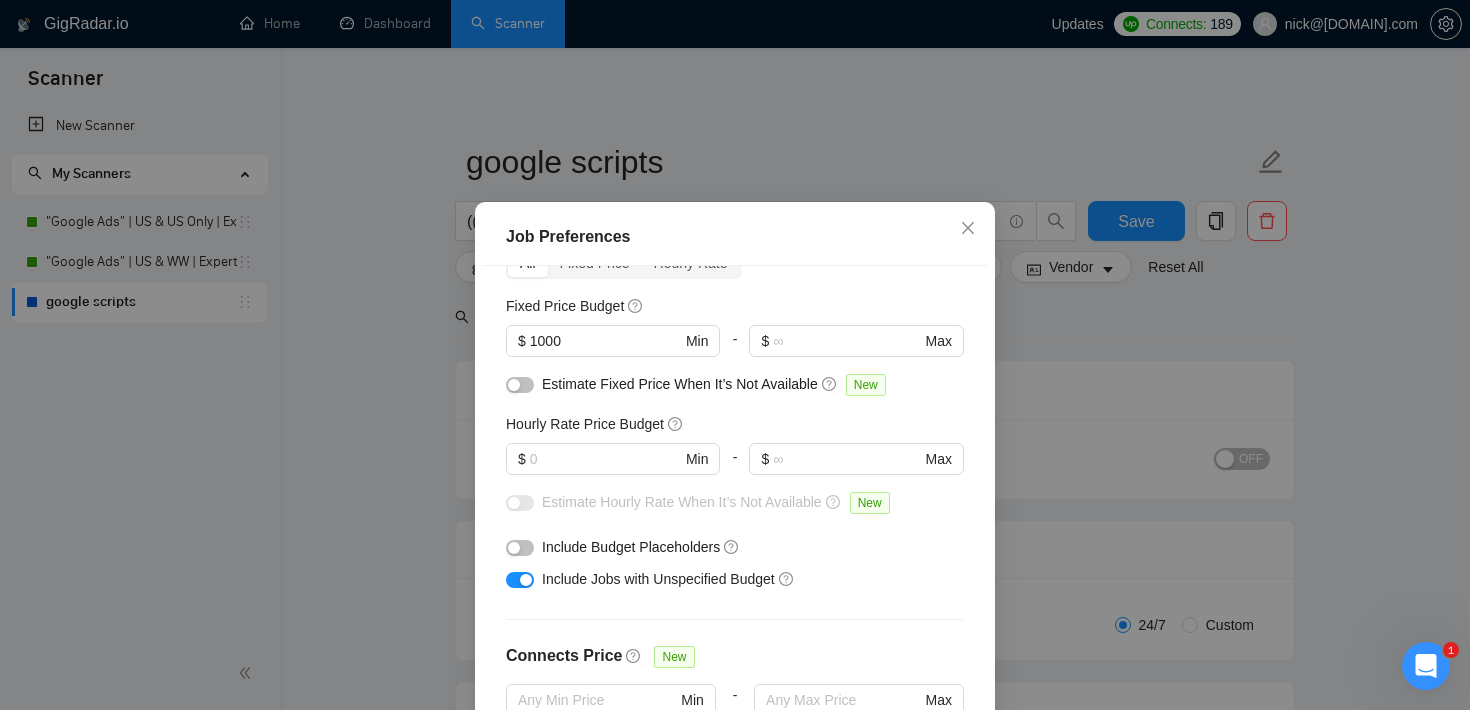 click at bounding box center [526, 580] 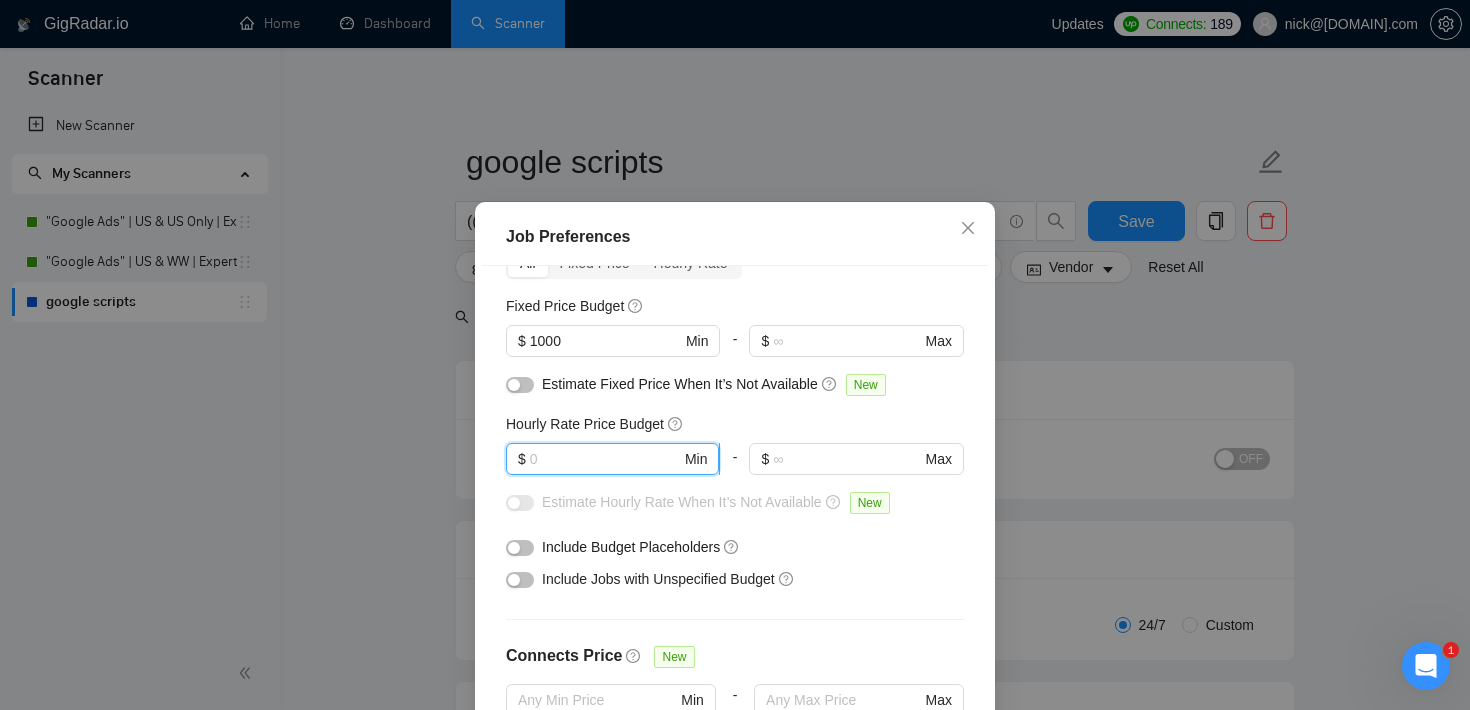 click at bounding box center (605, 459) 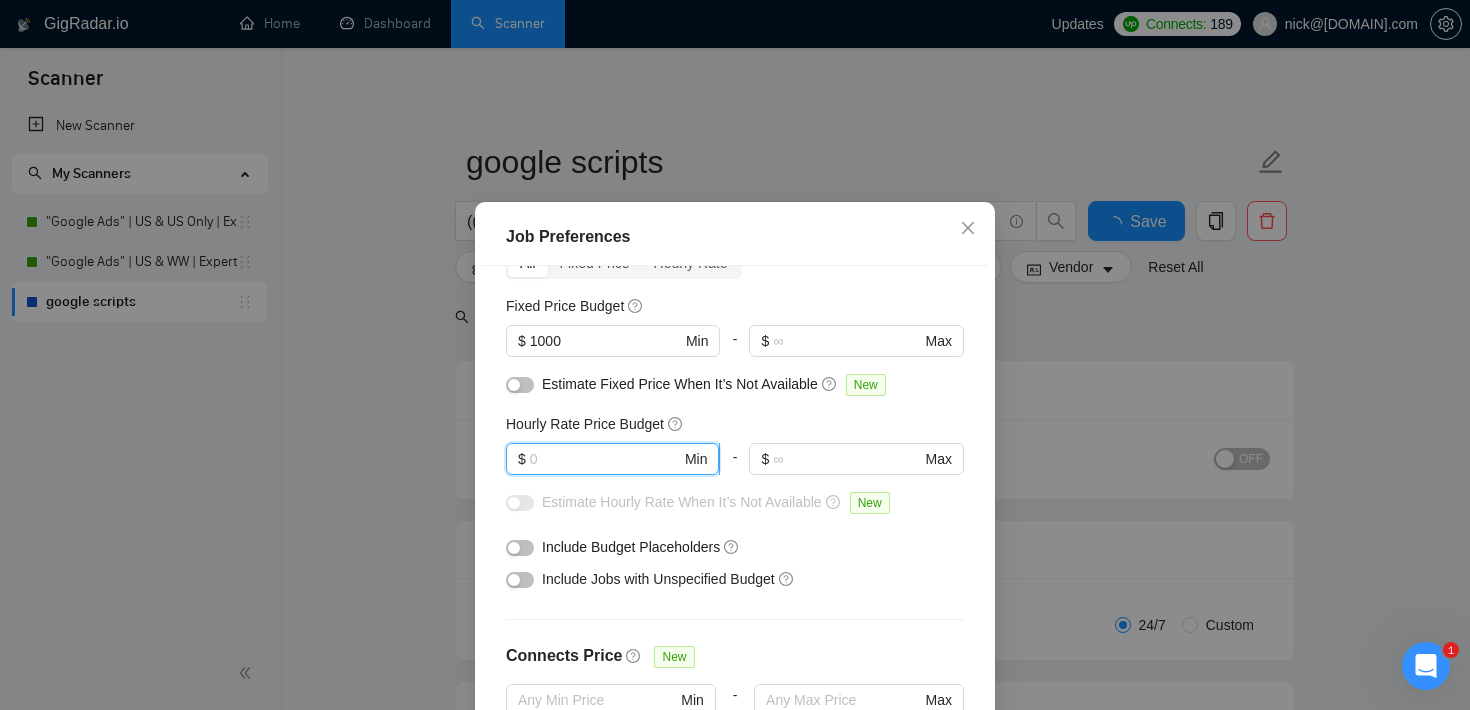 type 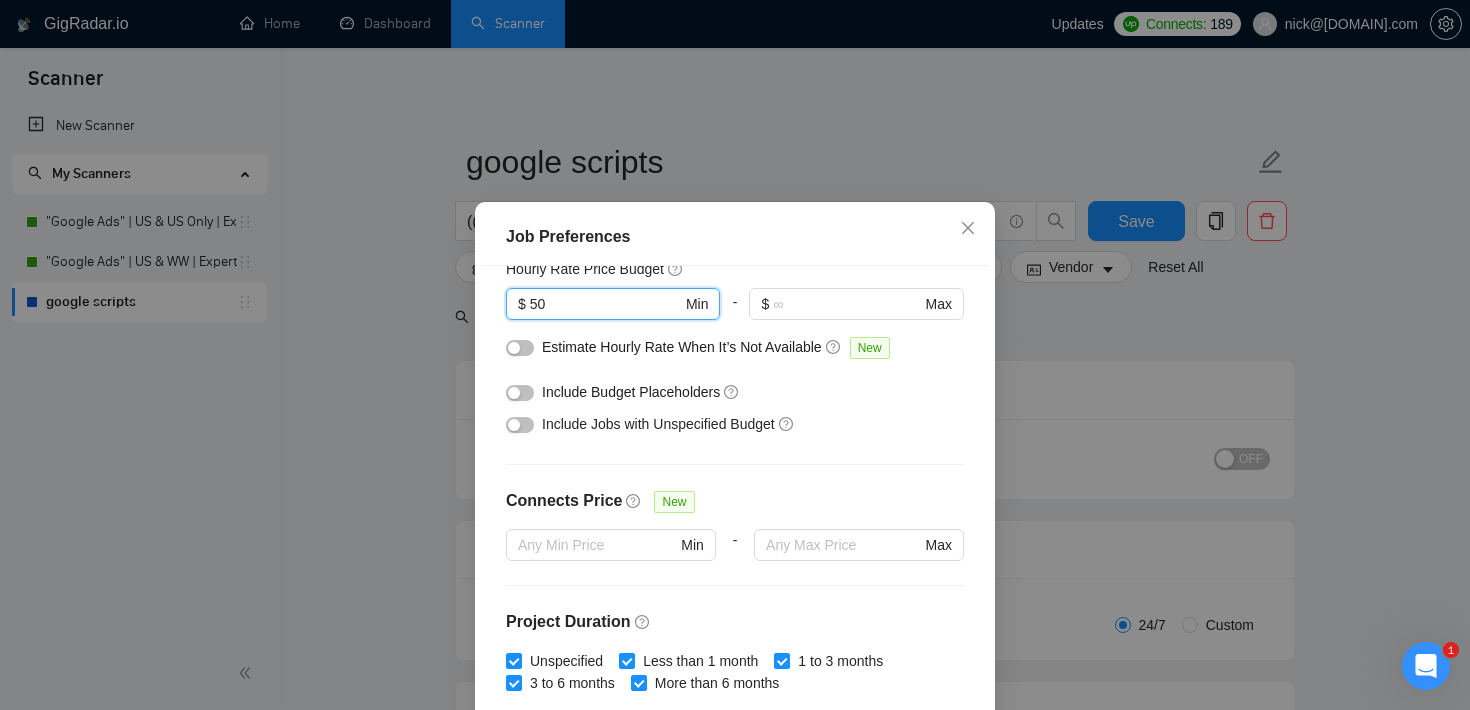 scroll, scrollTop: 630, scrollLeft: 0, axis: vertical 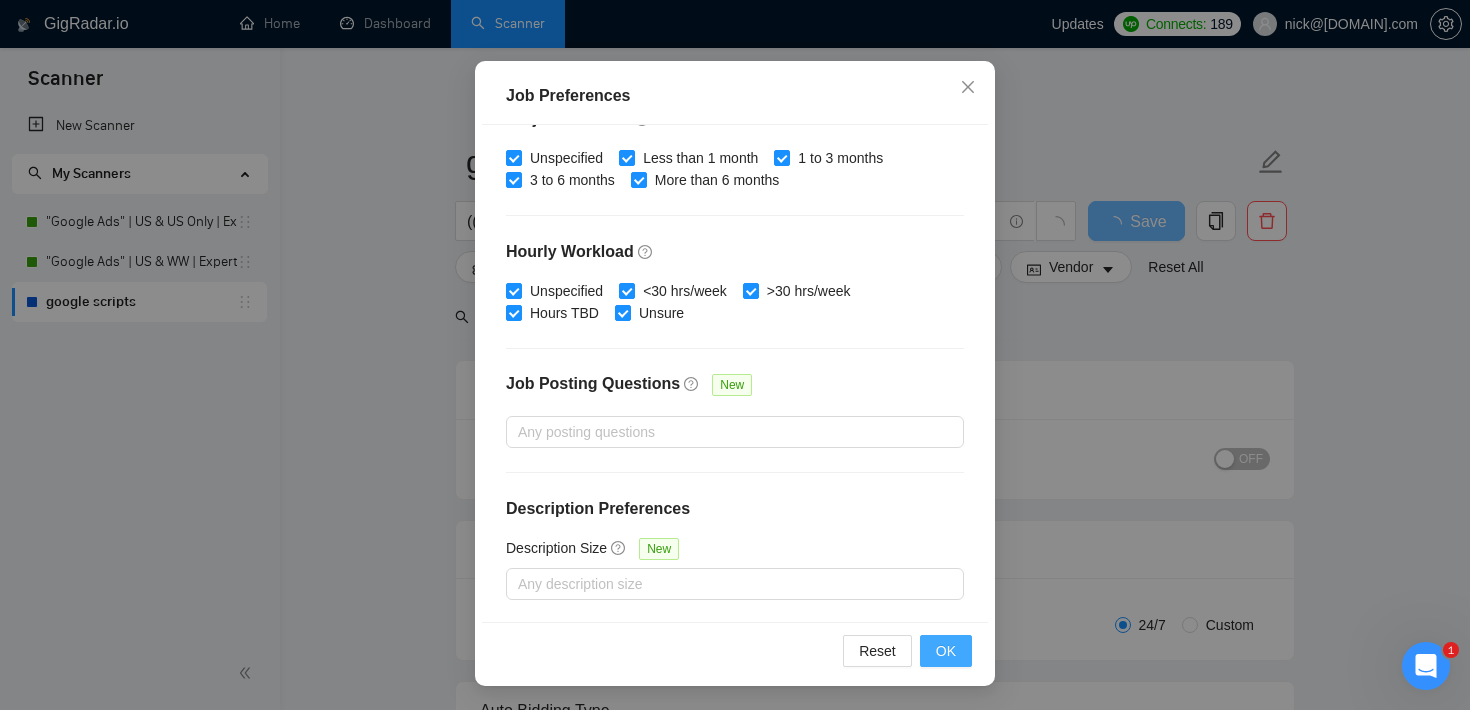 type on "50" 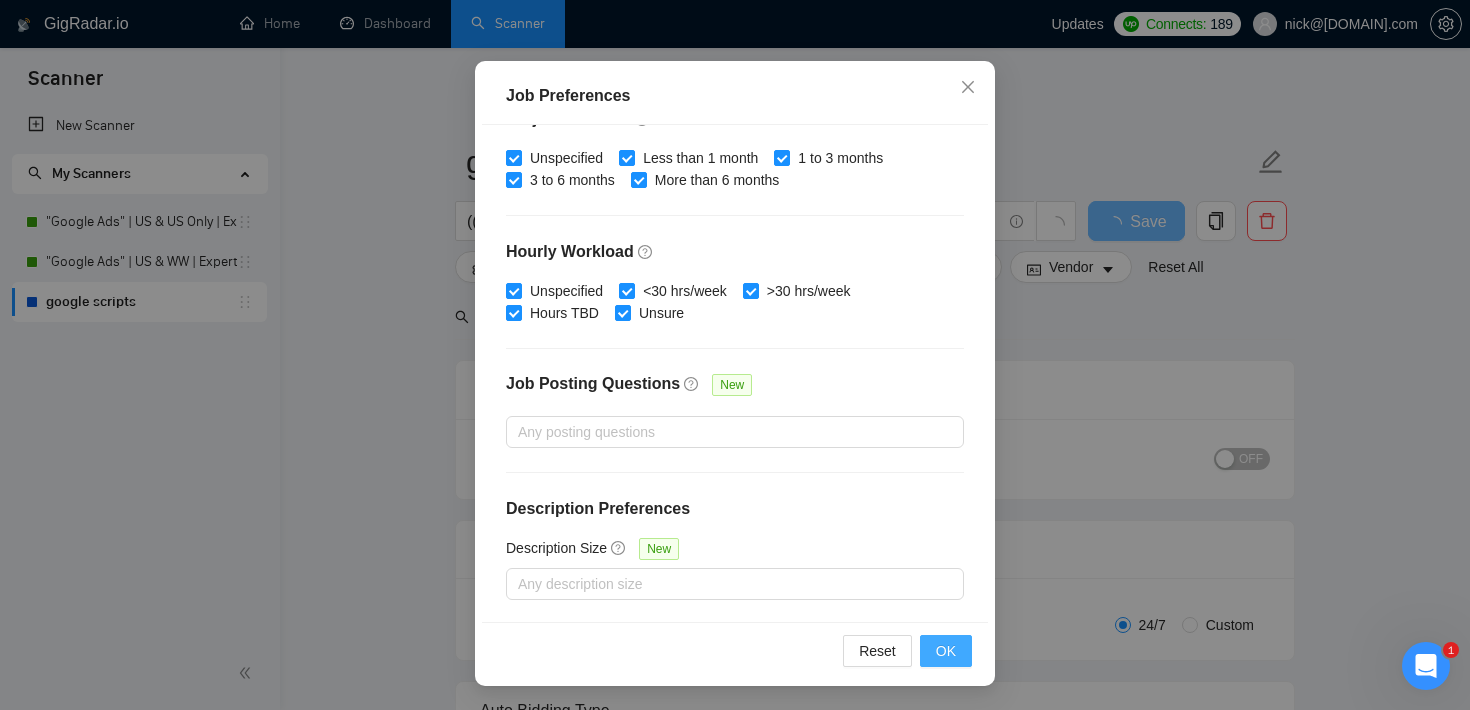 click on "OK" at bounding box center (946, 651) 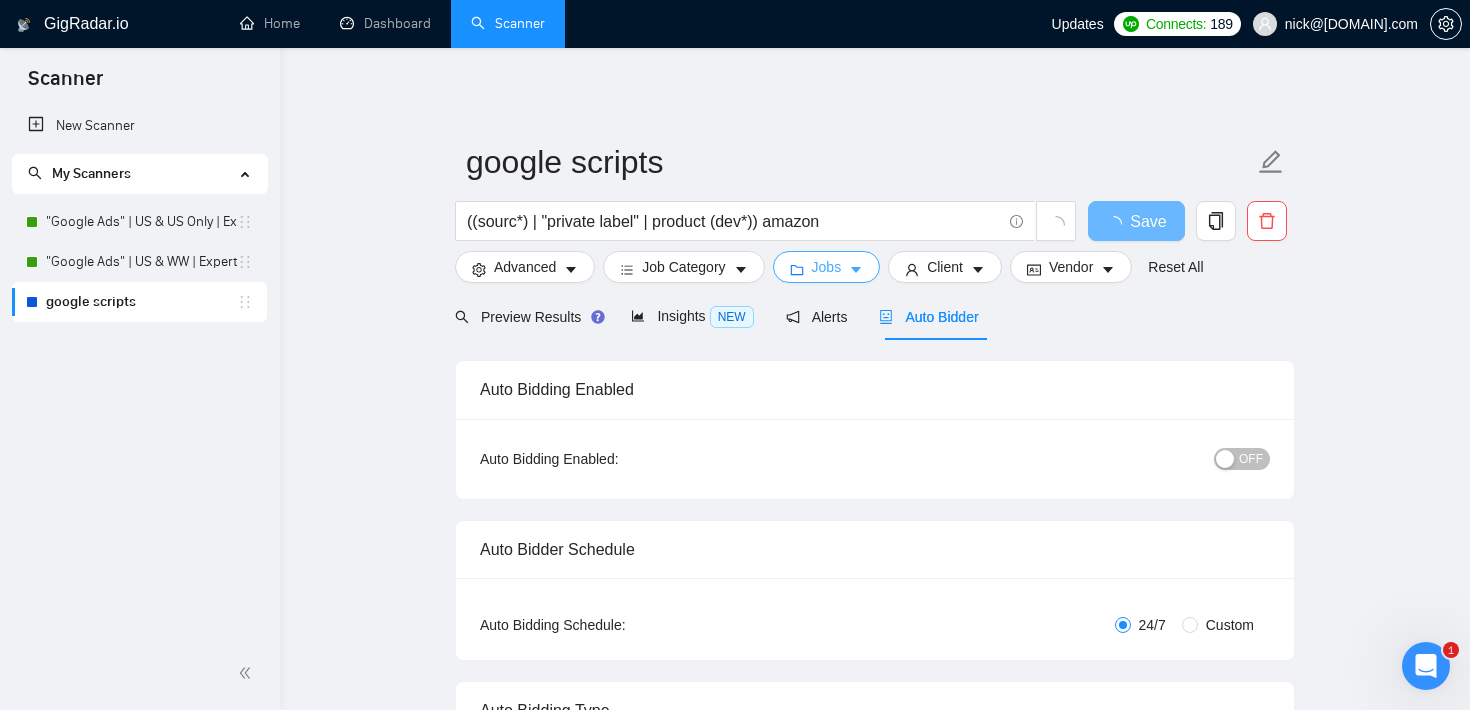 scroll, scrollTop: 59, scrollLeft: 0, axis: vertical 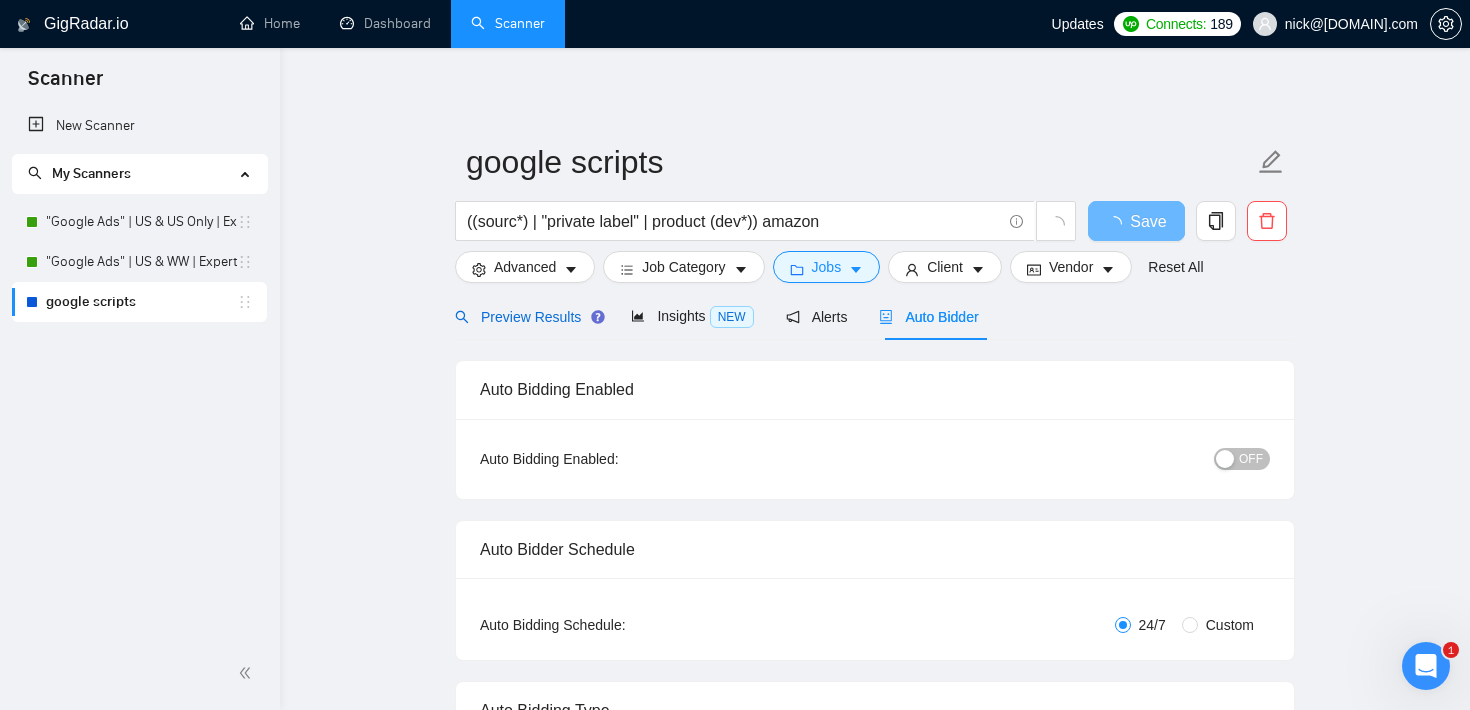 click on "Preview Results" at bounding box center [527, 317] 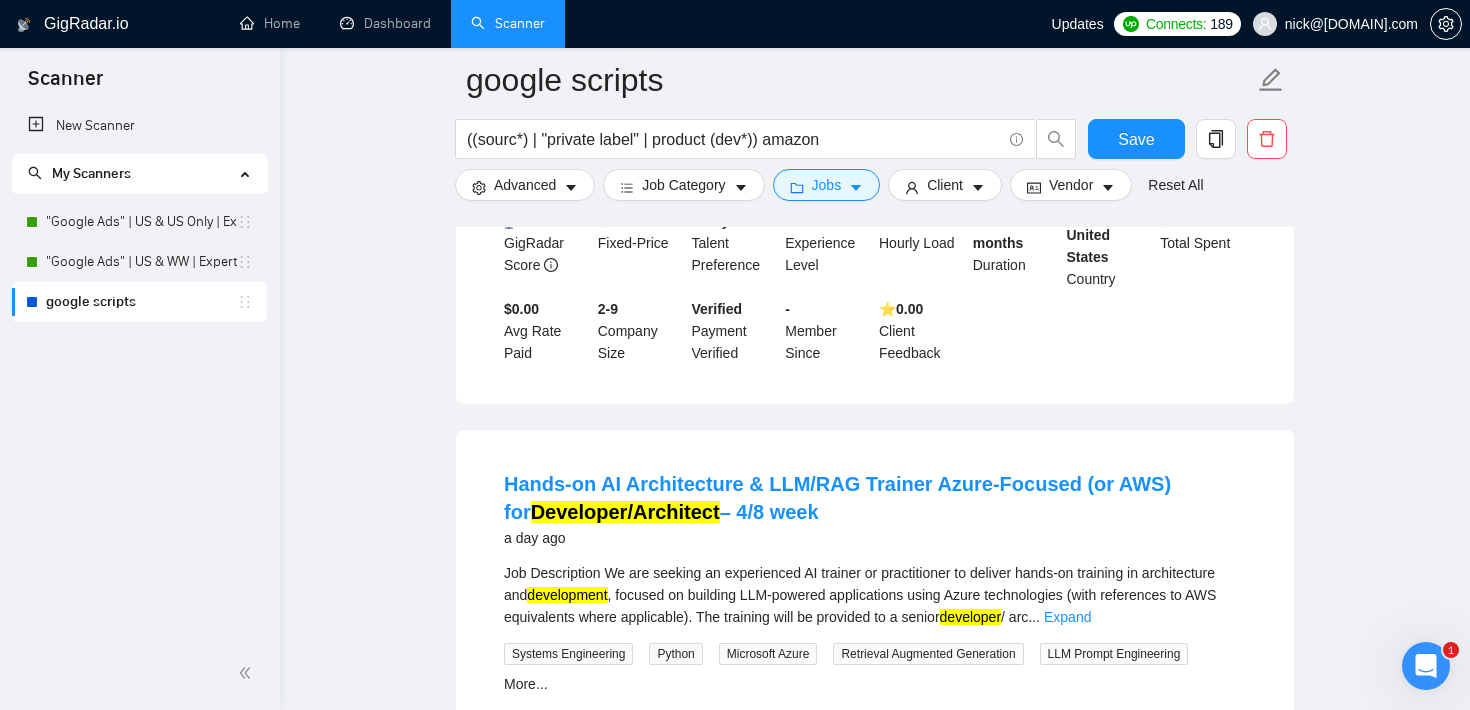 scroll, scrollTop: 25, scrollLeft: 0, axis: vertical 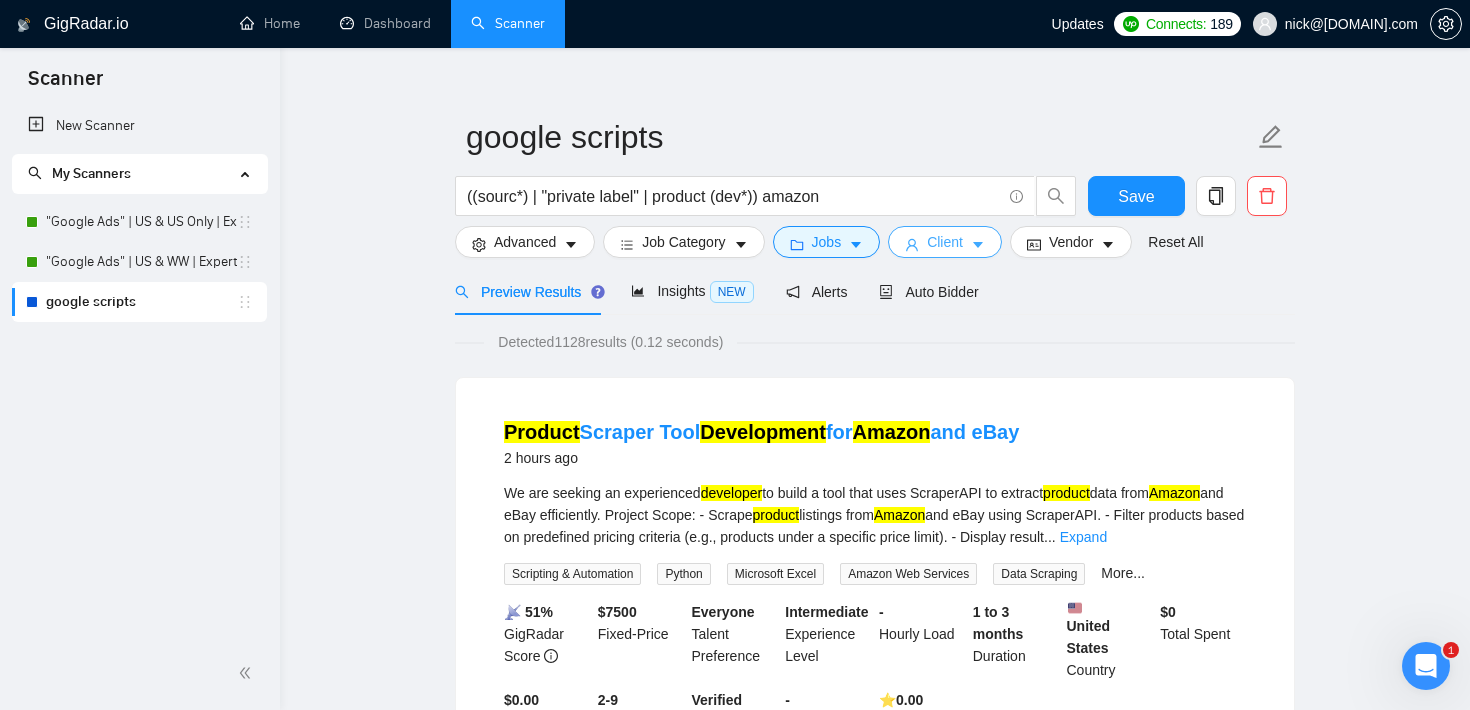 click on "Client" at bounding box center (945, 242) 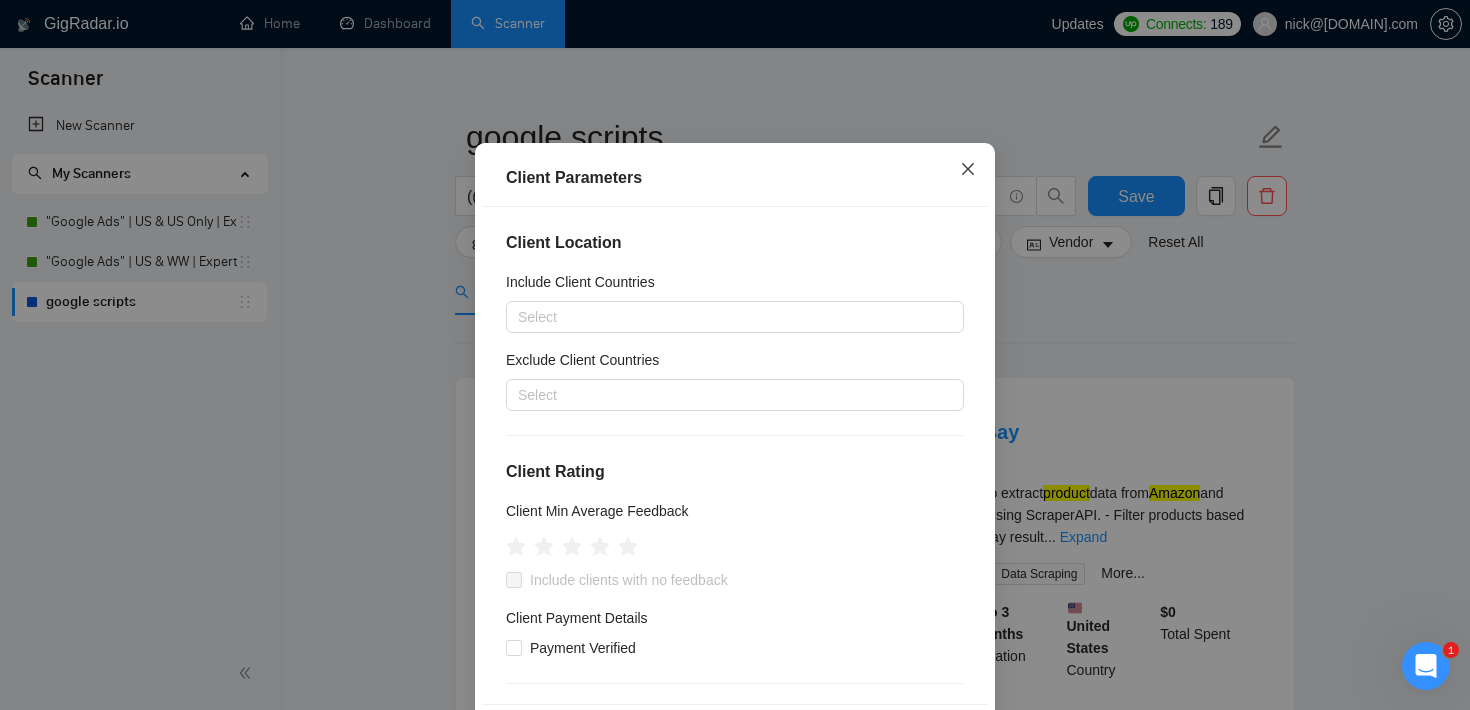 click at bounding box center (968, 170) 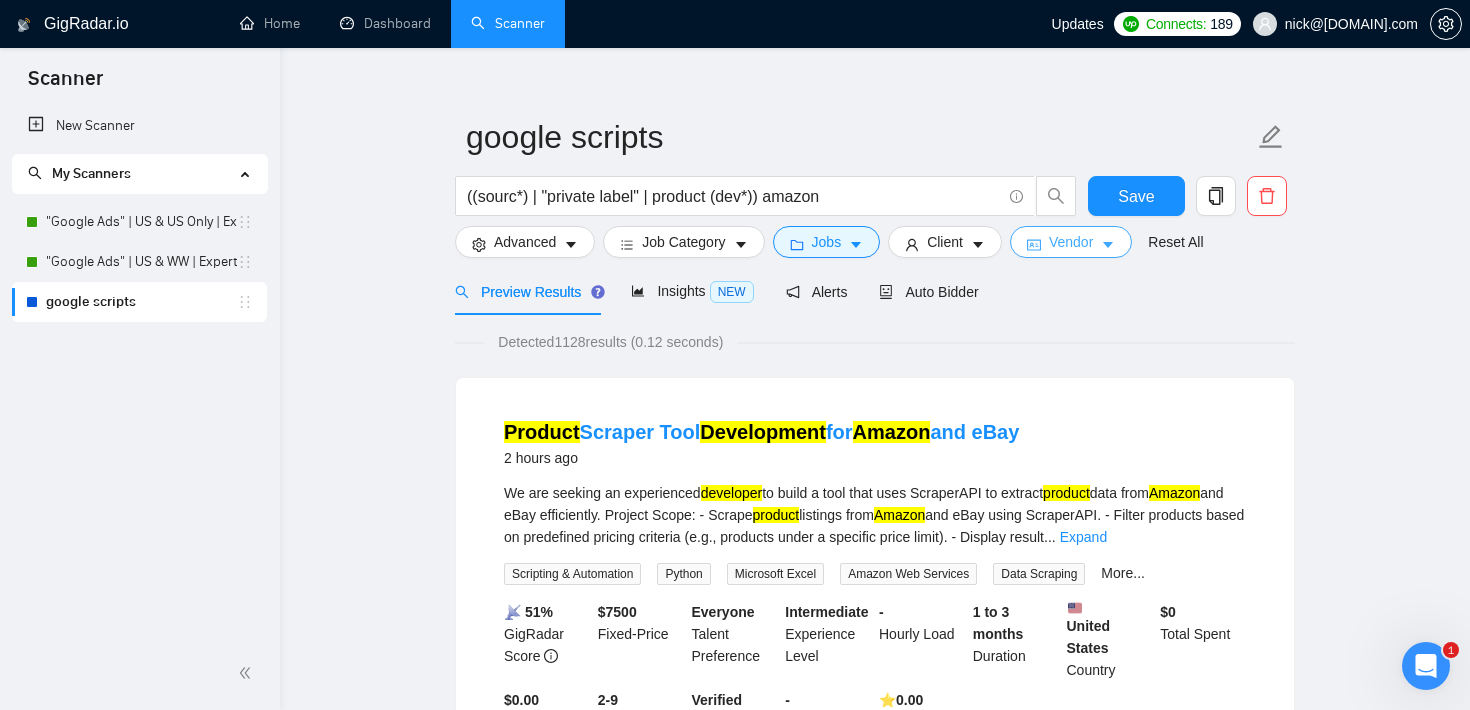 click on "Vendor" at bounding box center [1071, 242] 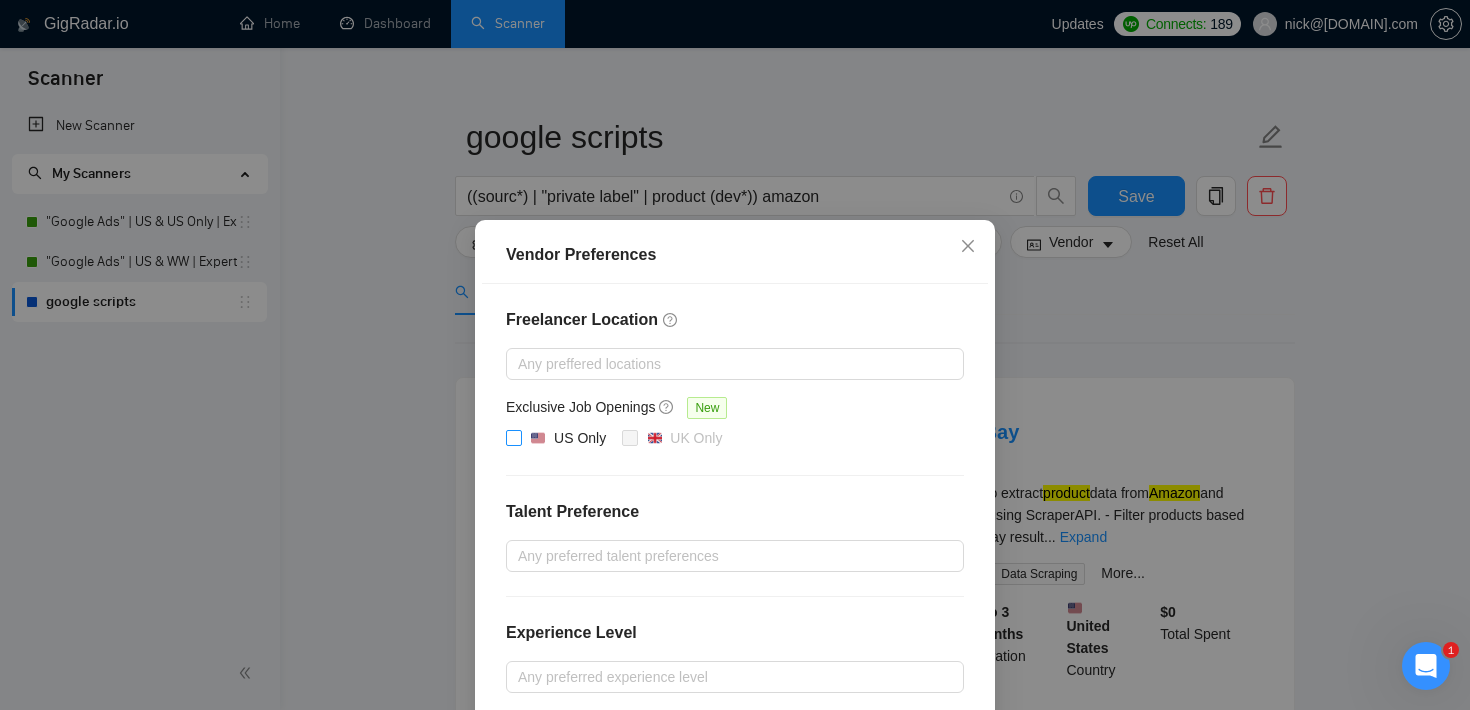 click at bounding box center [514, 438] 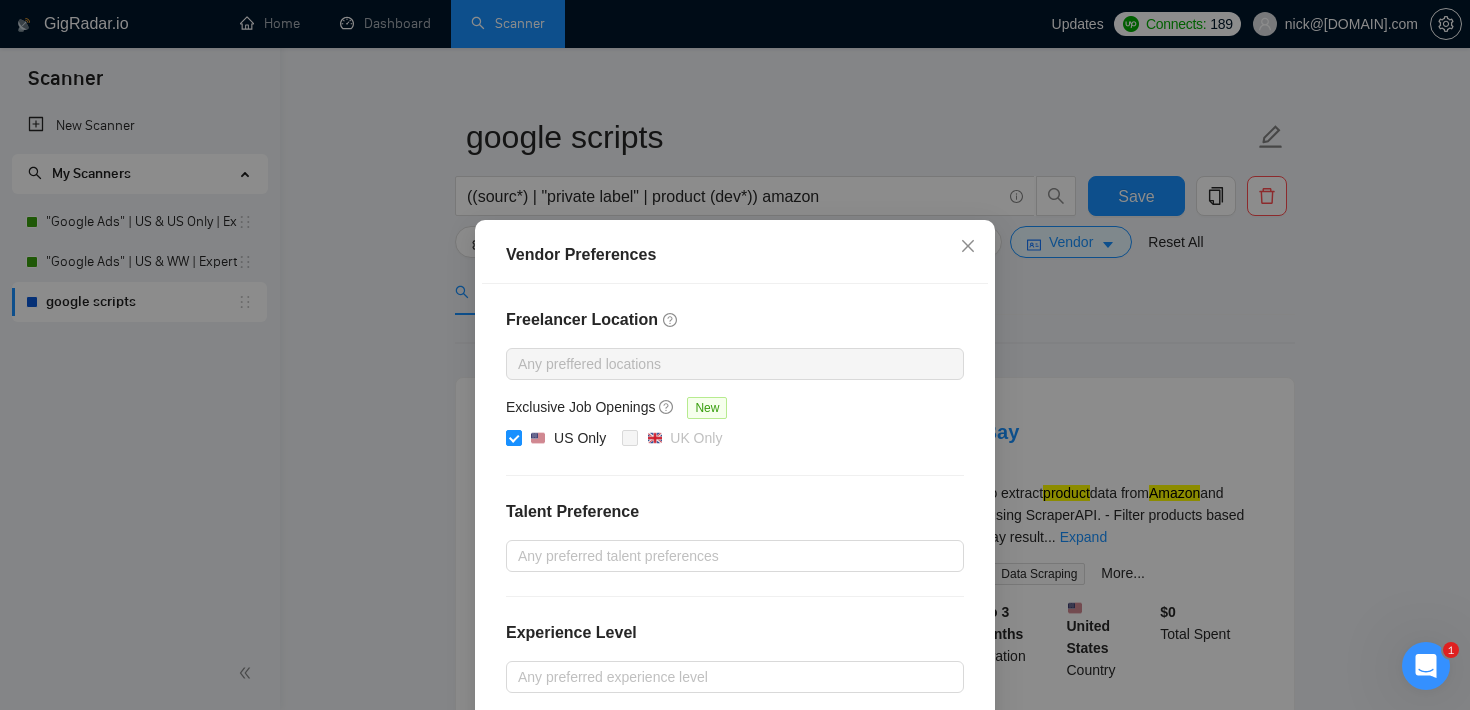 scroll, scrollTop: 215, scrollLeft: 0, axis: vertical 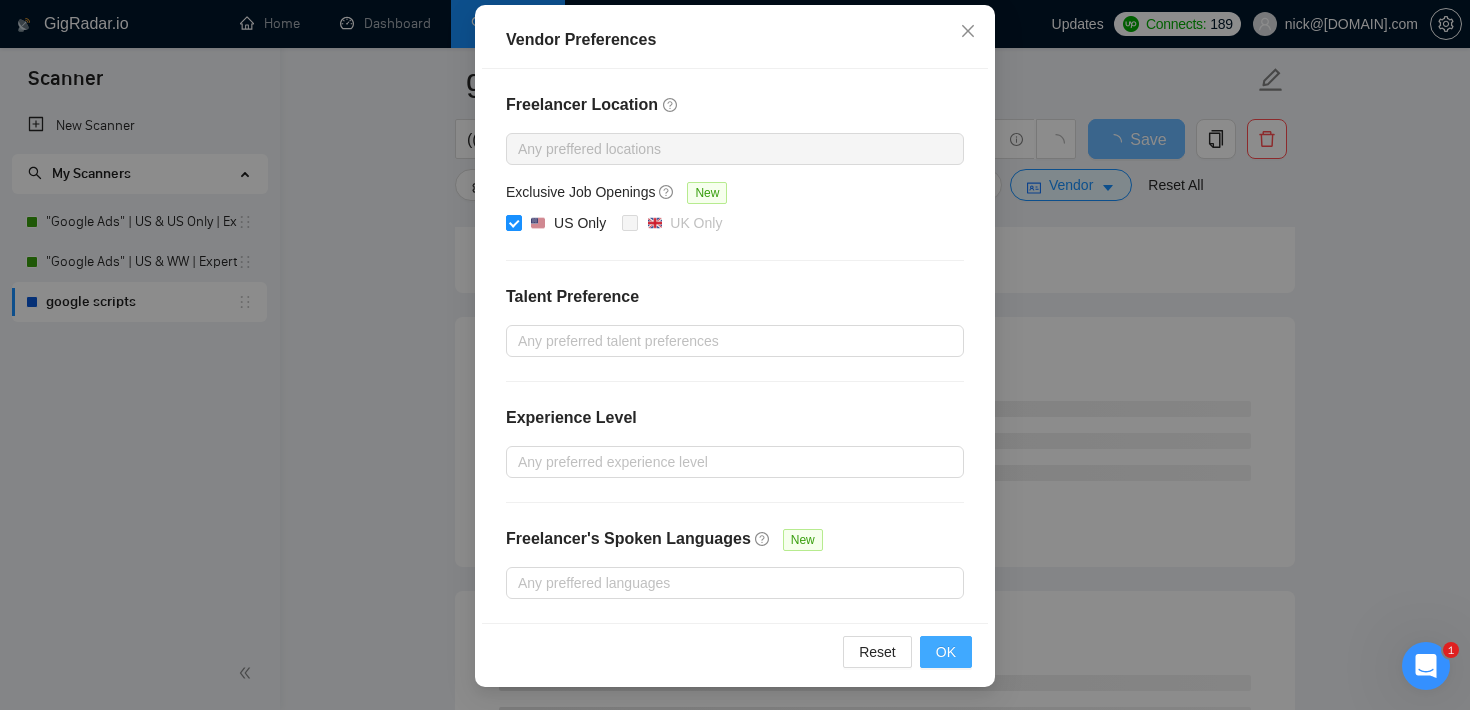 click on "OK" at bounding box center [946, 652] 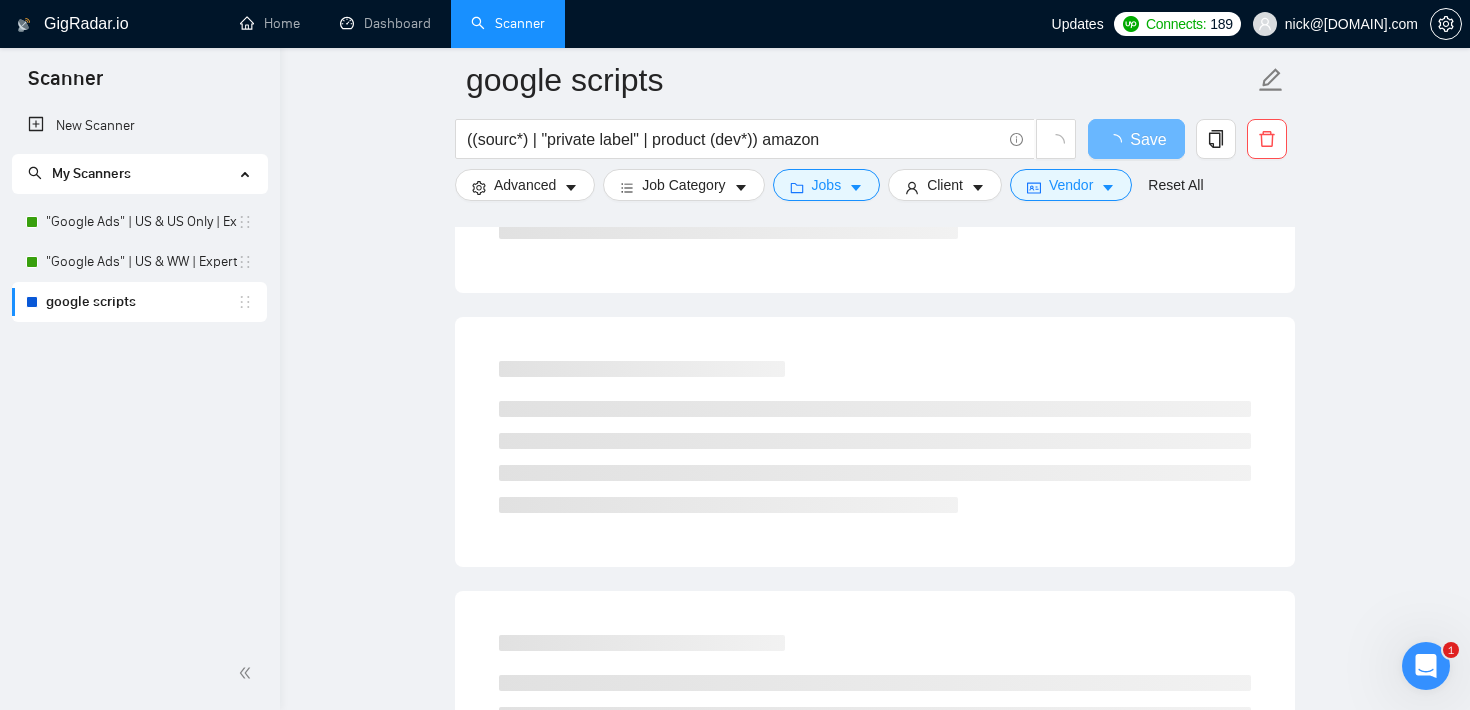 scroll, scrollTop: 115, scrollLeft: 0, axis: vertical 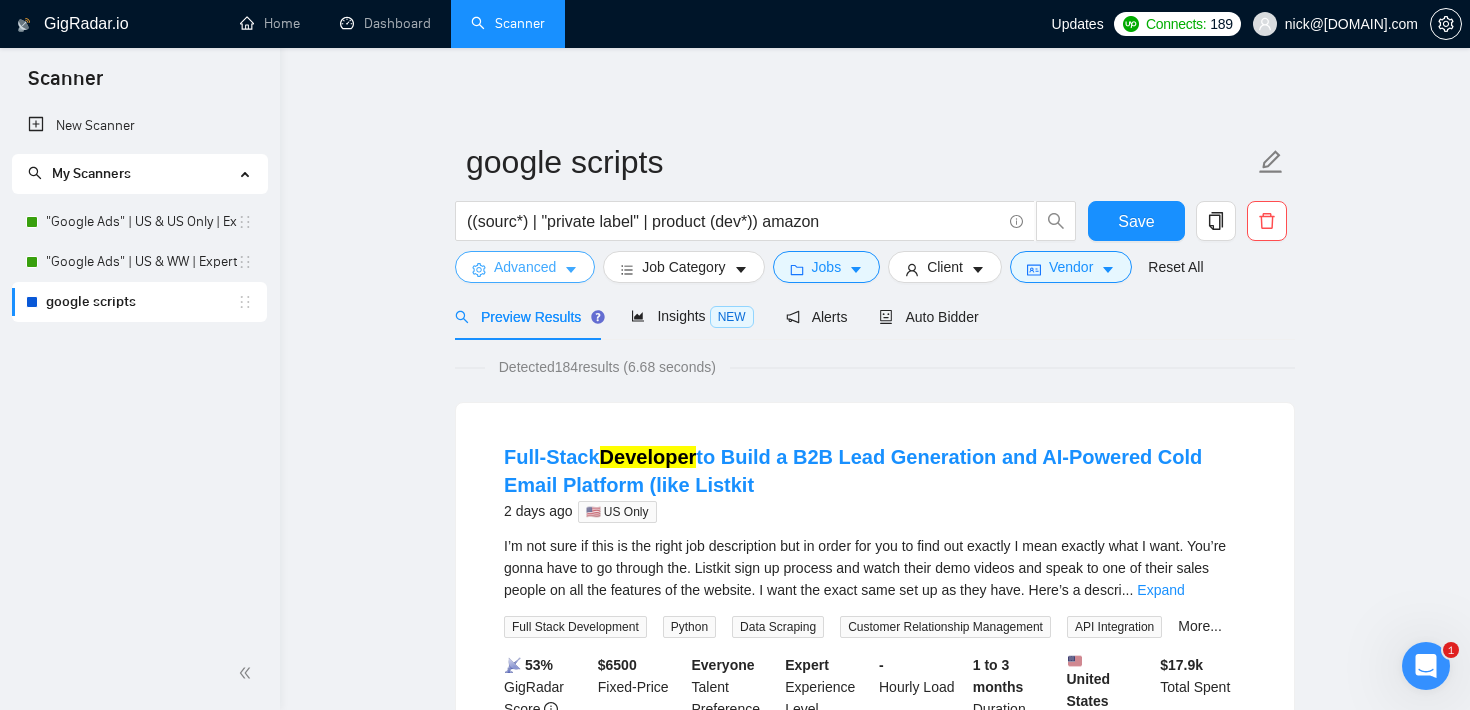 click on "Advanced" at bounding box center [525, 267] 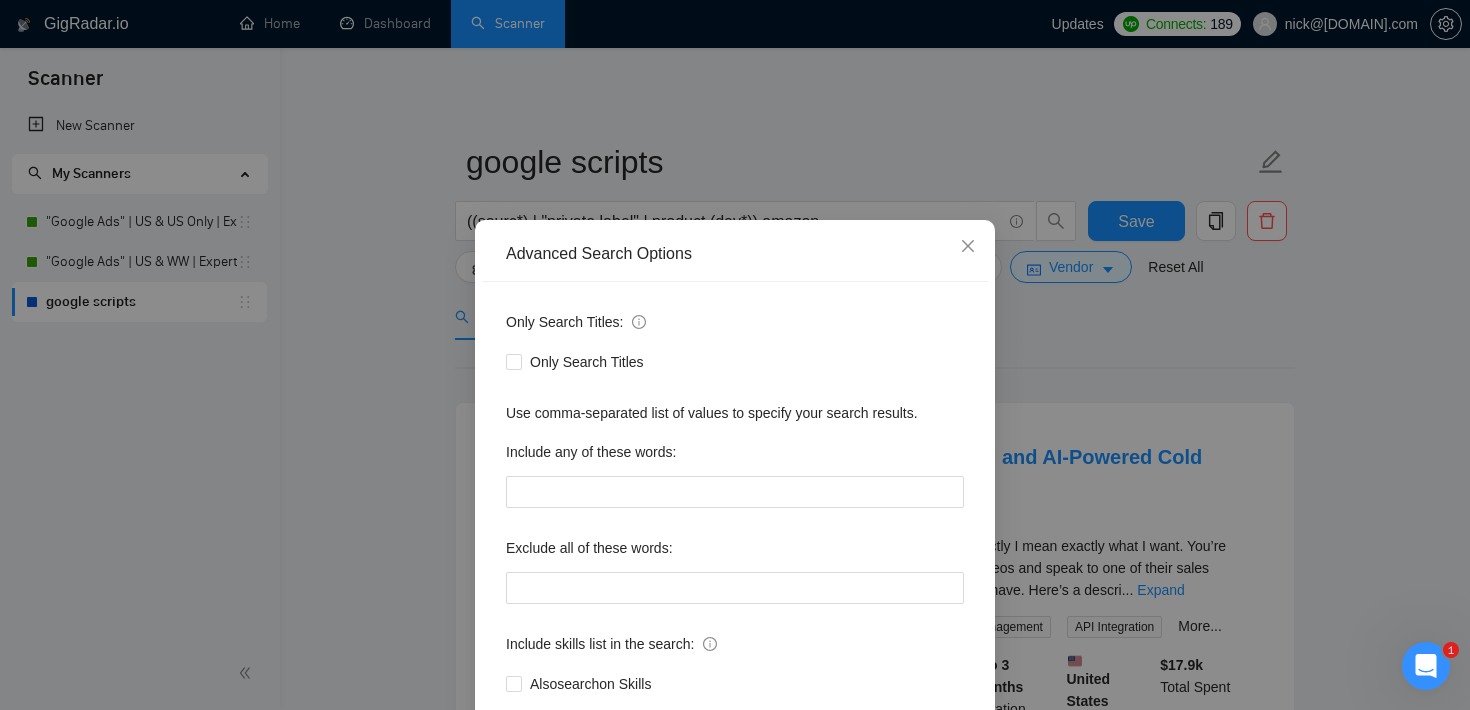 click on "Only Search Titles" at bounding box center [735, 362] 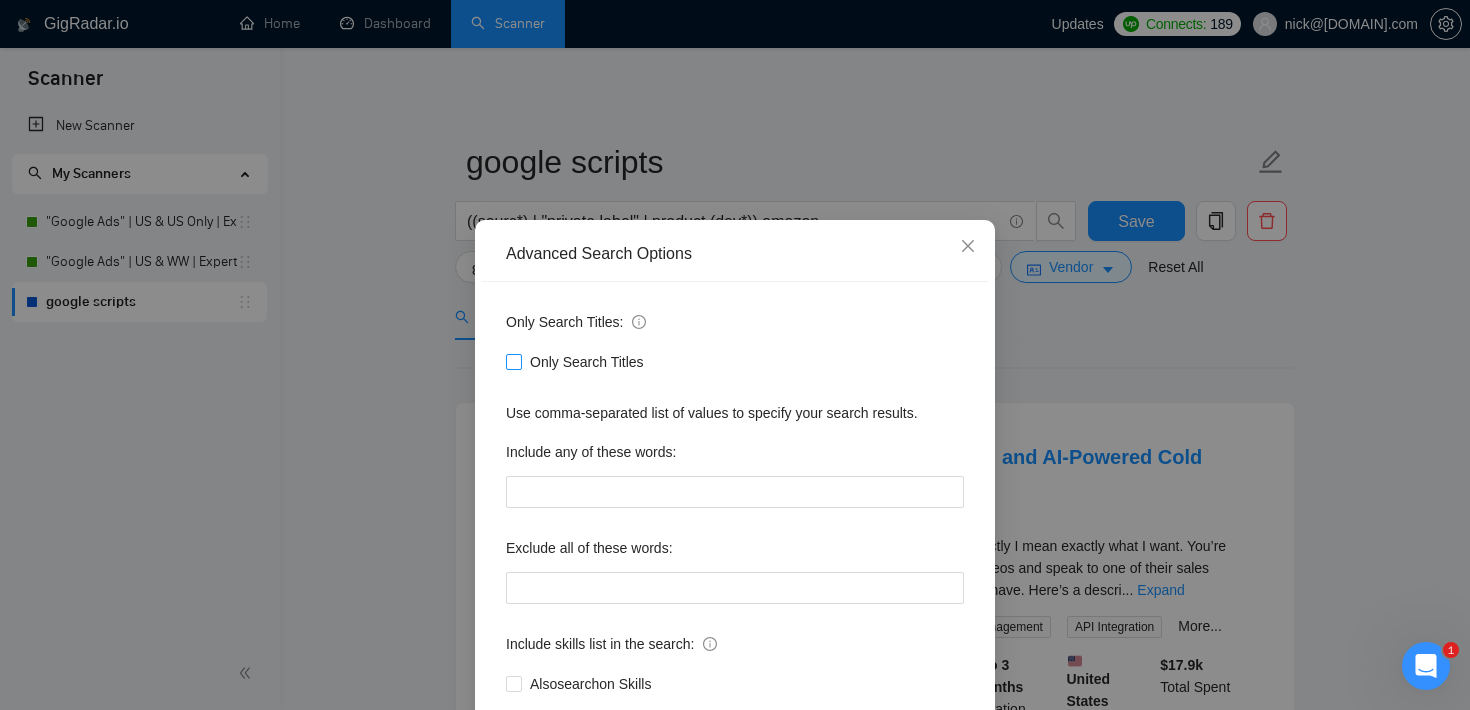 click on "Only Search Titles" at bounding box center [513, 361] 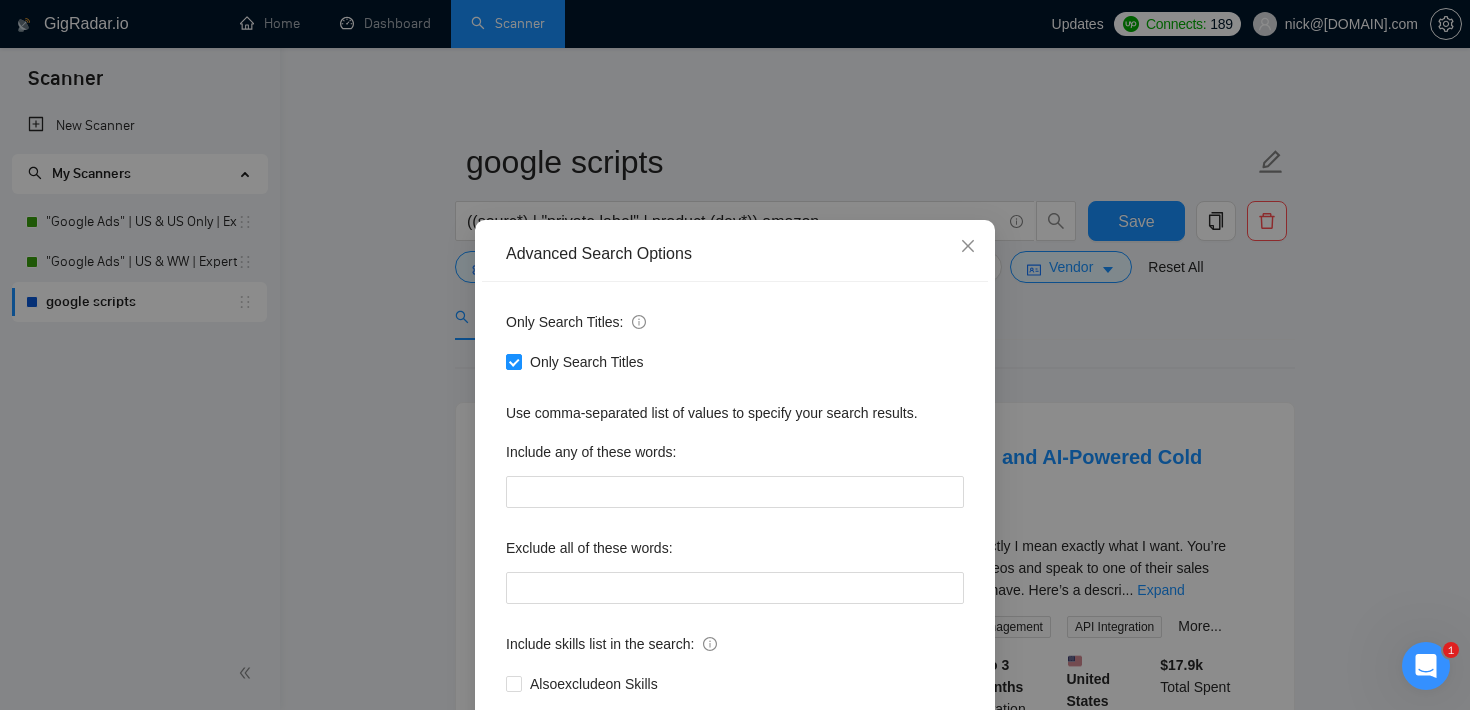 scroll, scrollTop: 122, scrollLeft: 0, axis: vertical 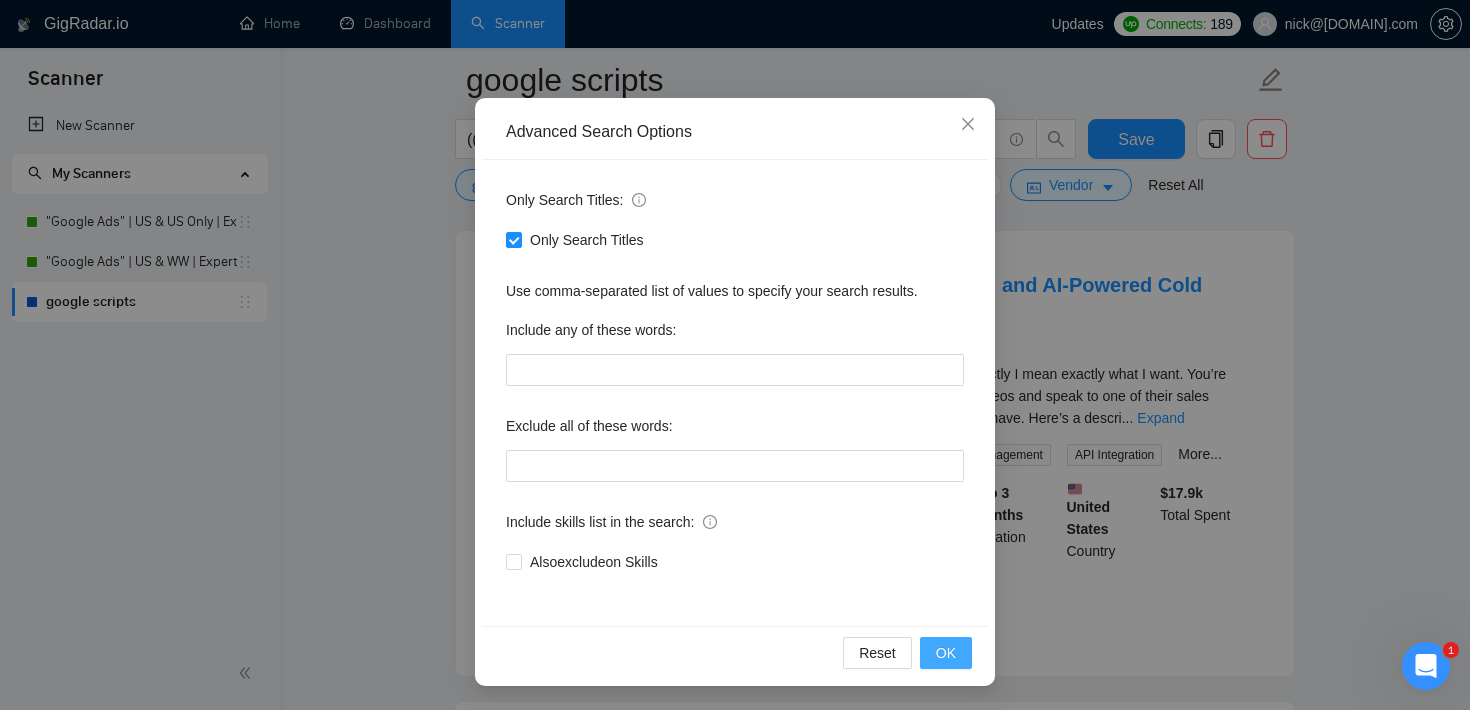 click on "OK" at bounding box center (946, 653) 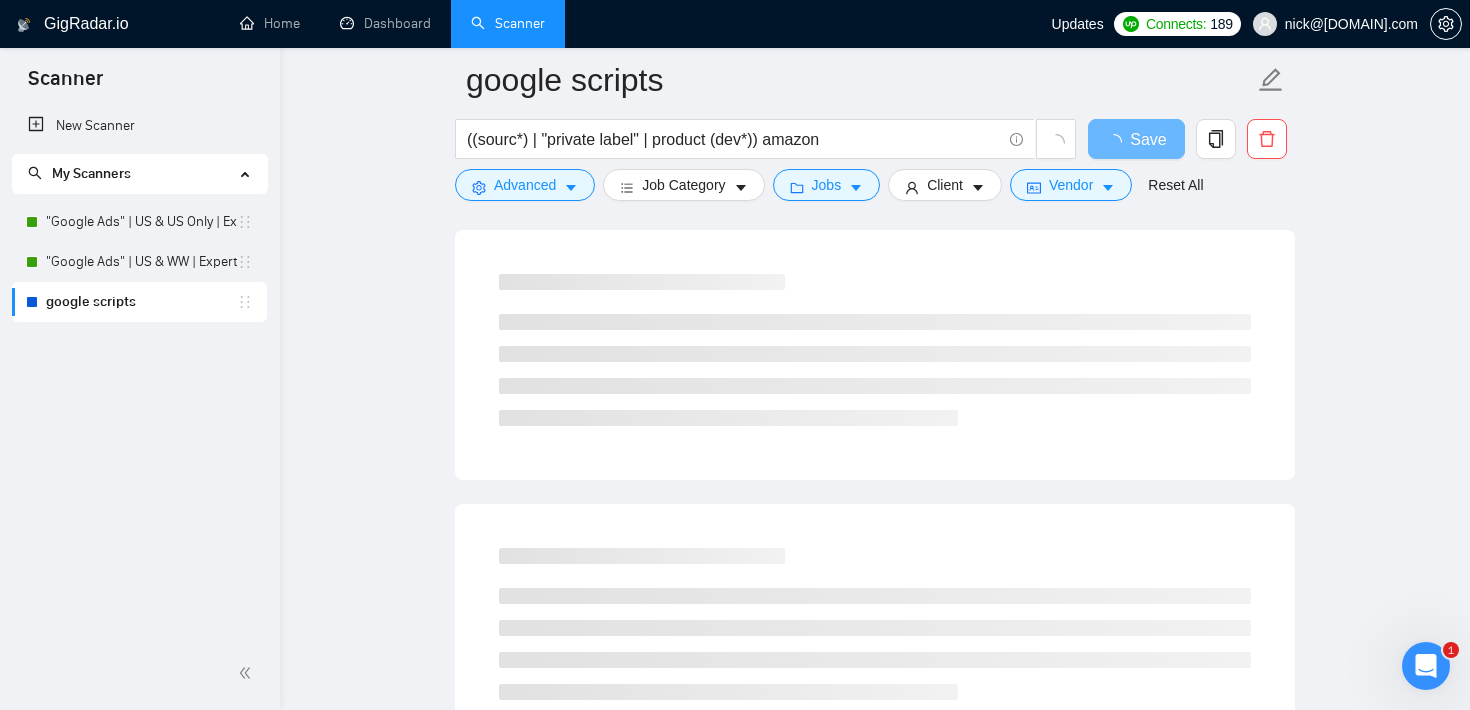 scroll, scrollTop: 22, scrollLeft: 0, axis: vertical 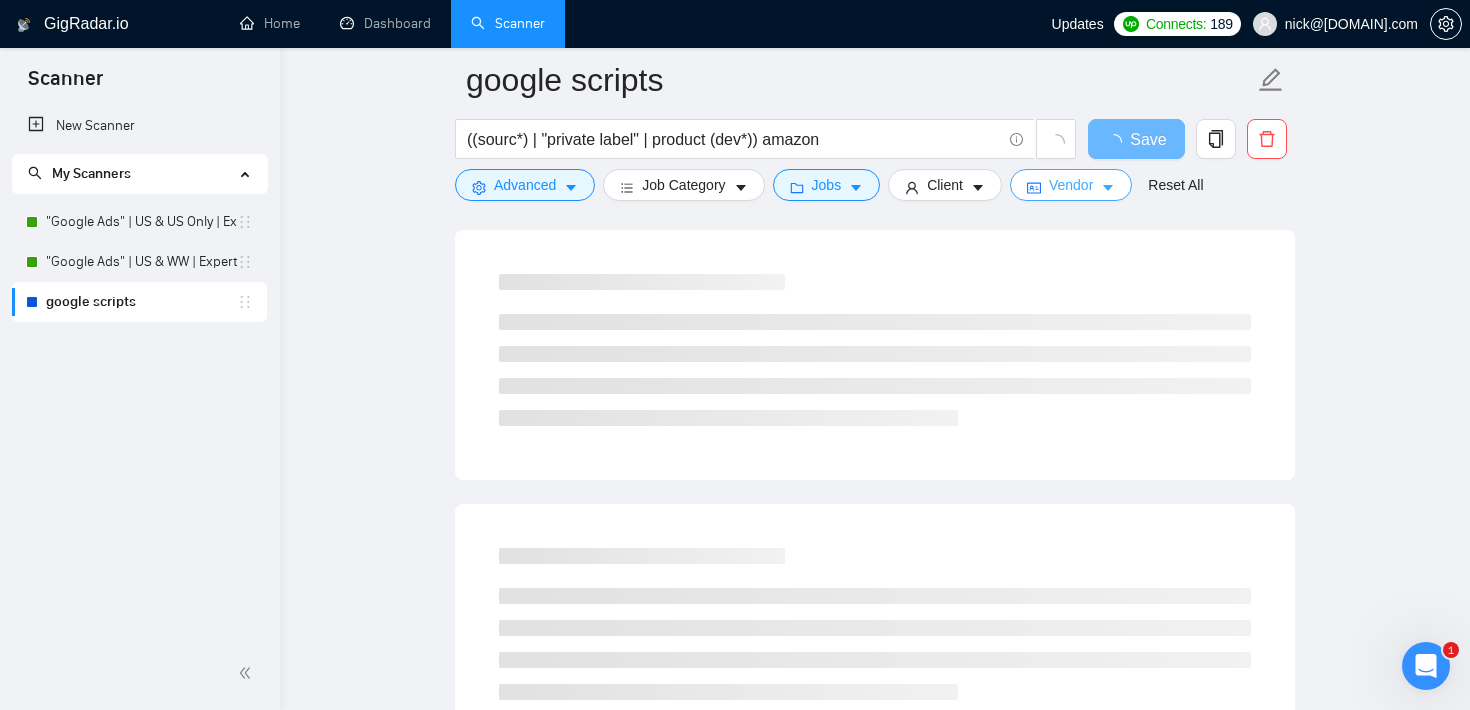 click on "Vendor" at bounding box center [1071, 185] 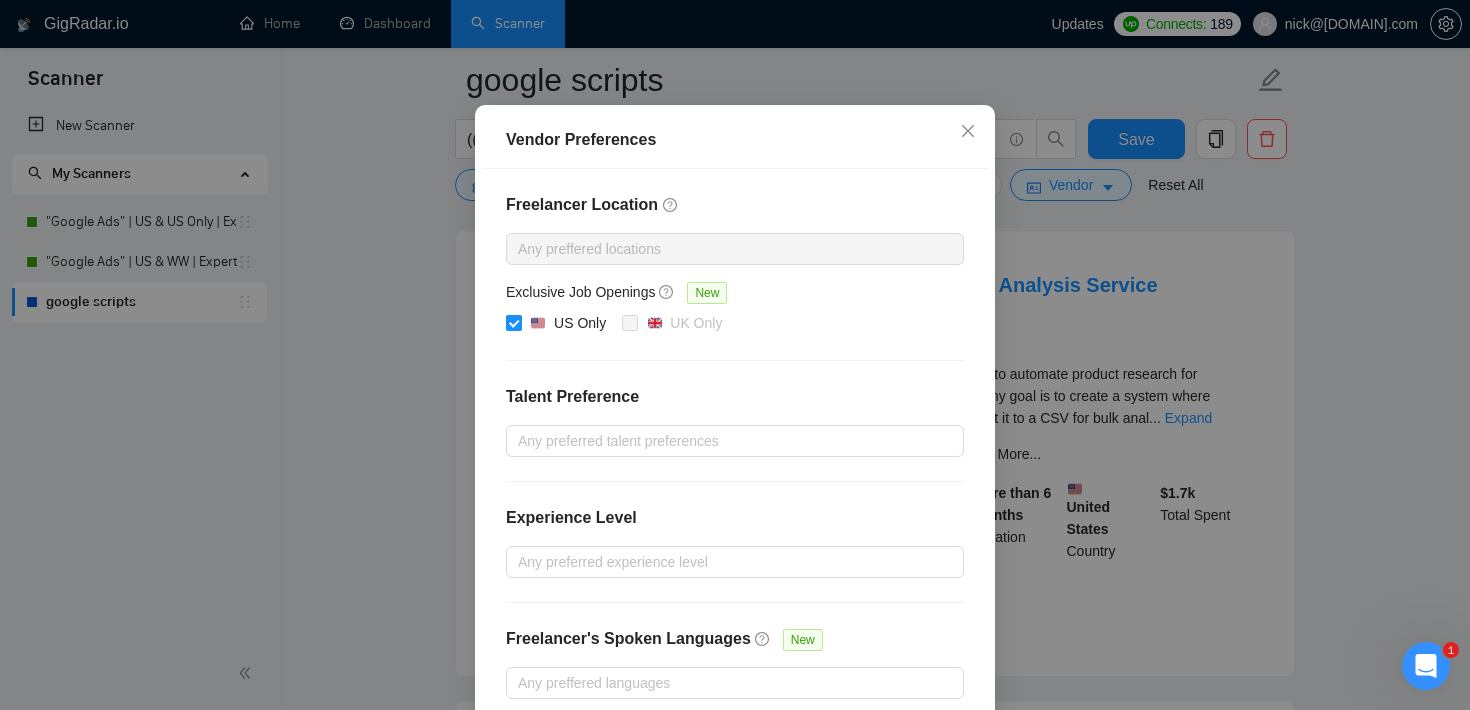 click at bounding box center (514, 323) 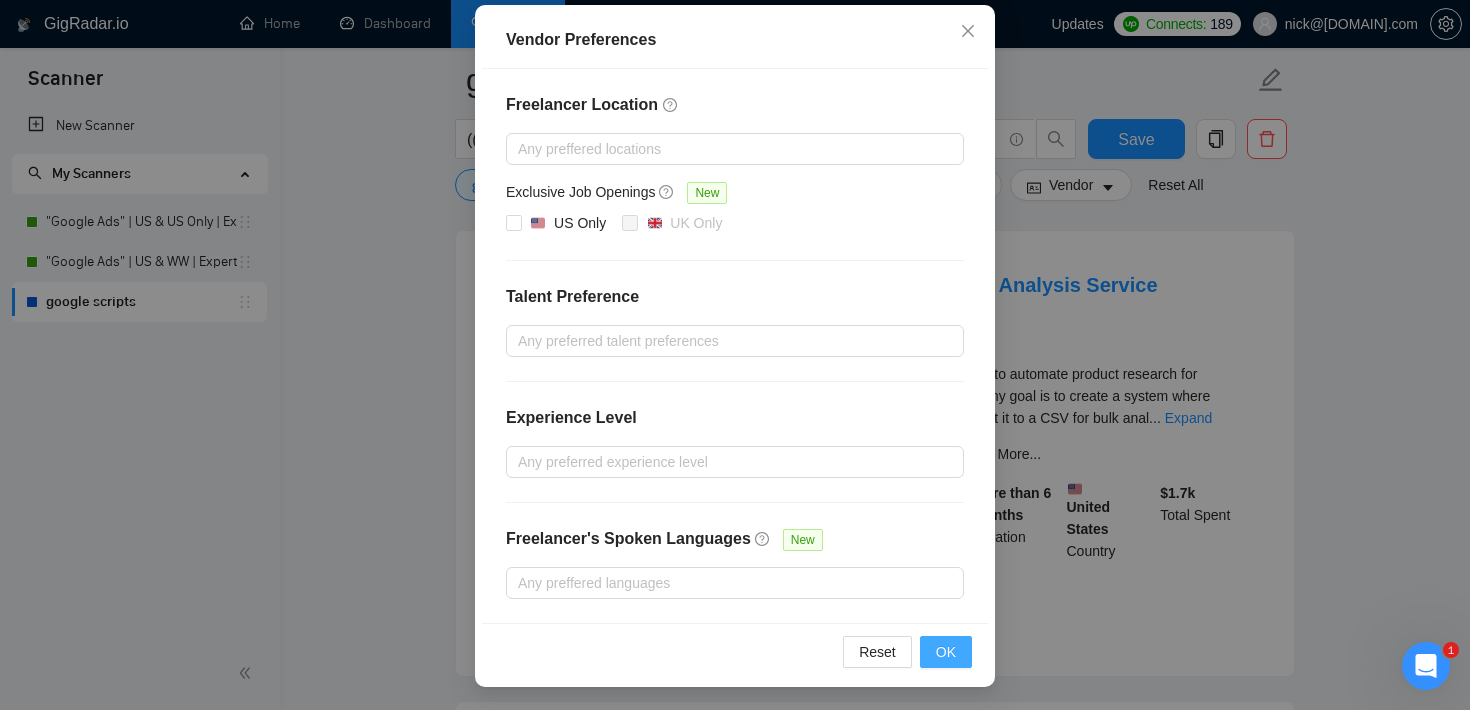 click on "OK" at bounding box center (946, 652) 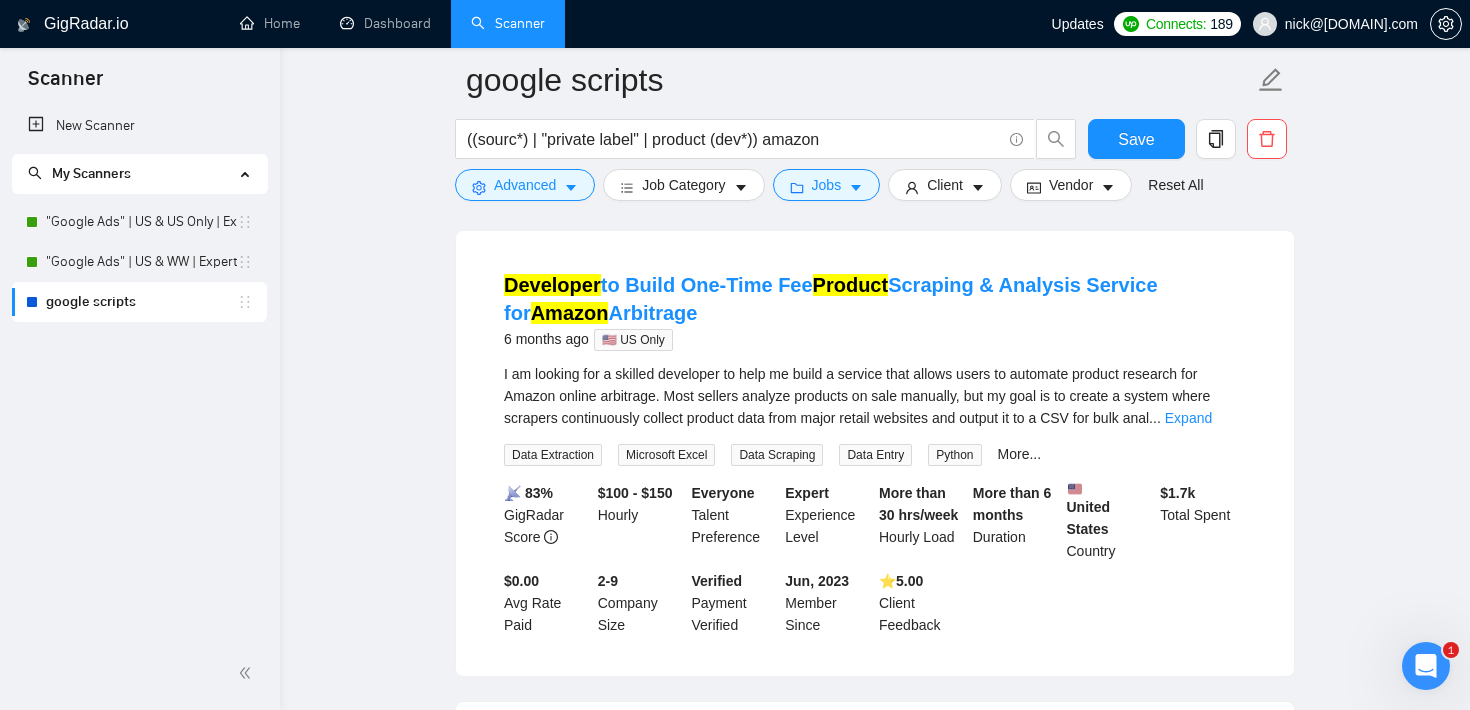 scroll, scrollTop: 115, scrollLeft: 0, axis: vertical 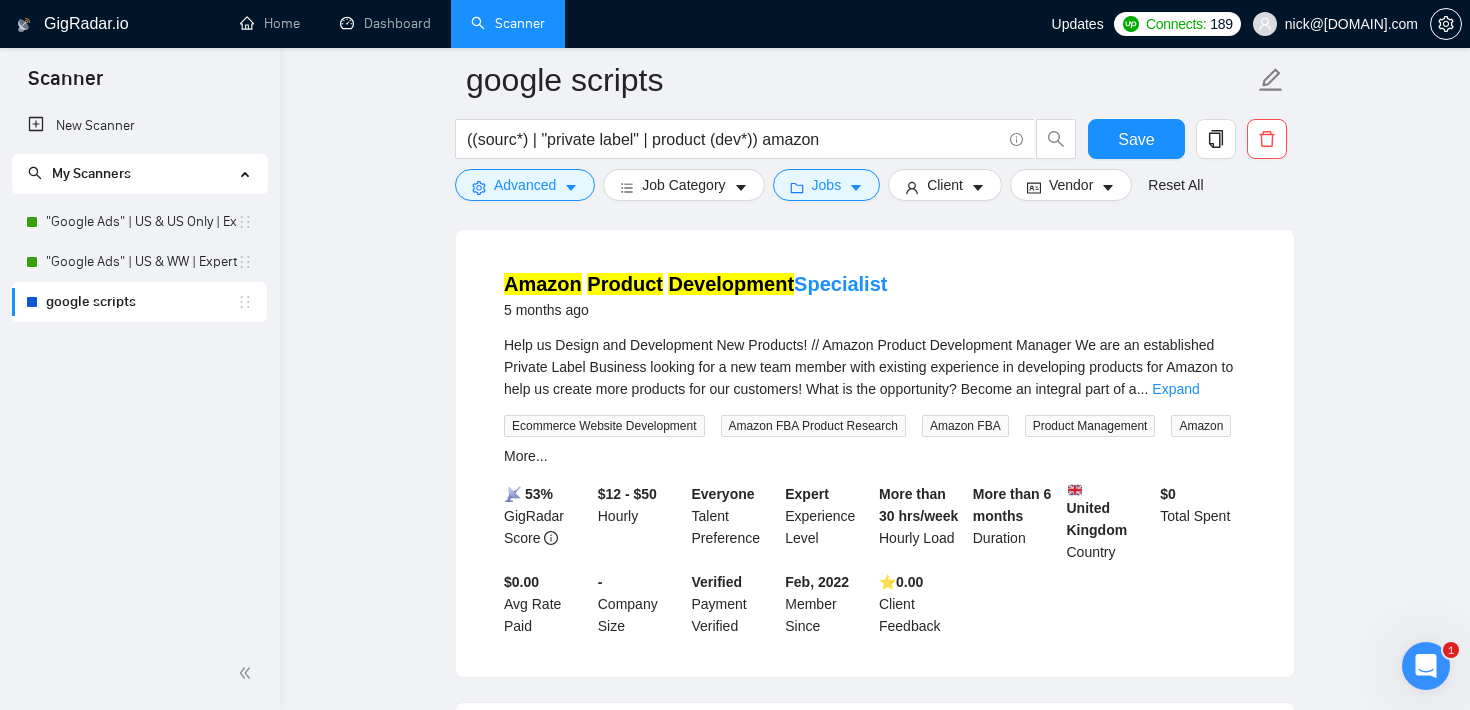 click on "Help us Design and Development New Products! // Amazon Product Development Manager
We are an established Private Label Business looking for a new team member with existing experience in developing products for Amazon to help us create more products for our customers!
What is the opportunity?
Become an integral part of a ... Expand" at bounding box center [875, 367] 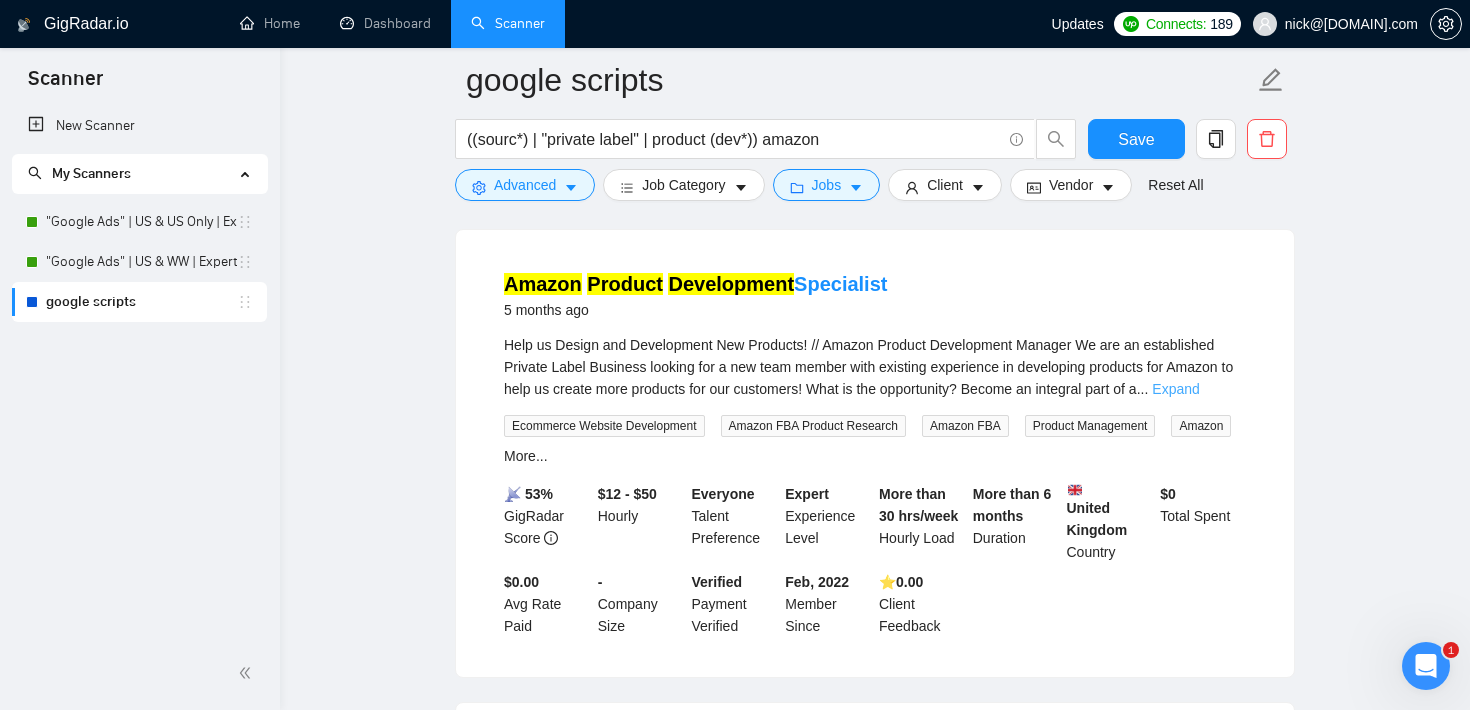 click on "Expand" at bounding box center [1175, 389] 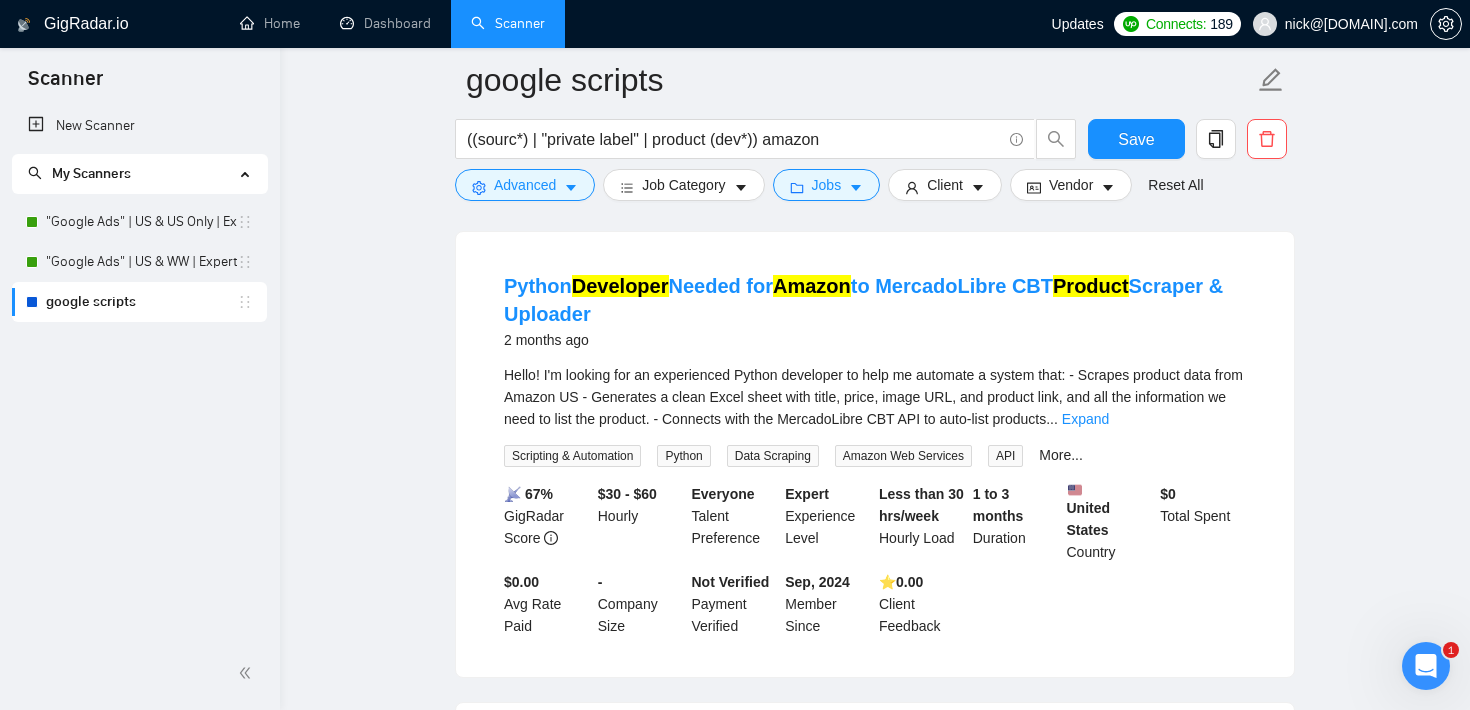 scroll, scrollTop: 0, scrollLeft: 0, axis: both 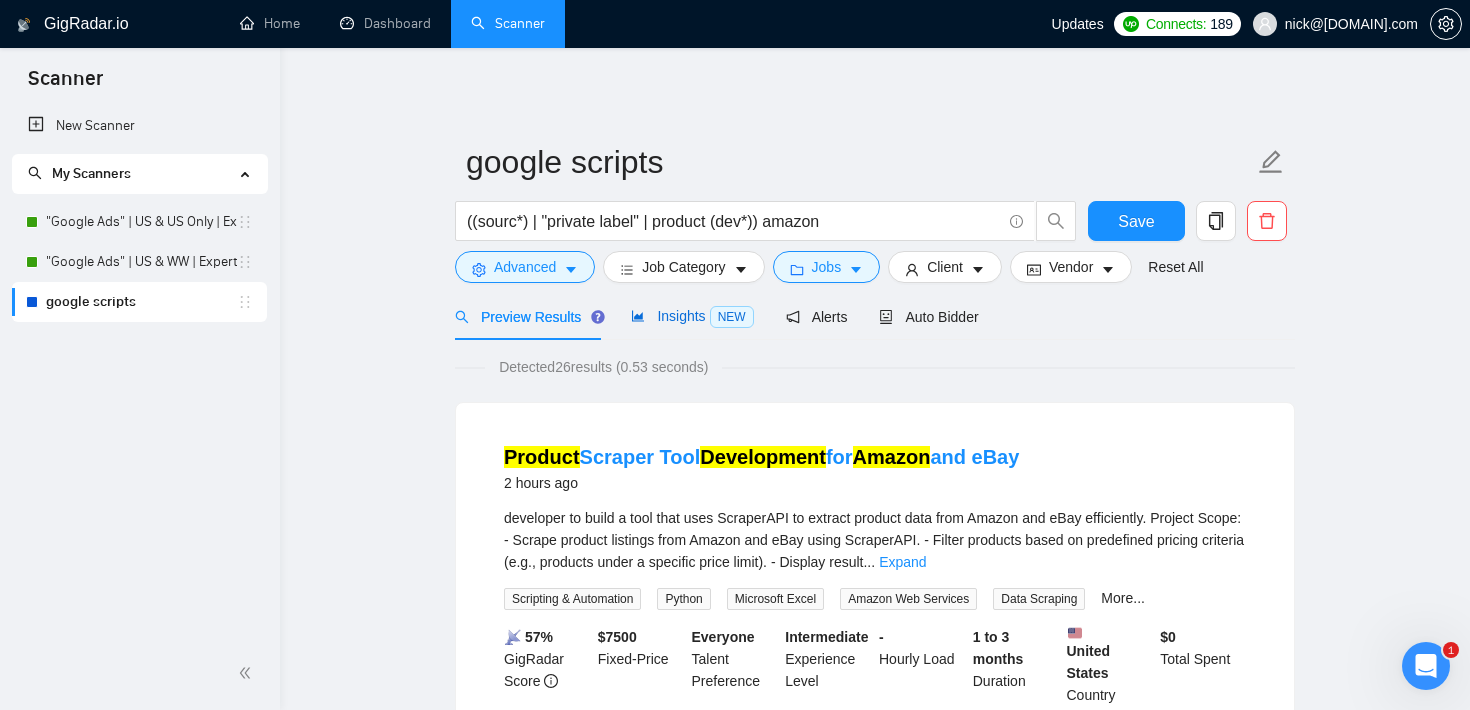 click on "Insights NEW" at bounding box center (692, 316) 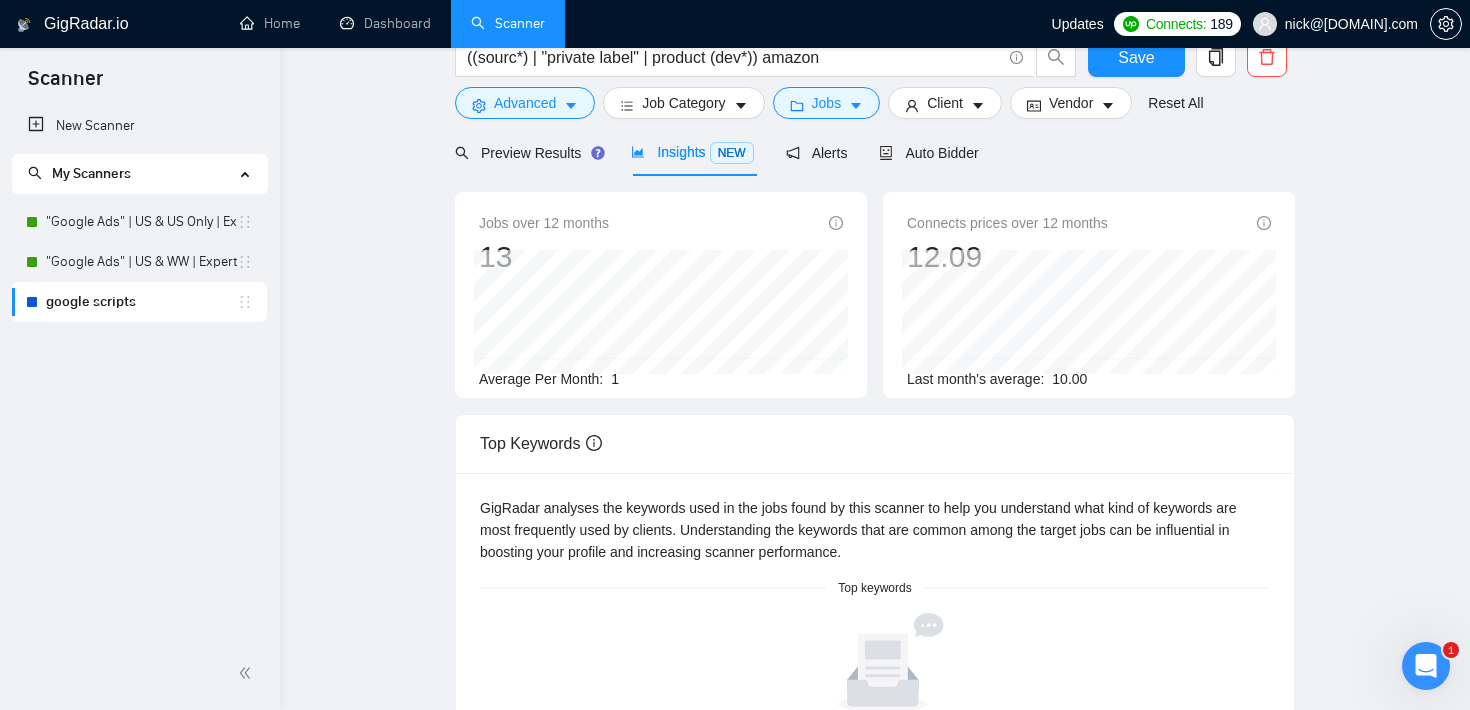scroll, scrollTop: 52, scrollLeft: 0, axis: vertical 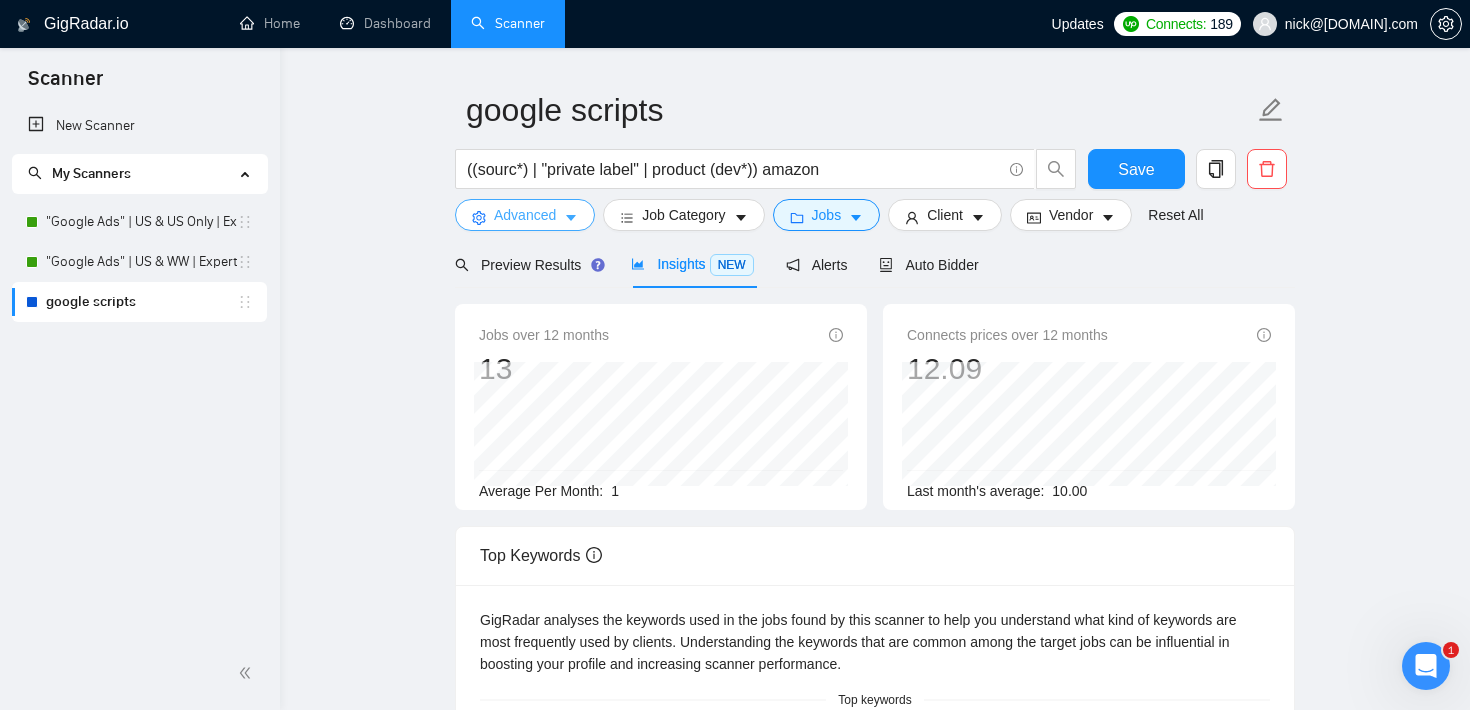 click on "Advanced" at bounding box center [525, 215] 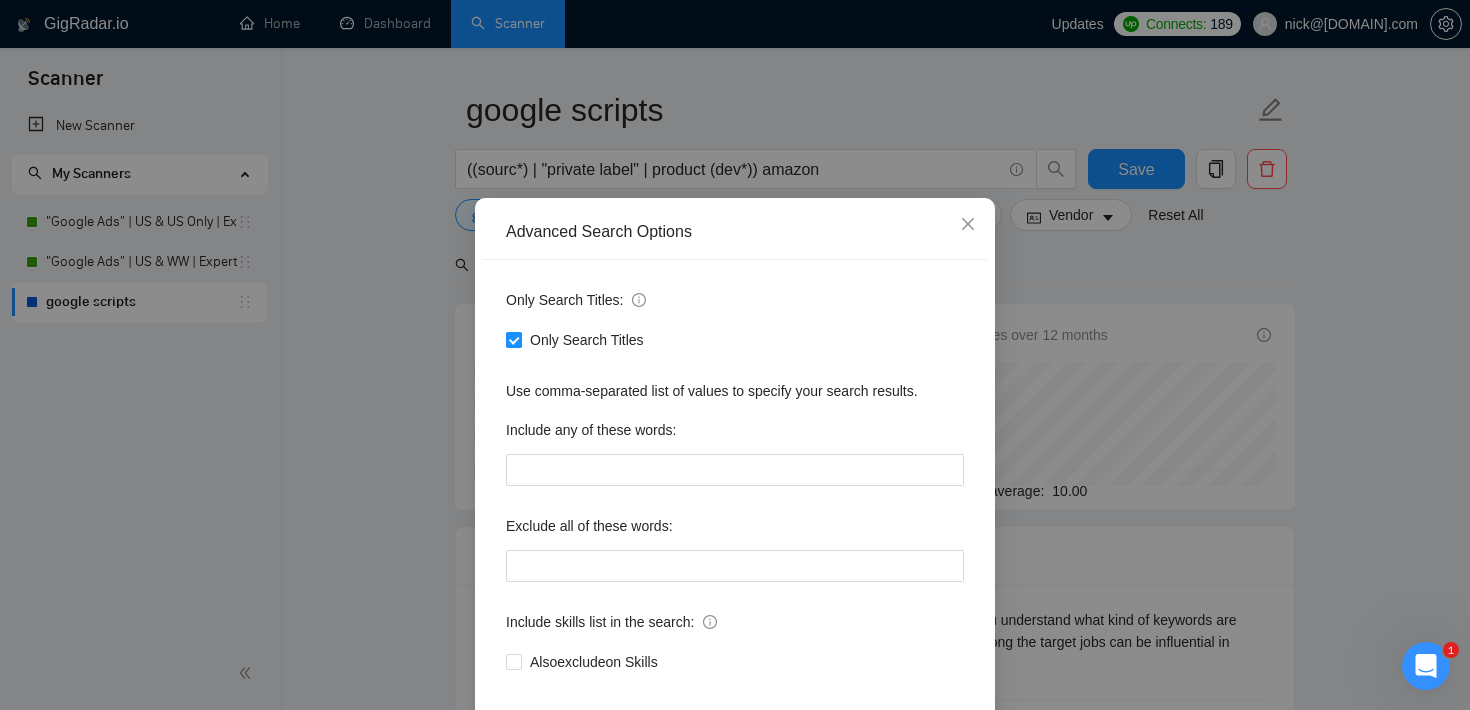 click on "Only Search Titles" at bounding box center (513, 339) 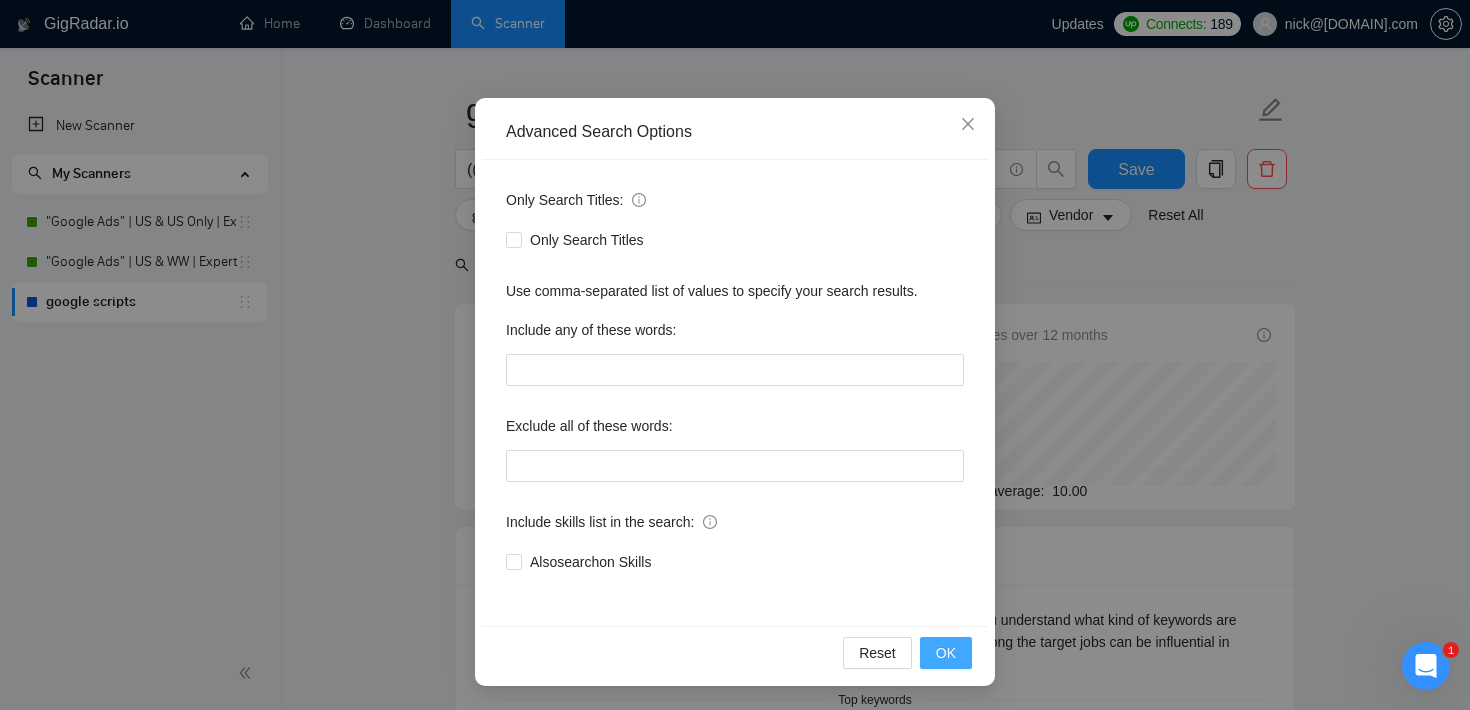 click on "OK" at bounding box center (946, 653) 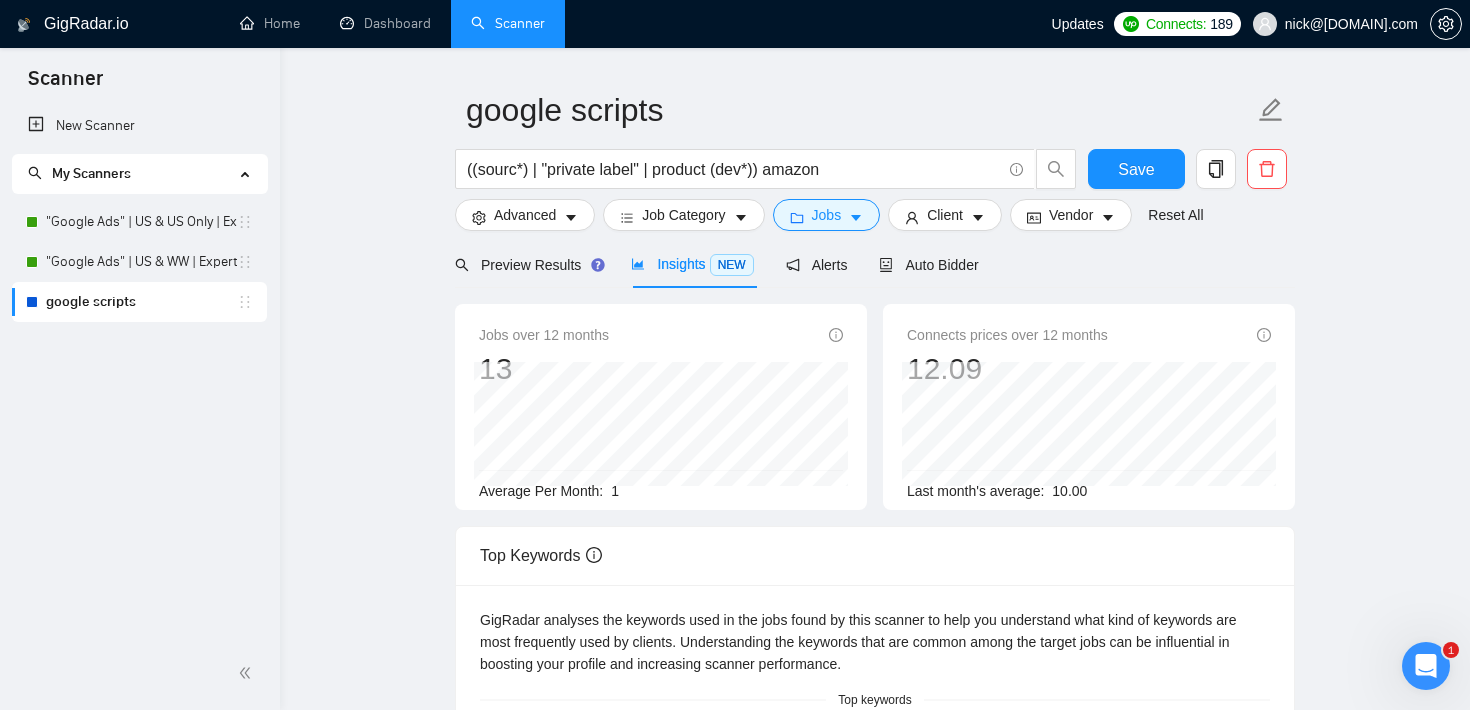 scroll, scrollTop: 22, scrollLeft: 0, axis: vertical 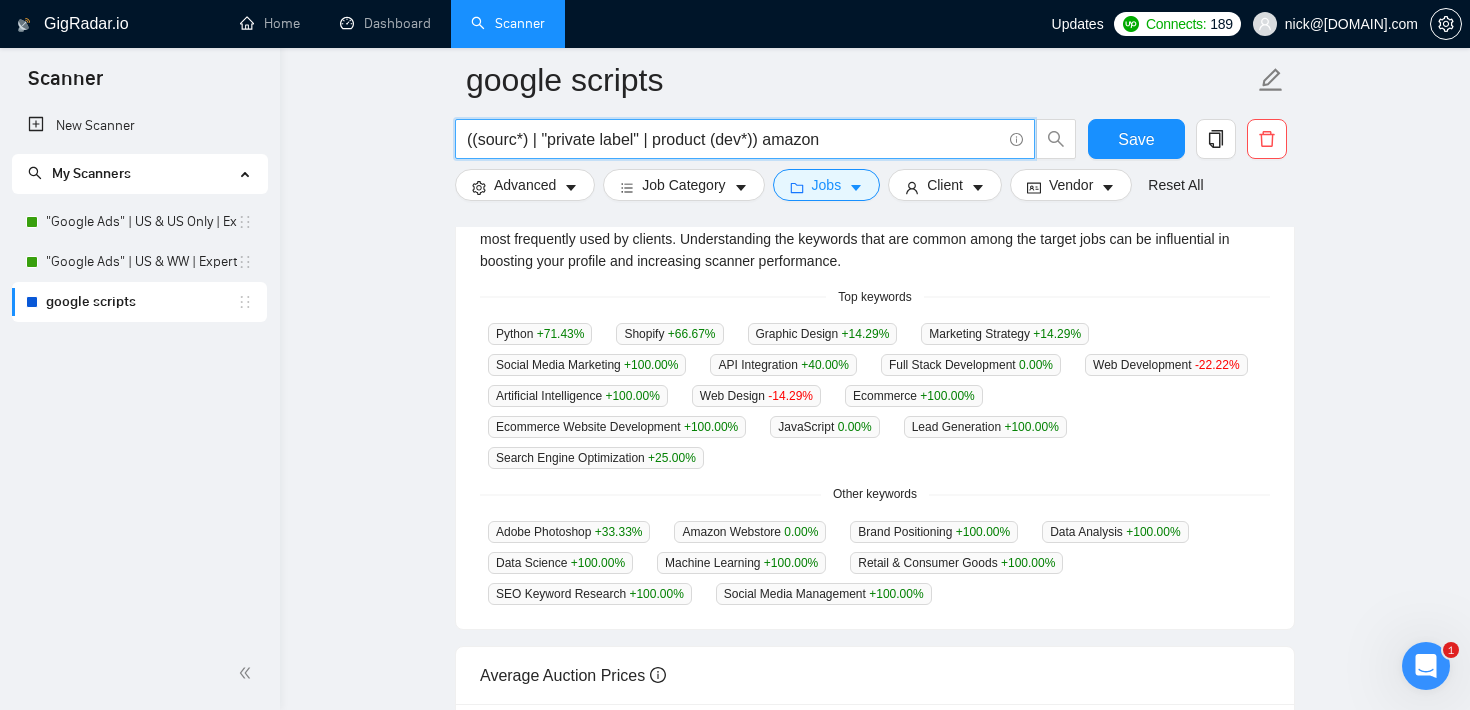 click on "((sourc*) | "private label" | product (dev*)) amazon" at bounding box center [734, 139] 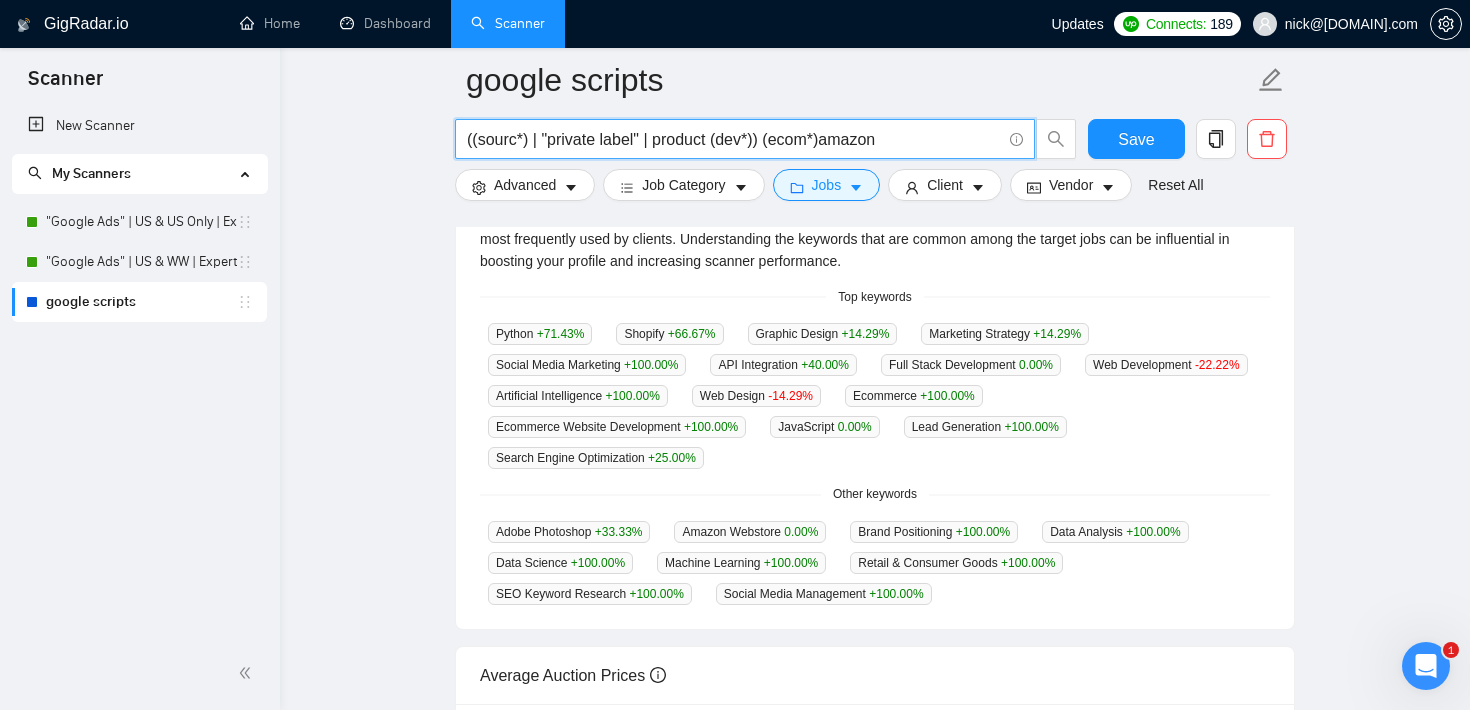 click on "((sourc*) | "private label" | product (dev*)) (ecom*)amazon" at bounding box center (734, 139) 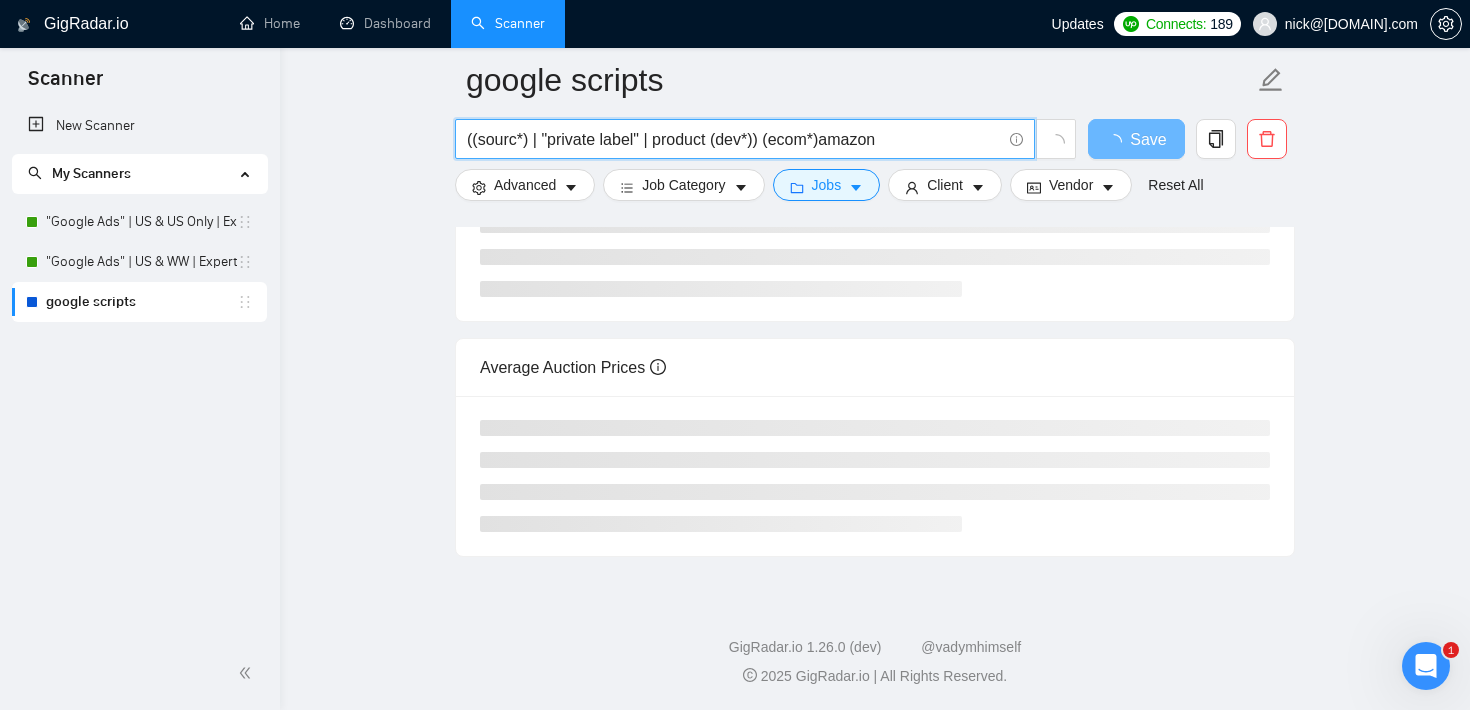 click on "((sourc*) | "private label" | product (dev*)) (ecom*)amazon" at bounding box center (734, 139) 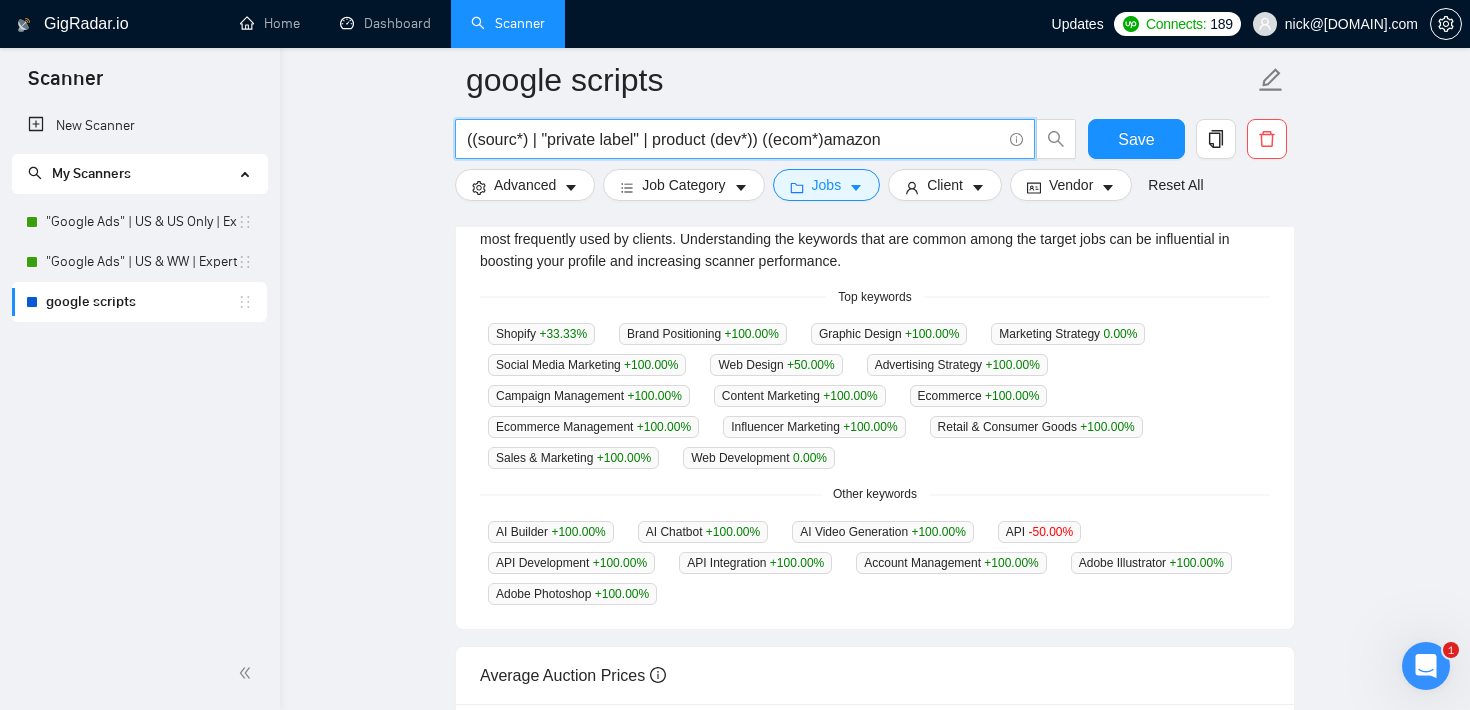 click on "((sourc*) | "private label" | product (dev*)) ((ecom*)amazon" at bounding box center [734, 139] 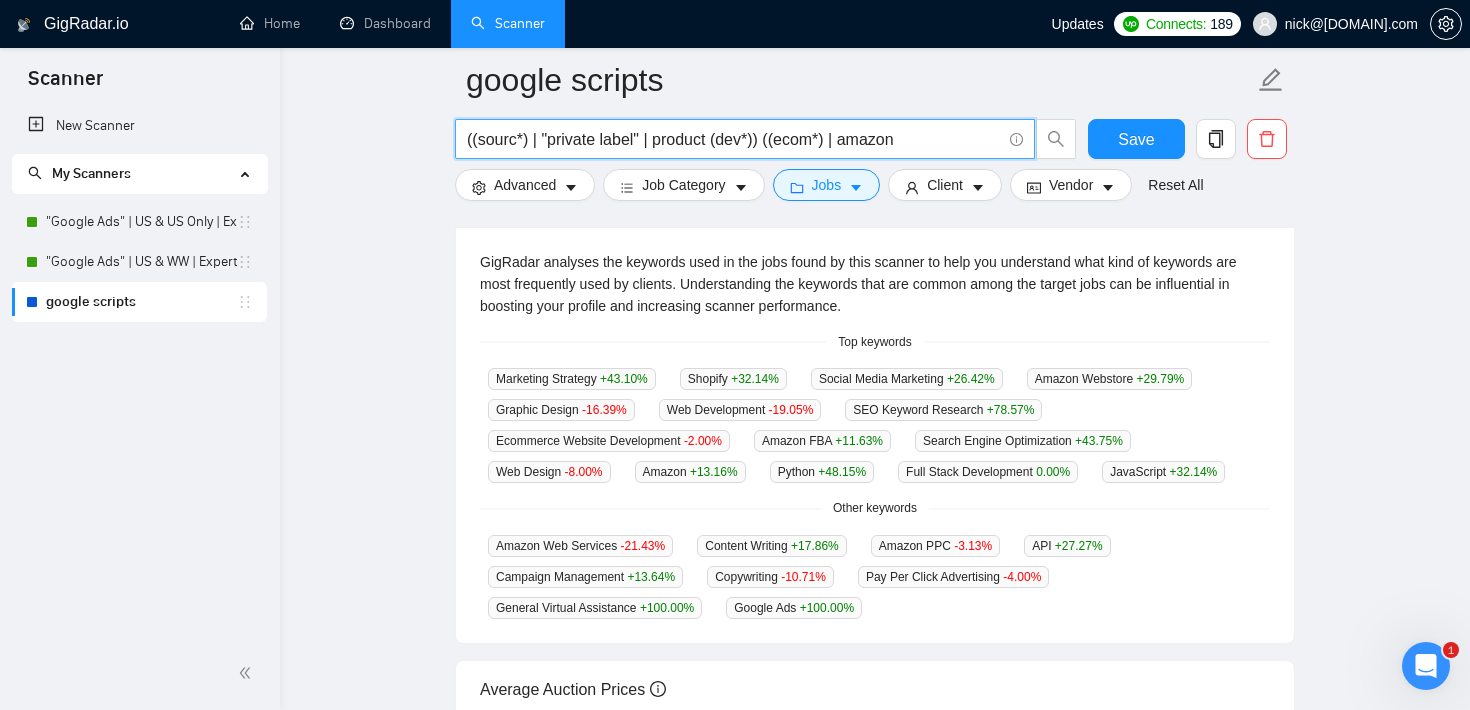 scroll, scrollTop: 471, scrollLeft: 0, axis: vertical 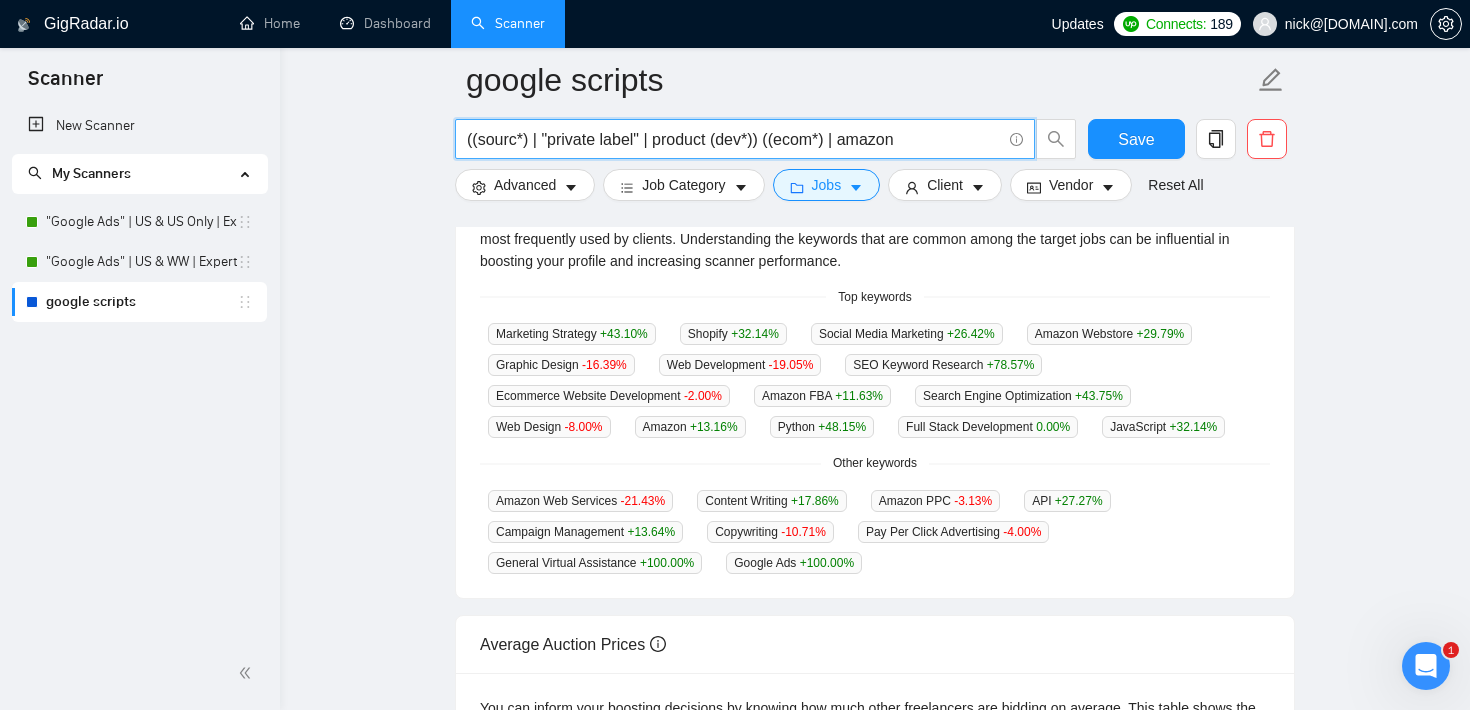 drag, startPoint x: 764, startPoint y: 137, endPoint x: 474, endPoint y: 143, distance: 290.06207 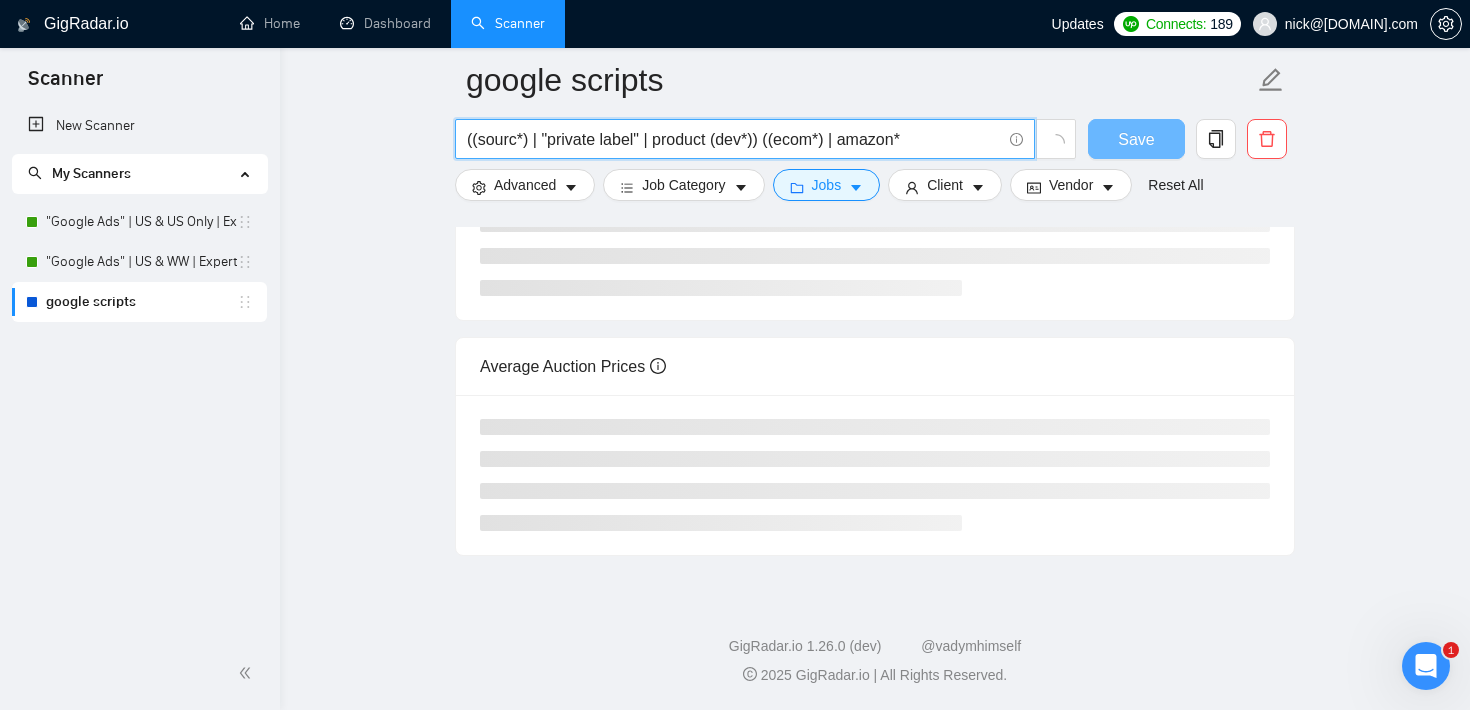 scroll, scrollTop: 426, scrollLeft: 0, axis: vertical 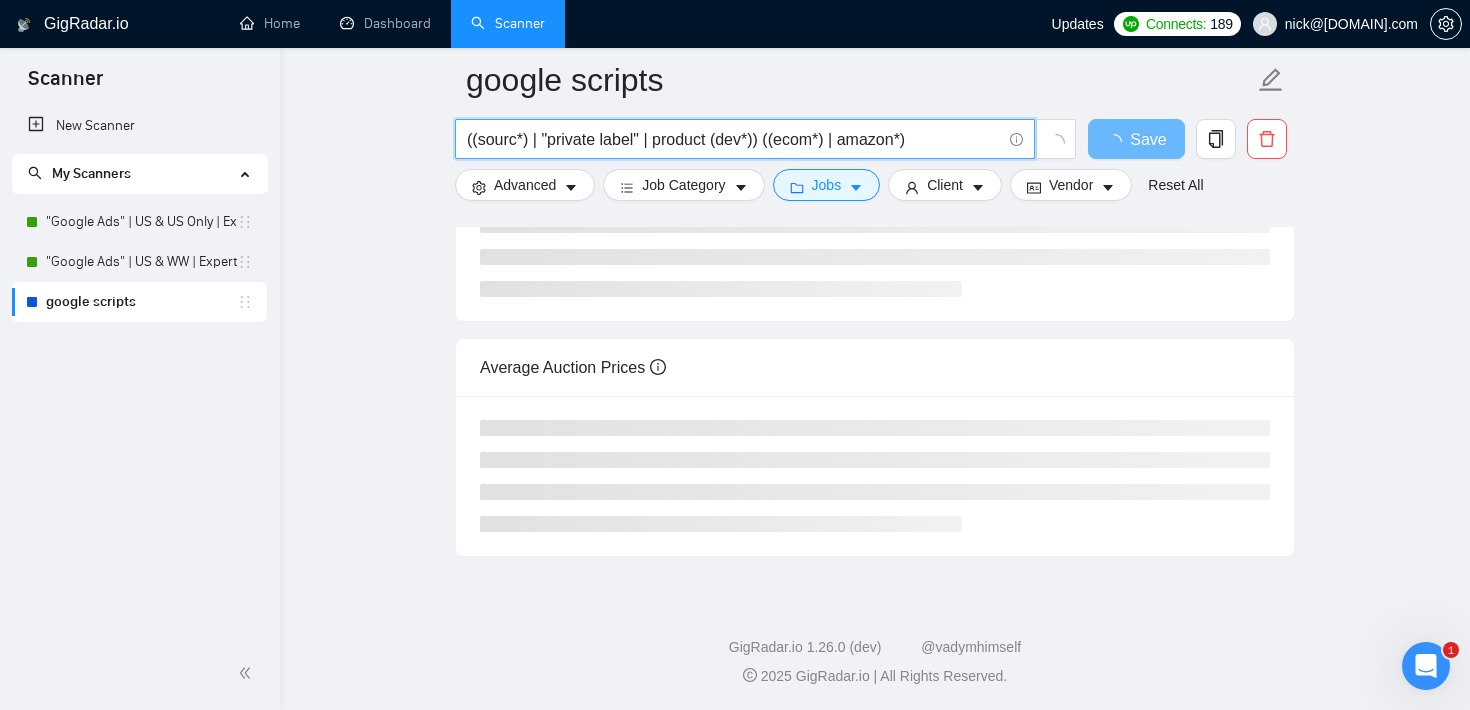 click on "((sourc*) | "private label" | product (dev*)) ((ecom*) | amazon*)" at bounding box center [734, 139] 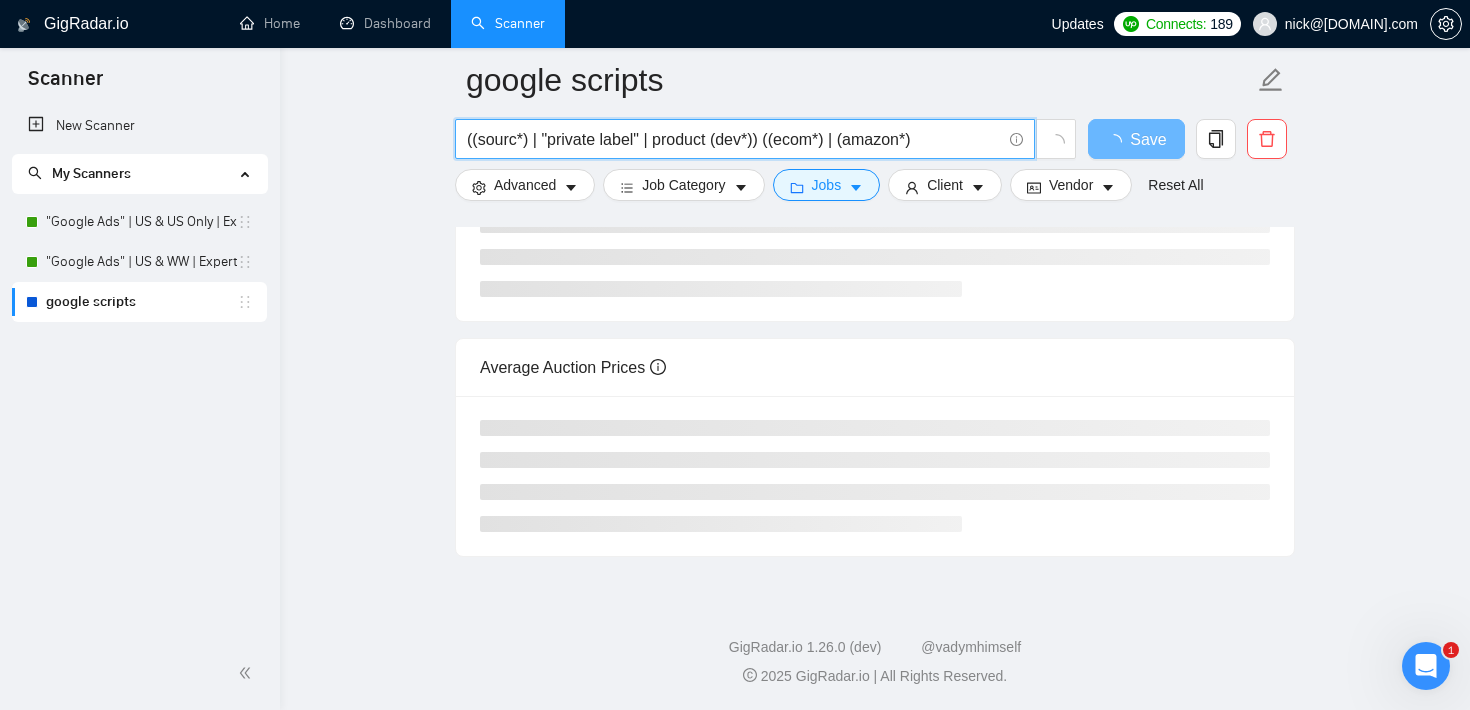 click on "((sourc*) | "private label" | product (dev*)) ((ecom*) | (amazon*)" at bounding box center [734, 139] 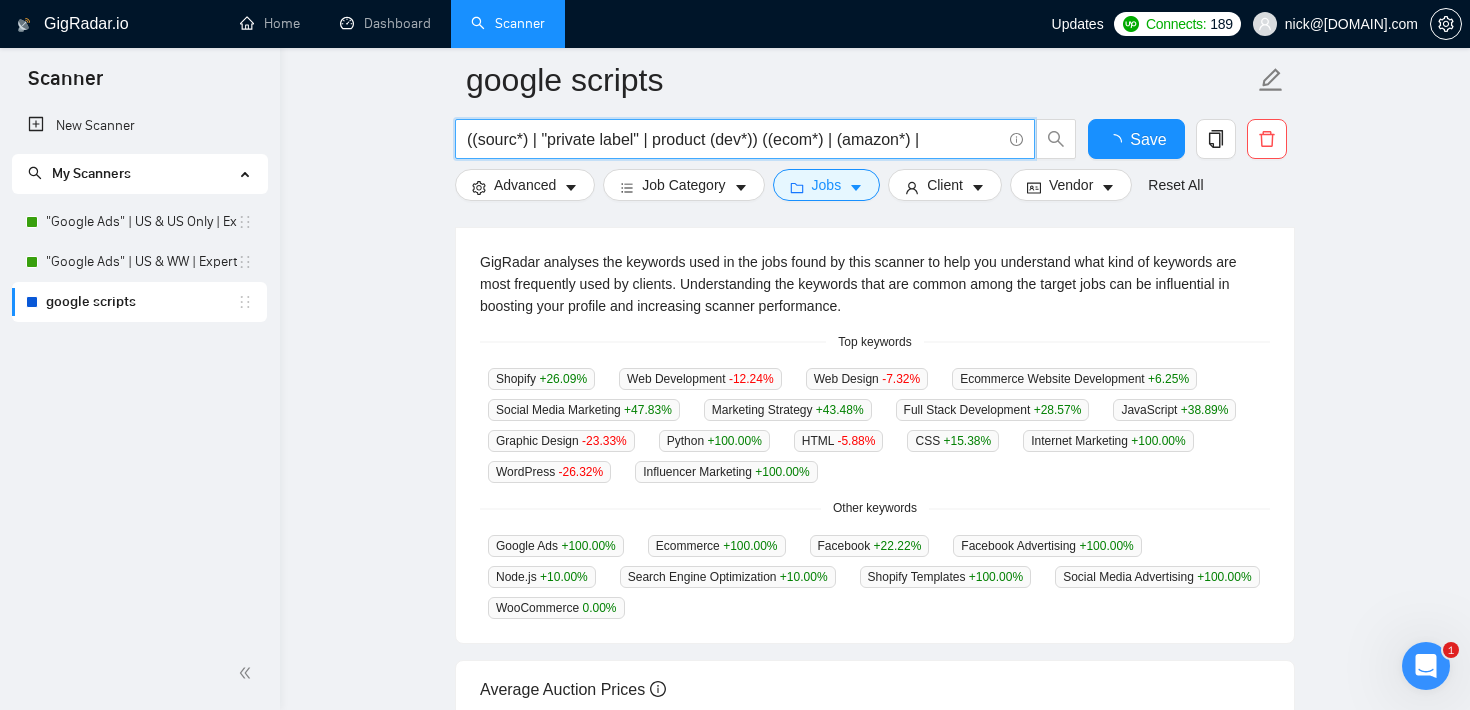 scroll, scrollTop: 471, scrollLeft: 0, axis: vertical 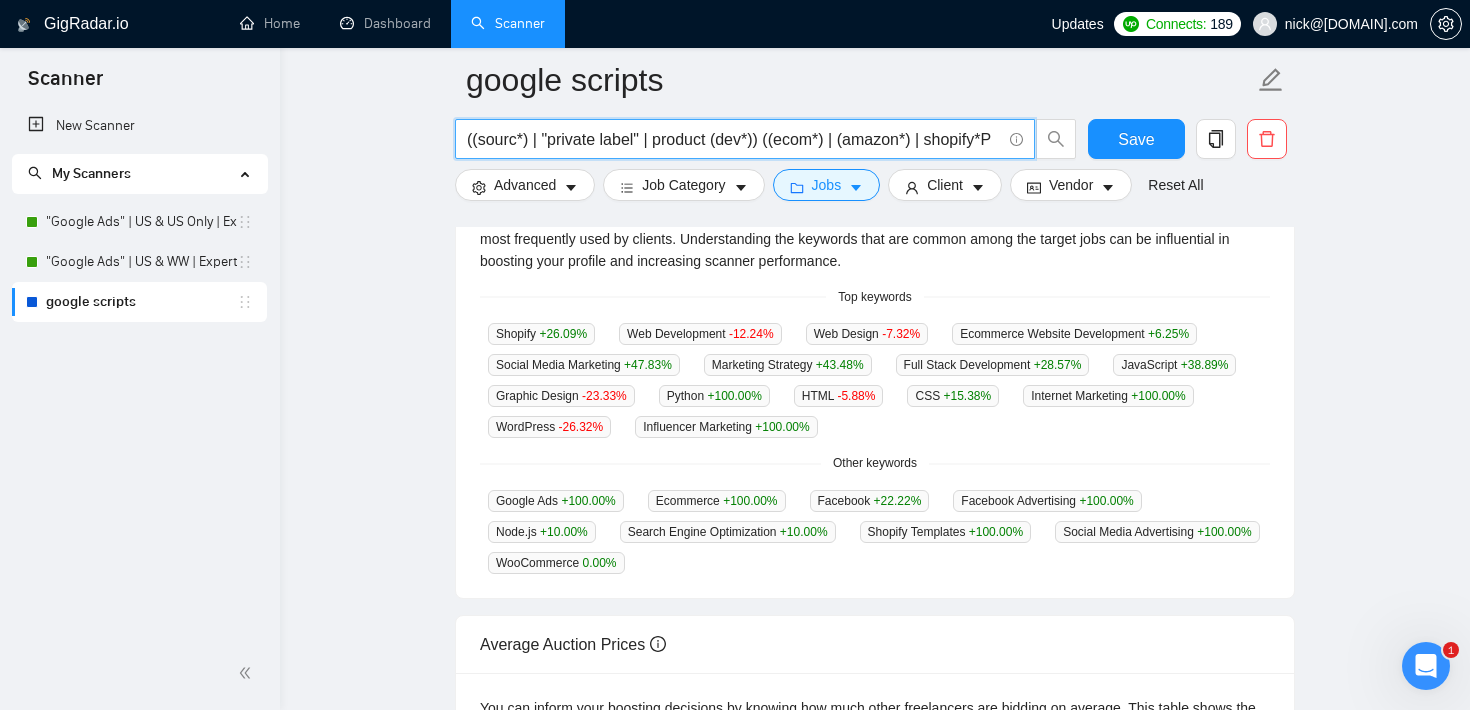 click on "((sourc*) | "private label" | product (dev*)) ((ecom*) | (amazon*) | shopify*P" at bounding box center [734, 139] 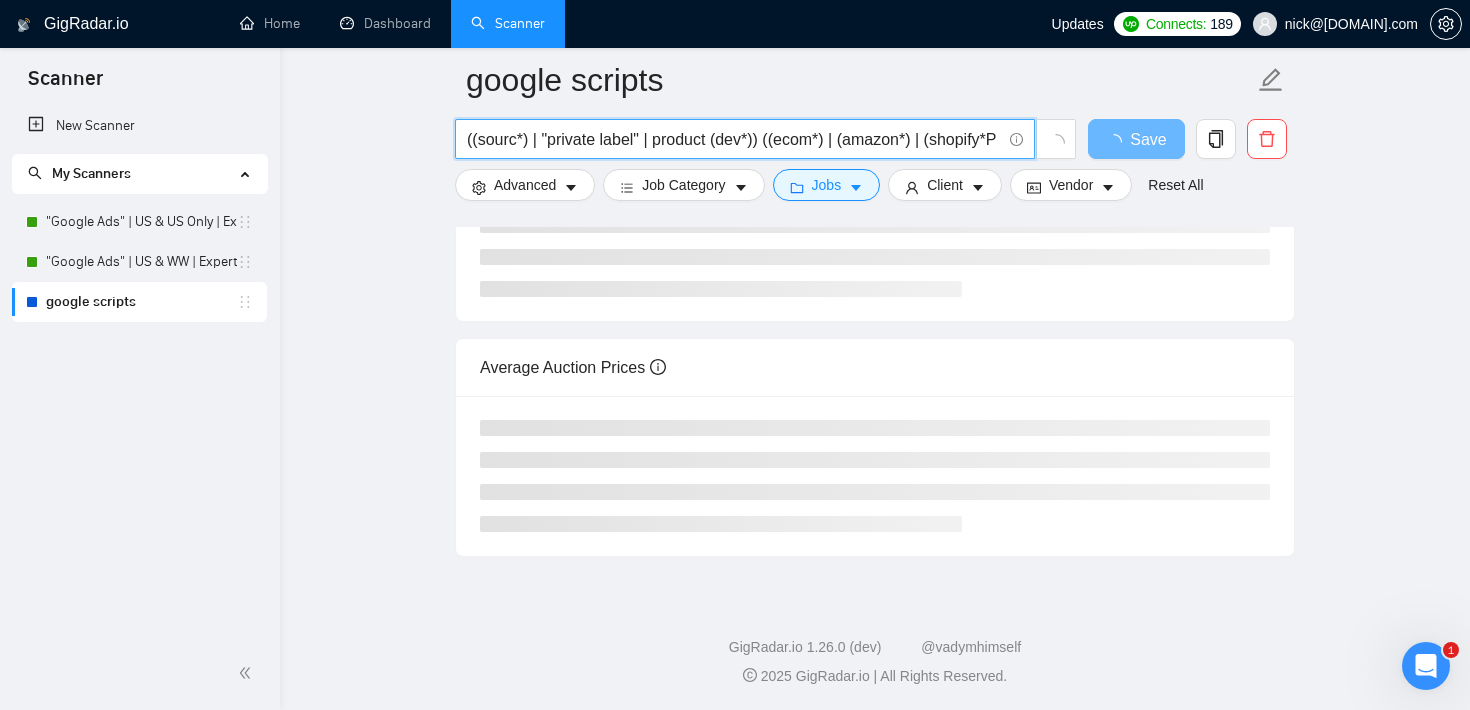 scroll, scrollTop: 0, scrollLeft: 15, axis: horizontal 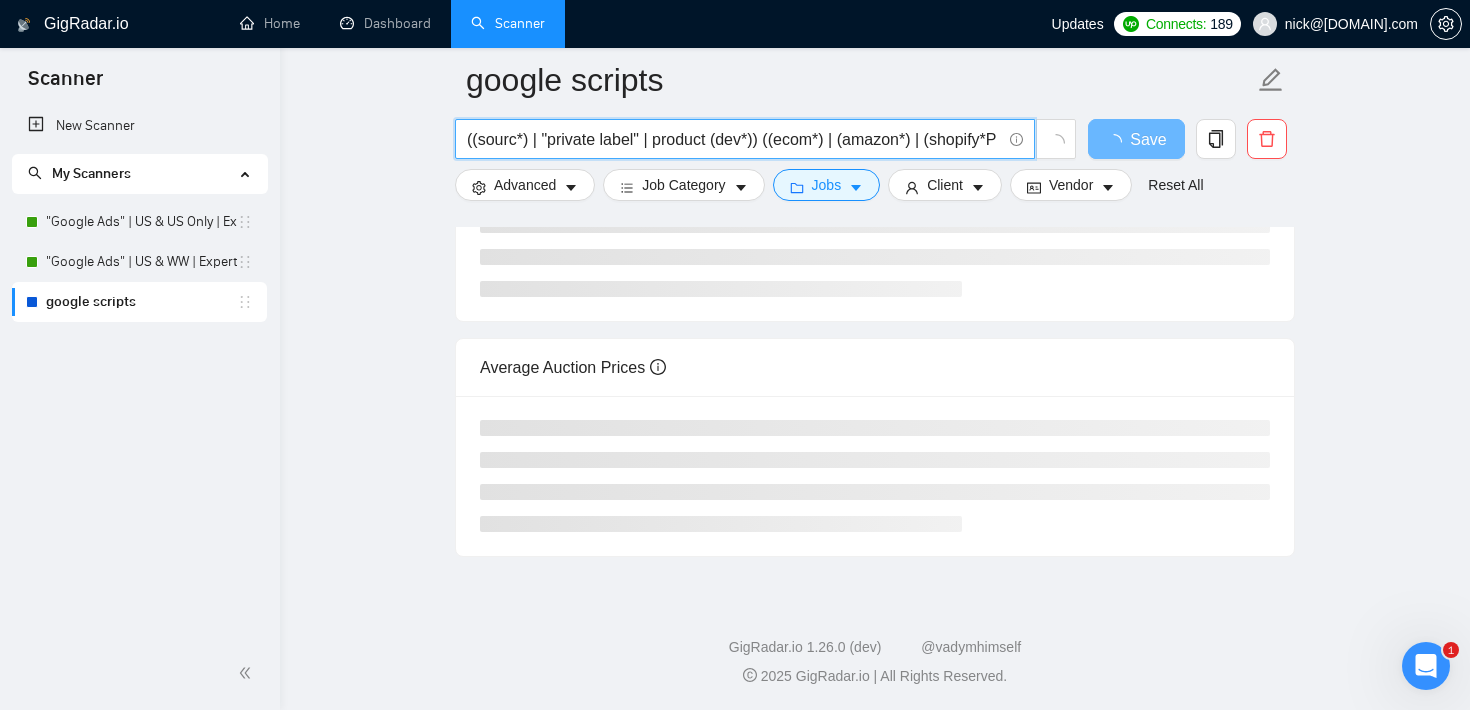 click on "((sourc*) | "private label" | product (dev*)) ((ecom*) | (amazon*) | (shopify*P" at bounding box center (734, 139) 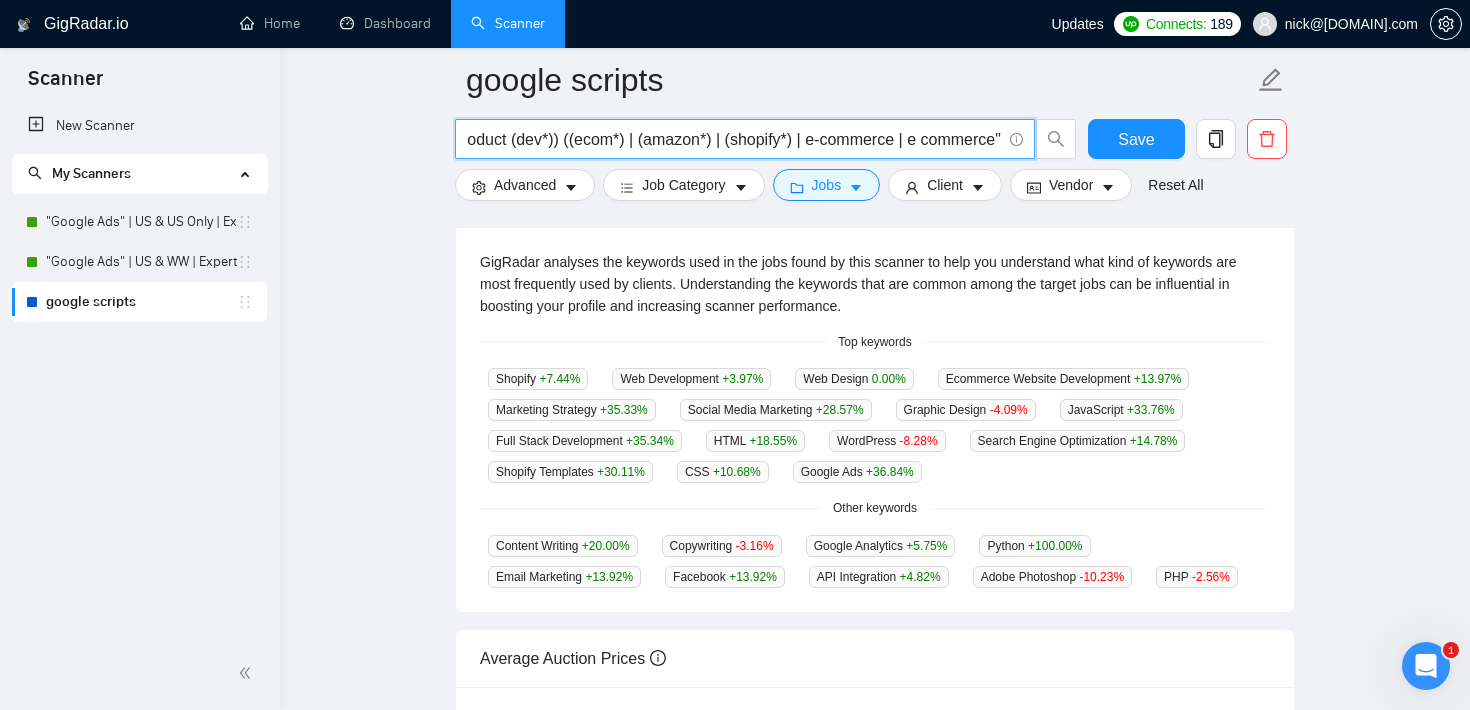 scroll, scrollTop: 0, scrollLeft: 226, axis: horizontal 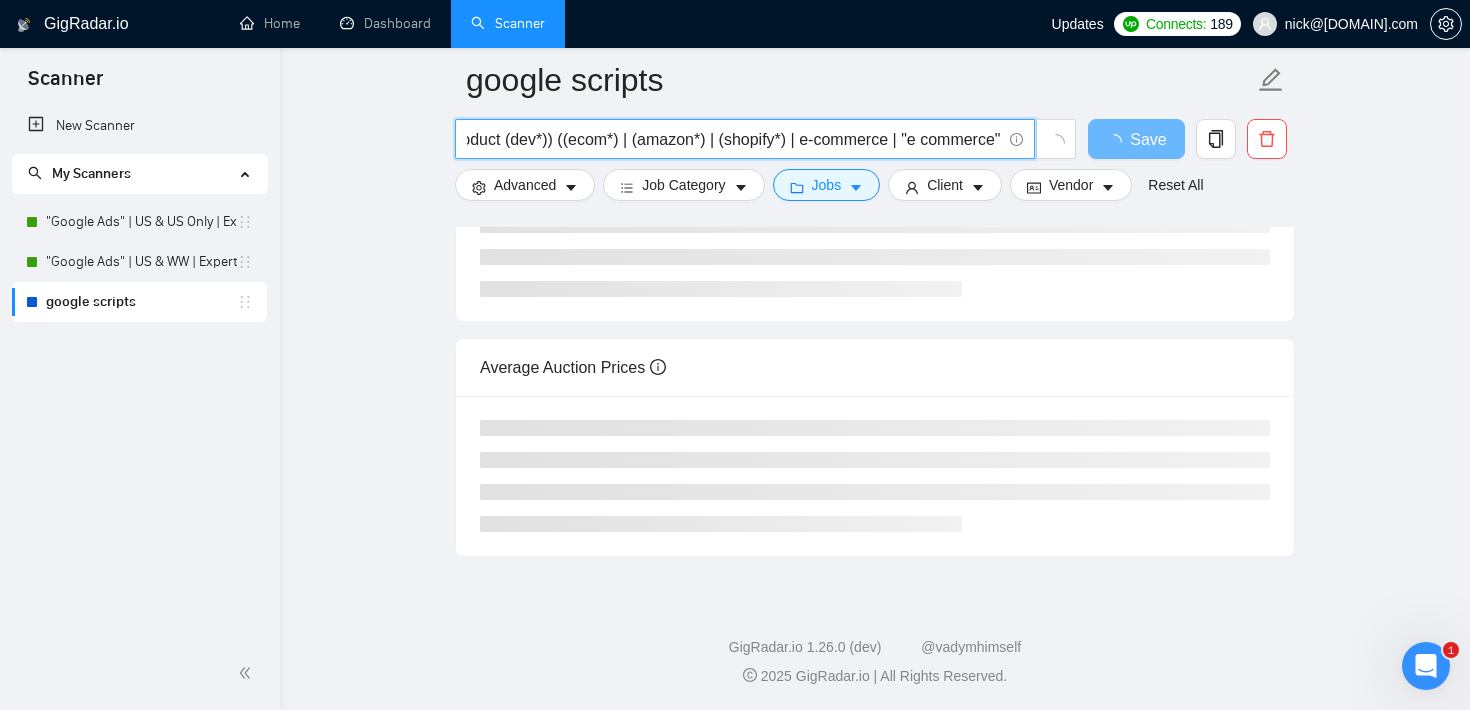 click on "((sourc*) | "private label" | product (dev*)) ((ecom*) | (amazon*) | (shopify*) | e-commerce | "e commerce"" at bounding box center (734, 139) 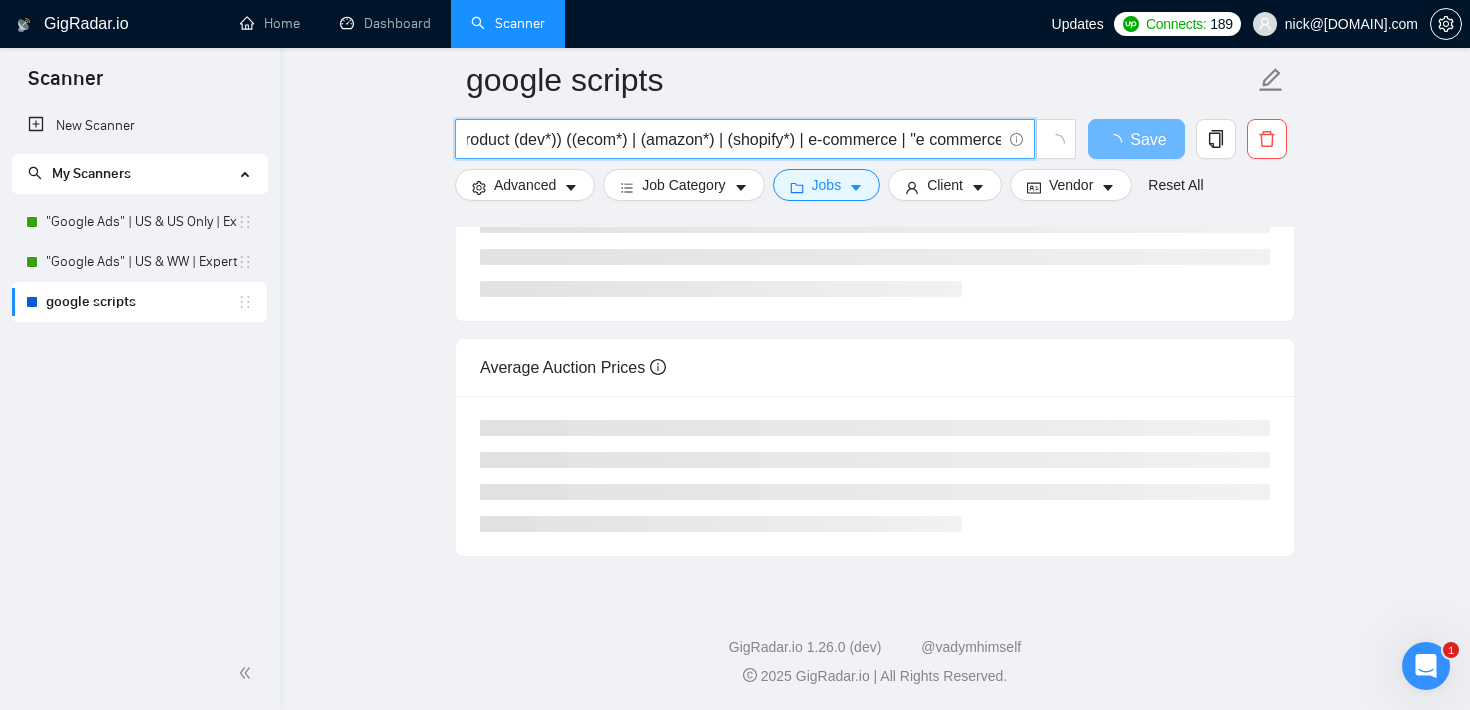 scroll, scrollTop: 0, scrollLeft: 0, axis: both 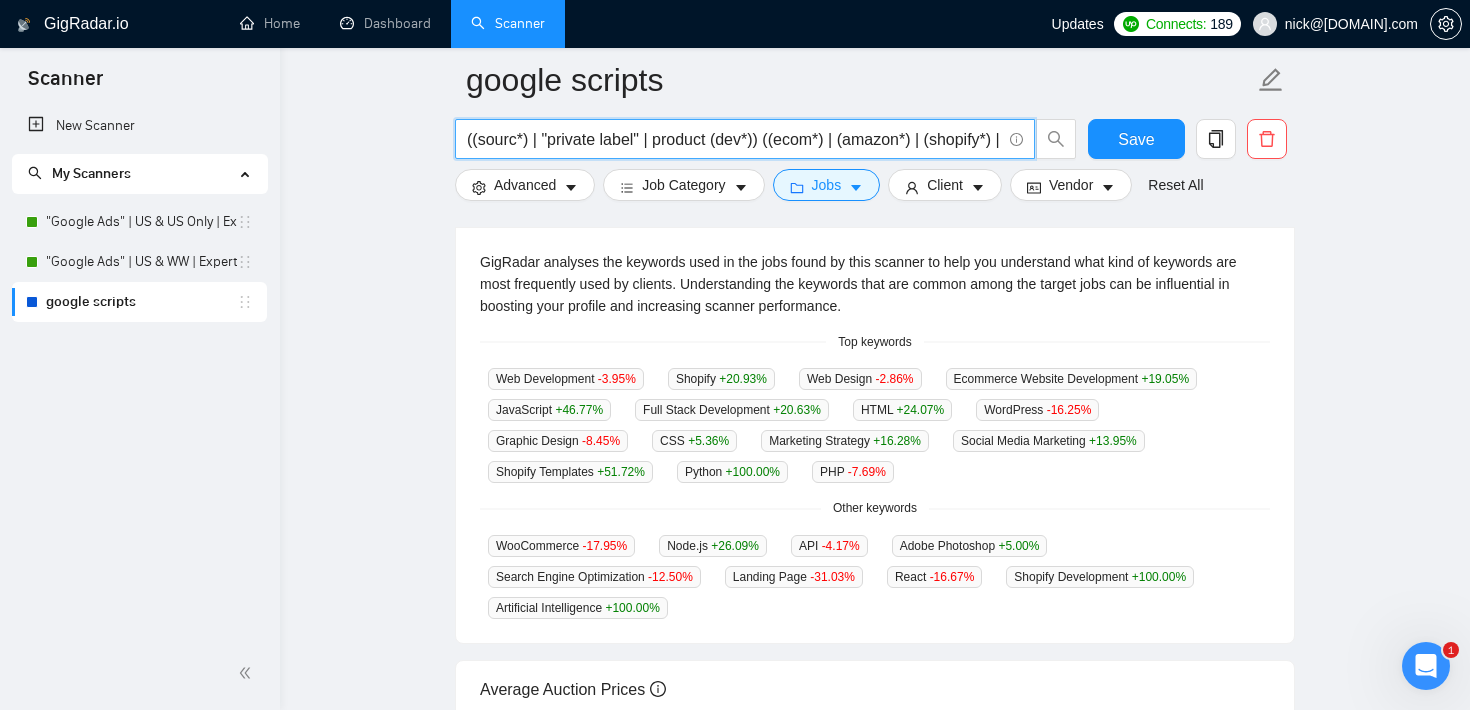 drag, startPoint x: 545, startPoint y: 140, endPoint x: 465, endPoint y: 141, distance: 80.00625 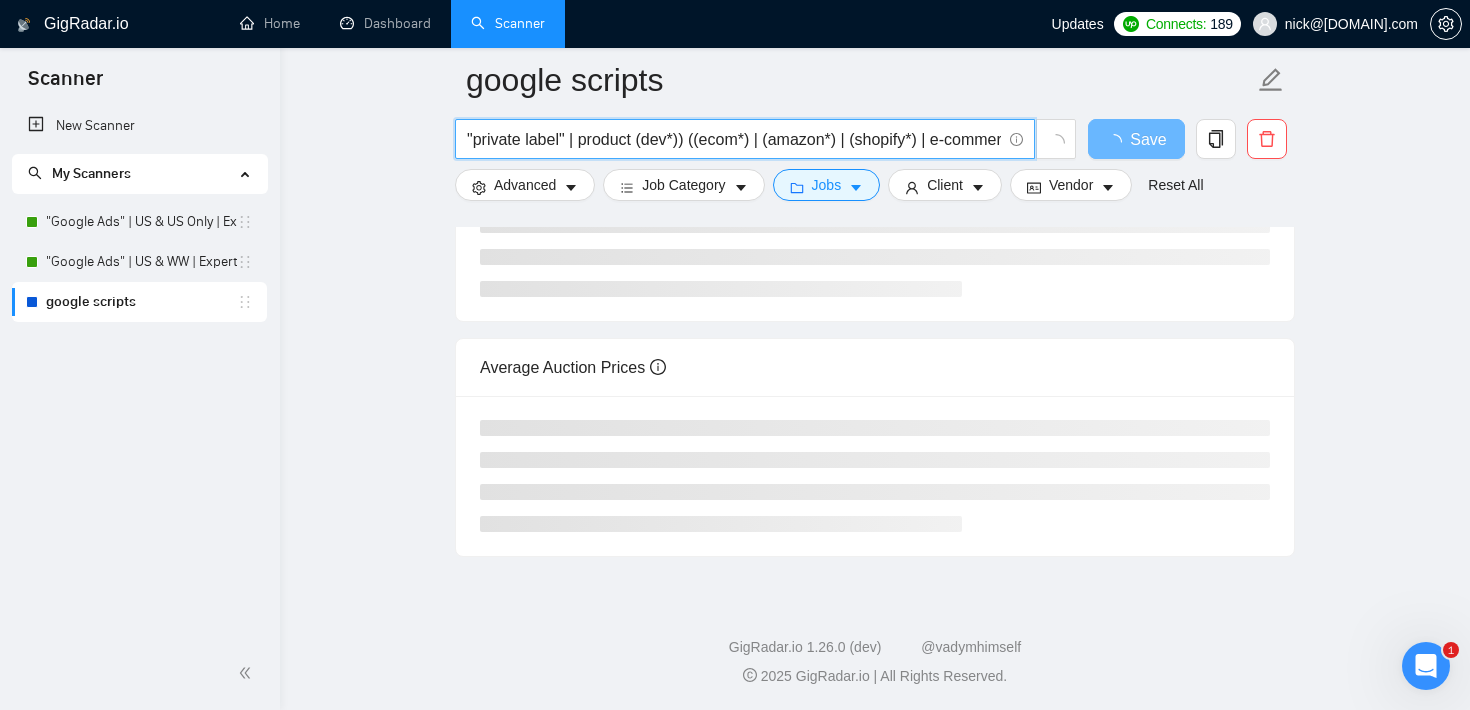 drag, startPoint x: 572, startPoint y: 136, endPoint x: 691, endPoint y: 143, distance: 119.2057 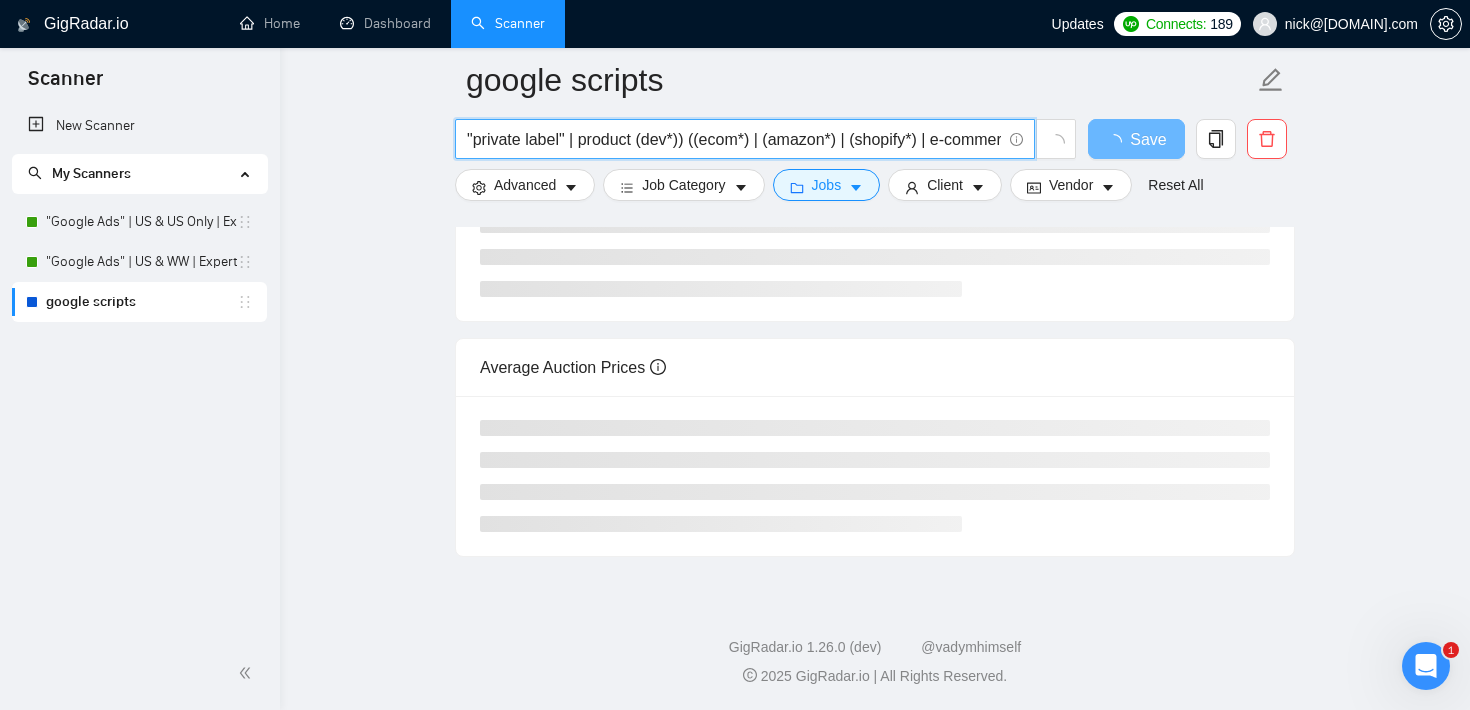 click on ""private label" | product (dev*)) ((ecom*) | (amazon*) | (shopify*) | e-commerce | "e commerce" | wordpress)" at bounding box center [734, 139] 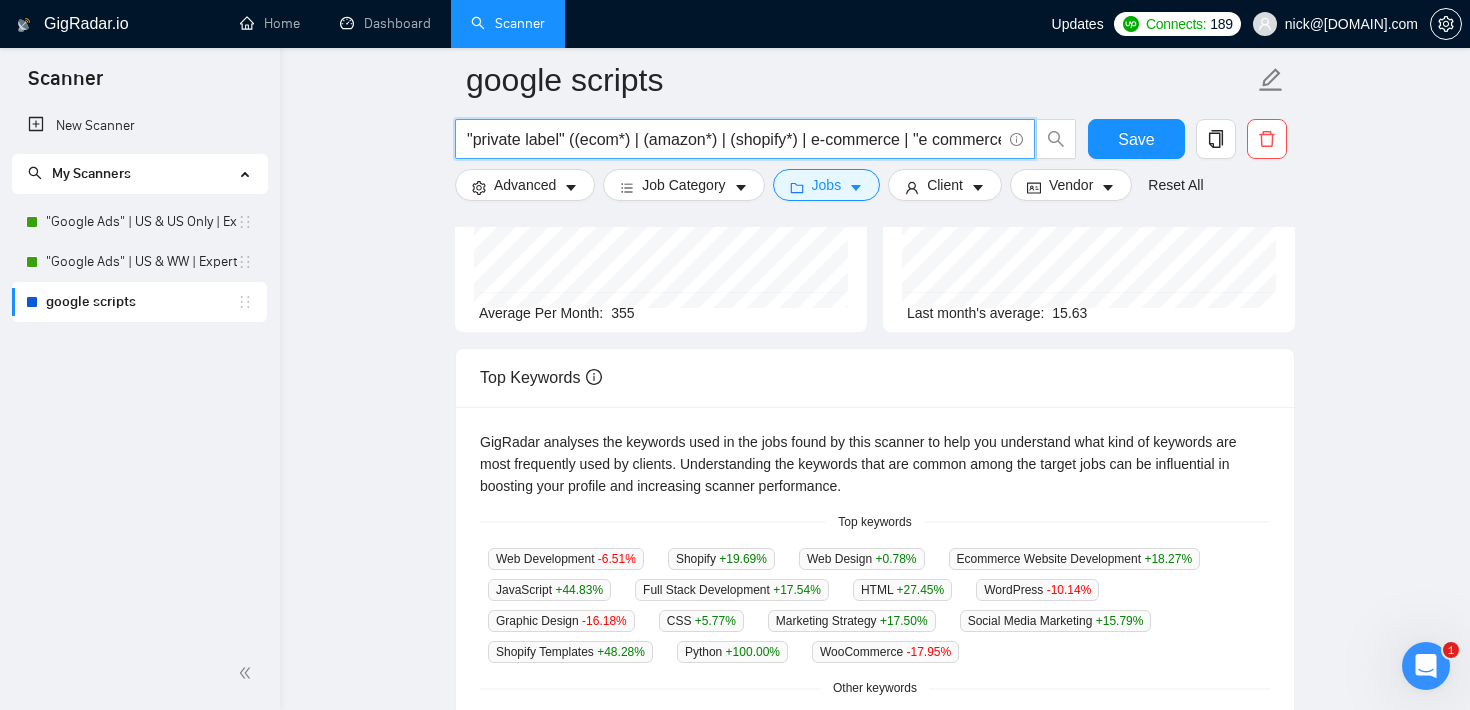 scroll, scrollTop: 0, scrollLeft: 0, axis: both 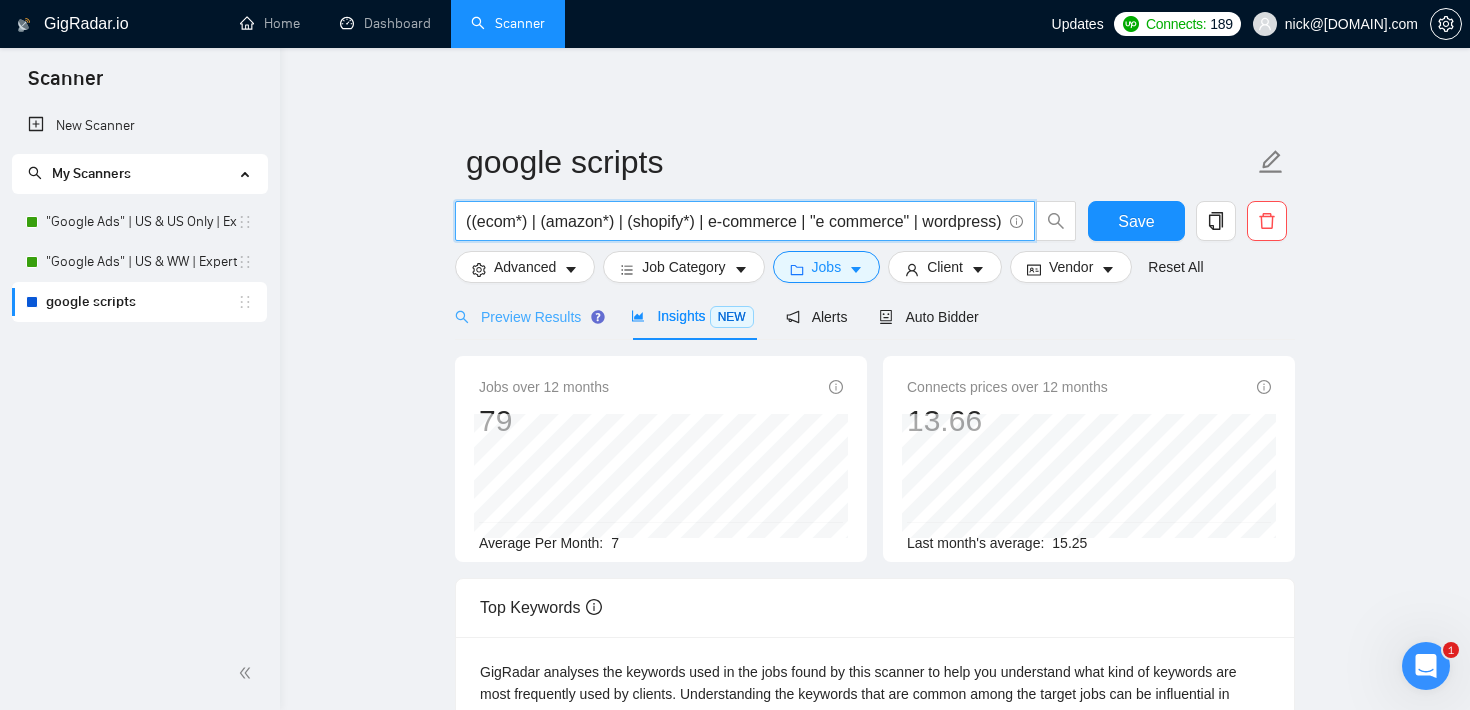 type on ""private label" ((ecom*) | (amazon*) | (shopify*) | e-commerce | "e commerce" | wordpress)" 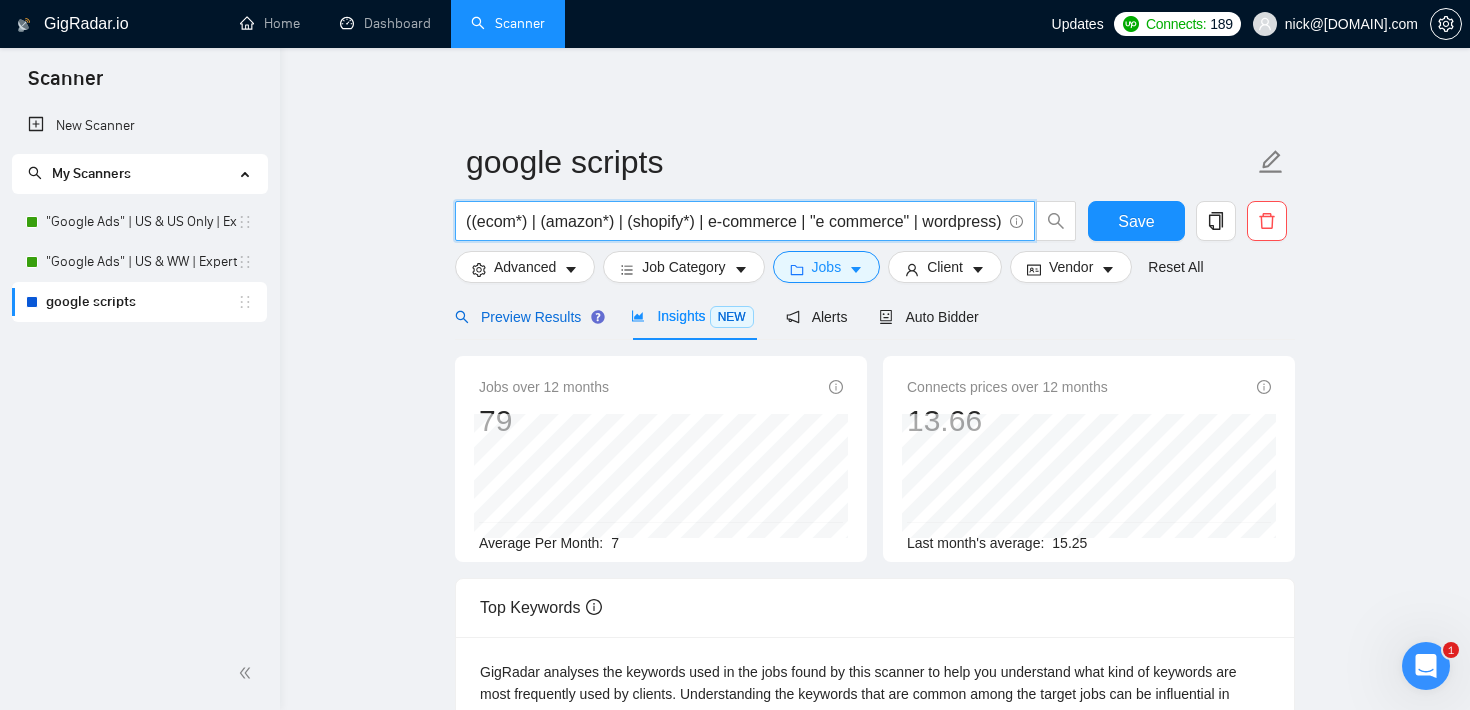 click on "Preview Results" at bounding box center (527, 317) 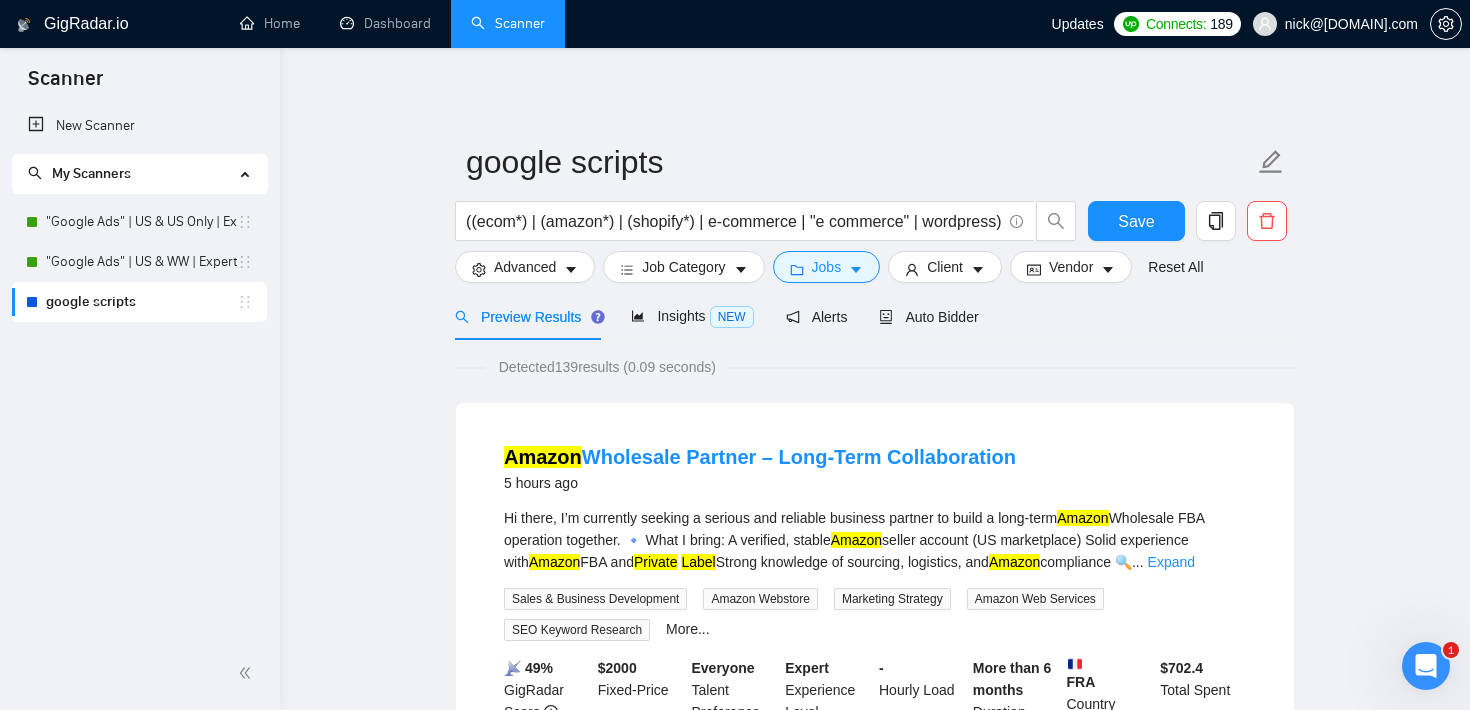 scroll, scrollTop: 0, scrollLeft: 0, axis: both 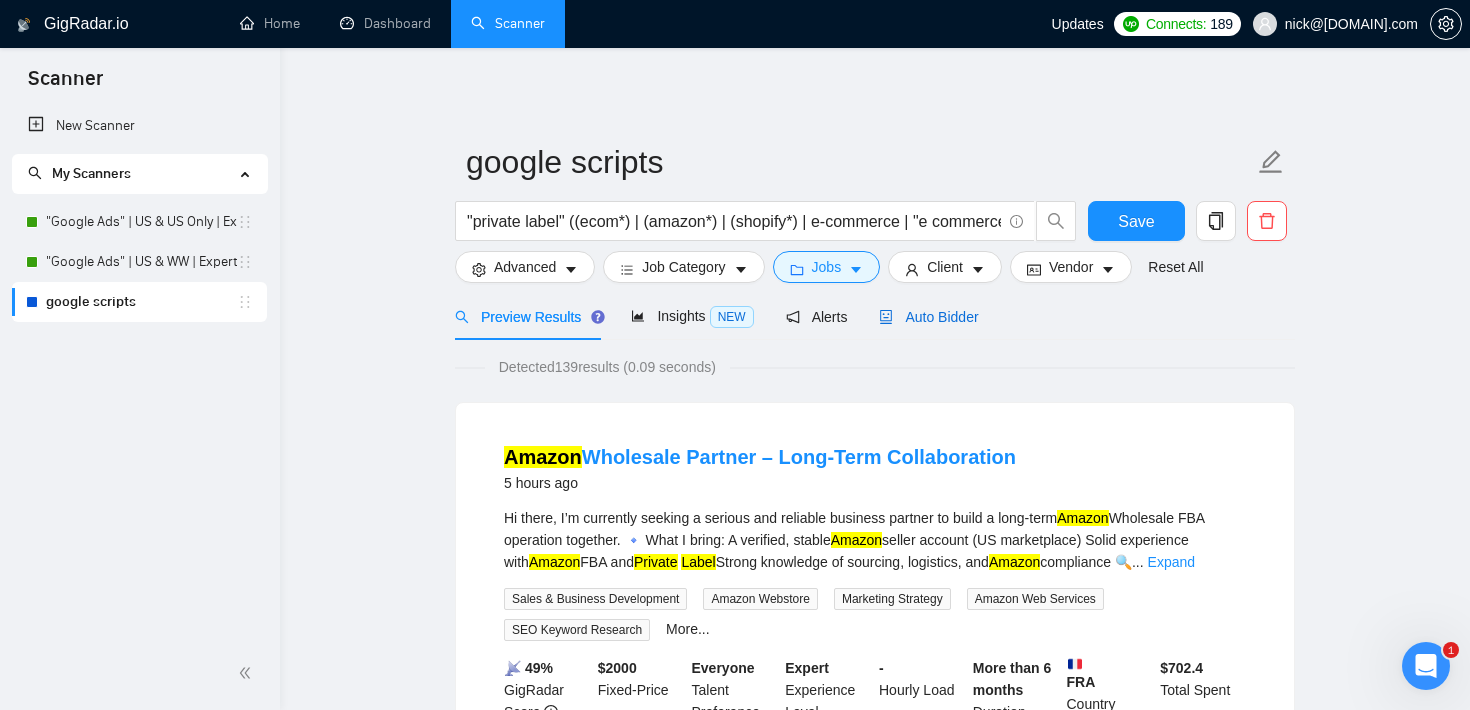 click on "Auto Bidder" at bounding box center [928, 317] 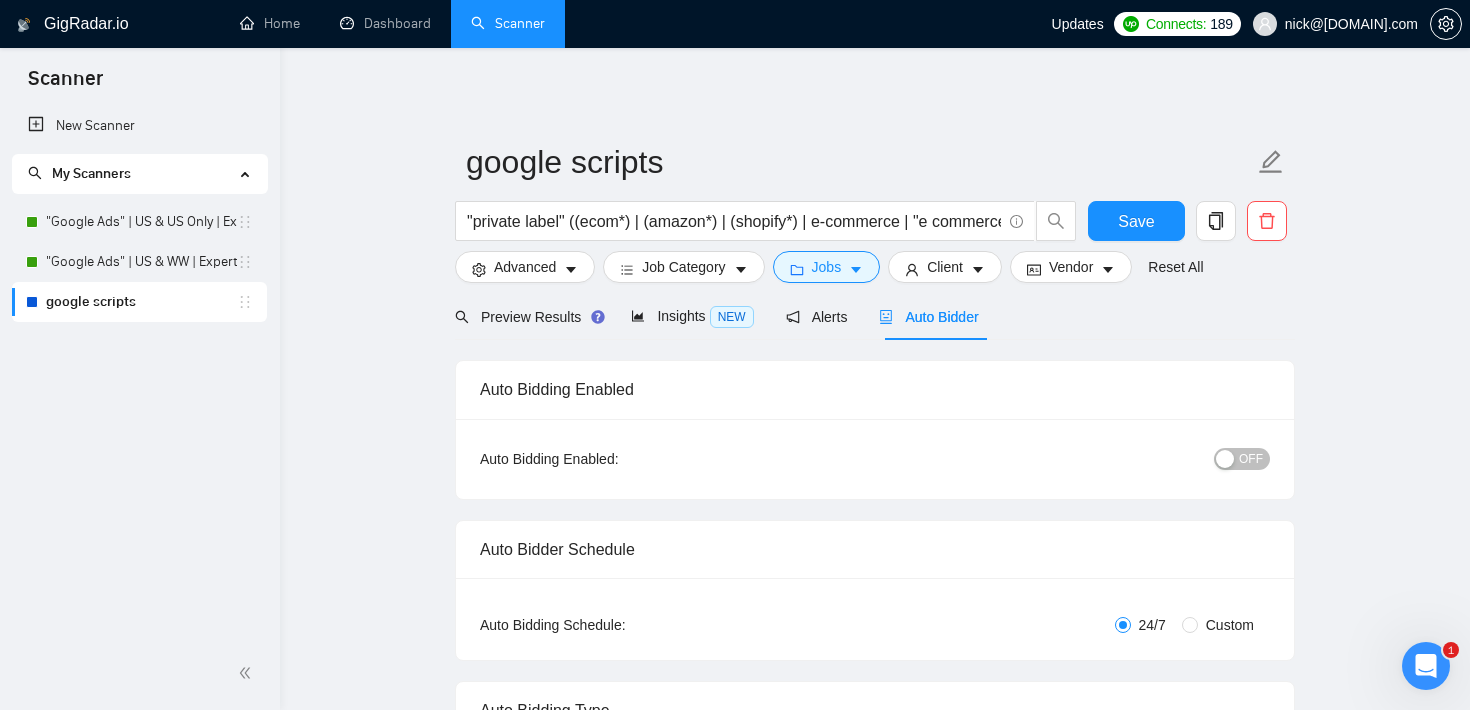 type 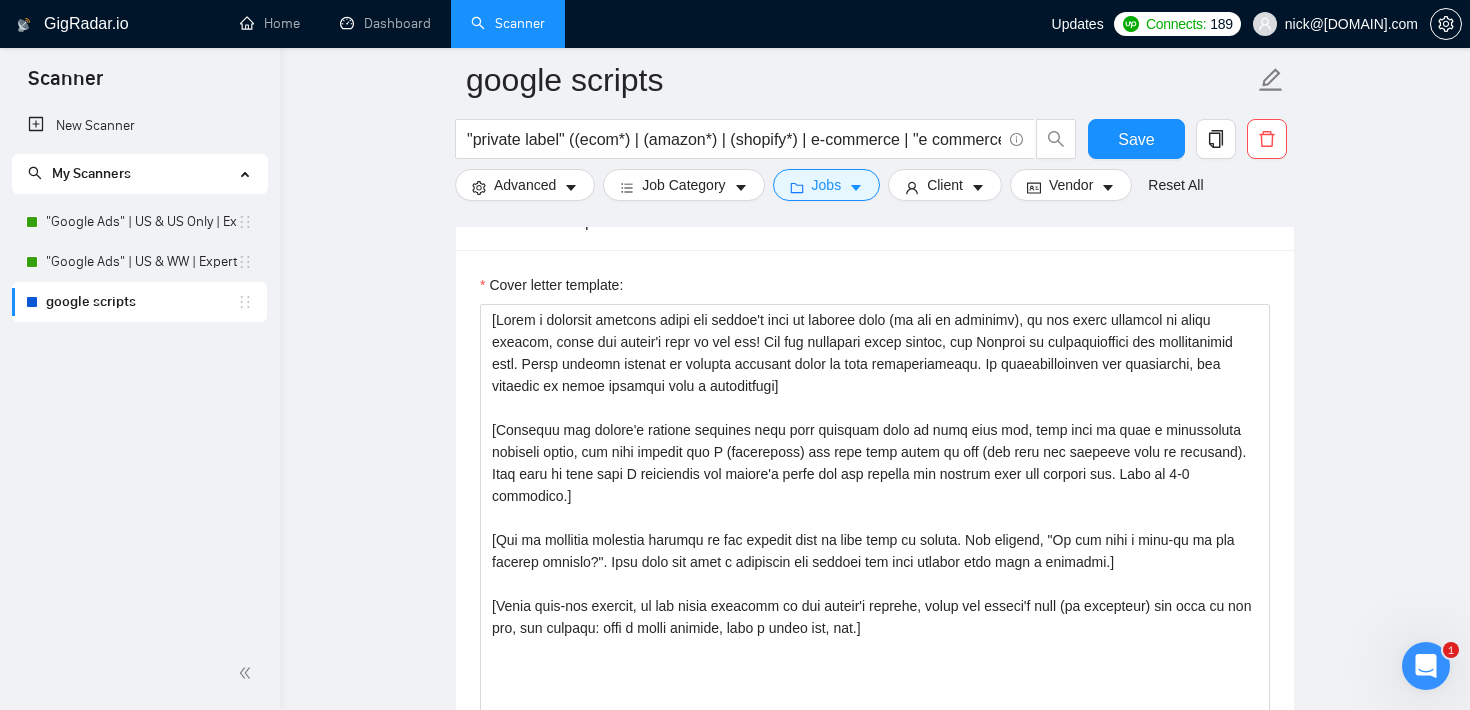 scroll, scrollTop: 2211, scrollLeft: 0, axis: vertical 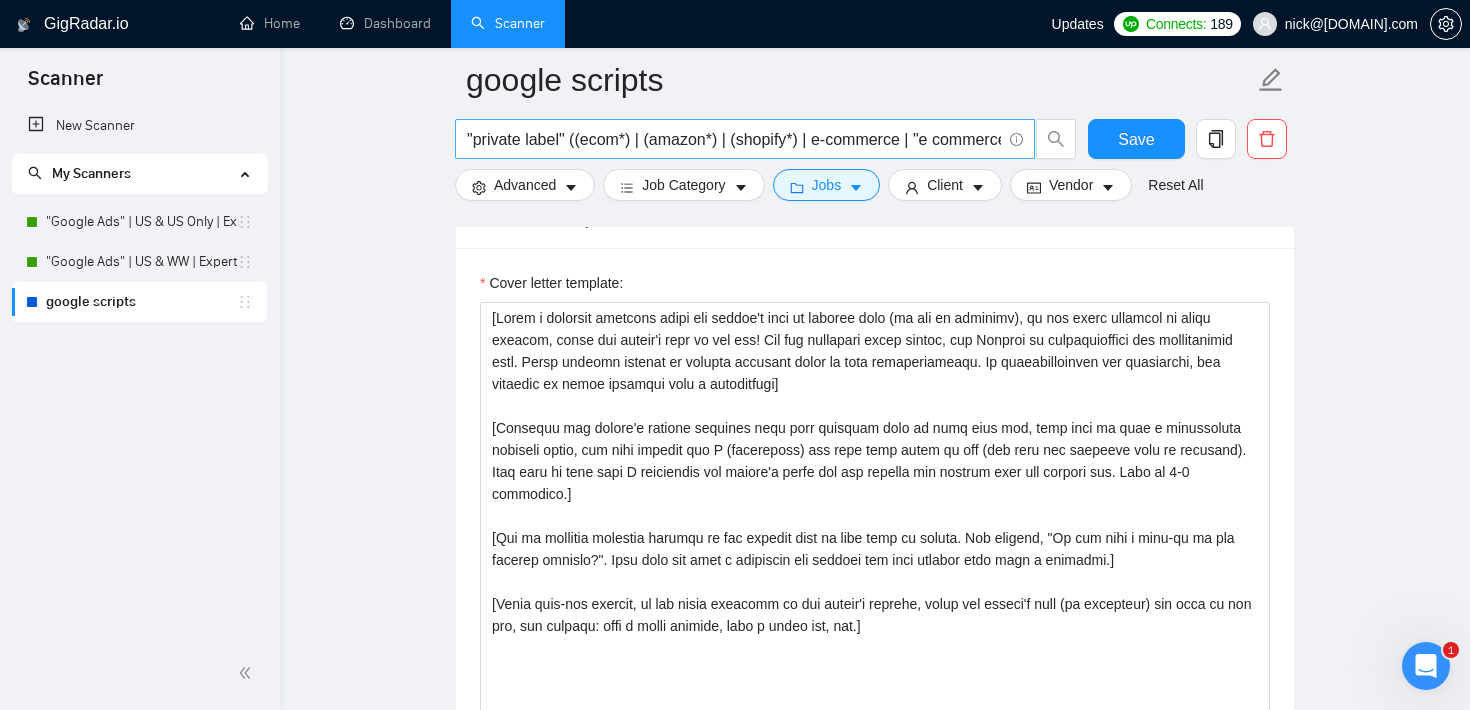 click on ""private label" ((ecom*) | (amazon*) | (shopify*) | e-commerce | "e commerce" | wordpress)" at bounding box center (734, 139) 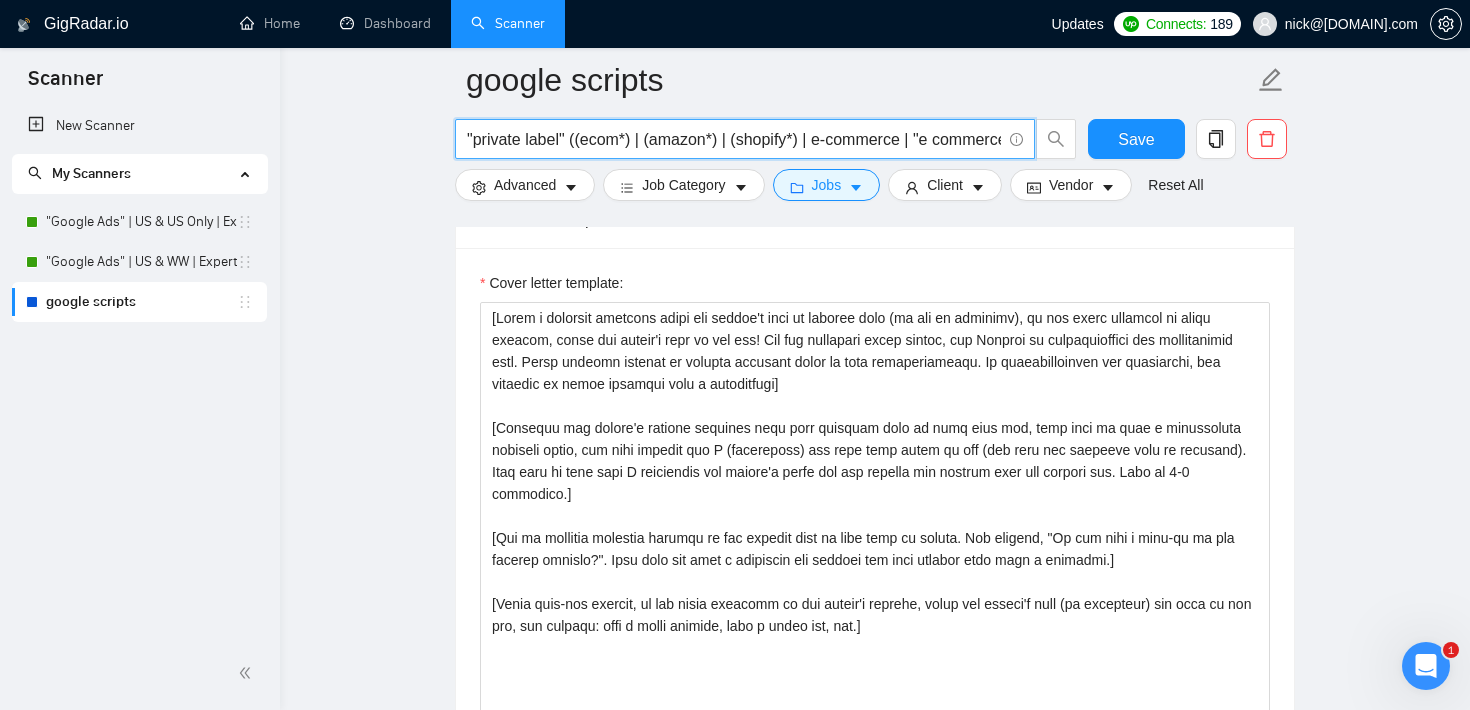 click on ""private label" ((ecom*) | (amazon*) | (shopify*) | e-commerce | "e commerce" | wordpress)" at bounding box center [734, 139] 